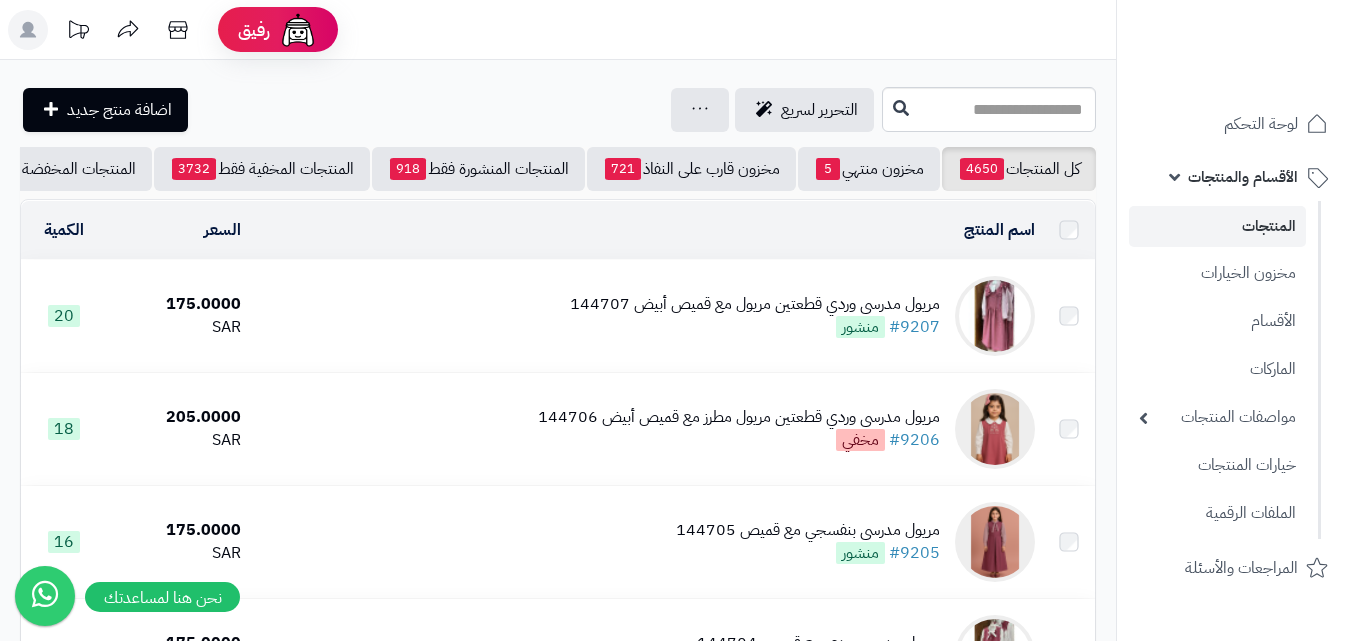 scroll, scrollTop: 0, scrollLeft: 0, axis: both 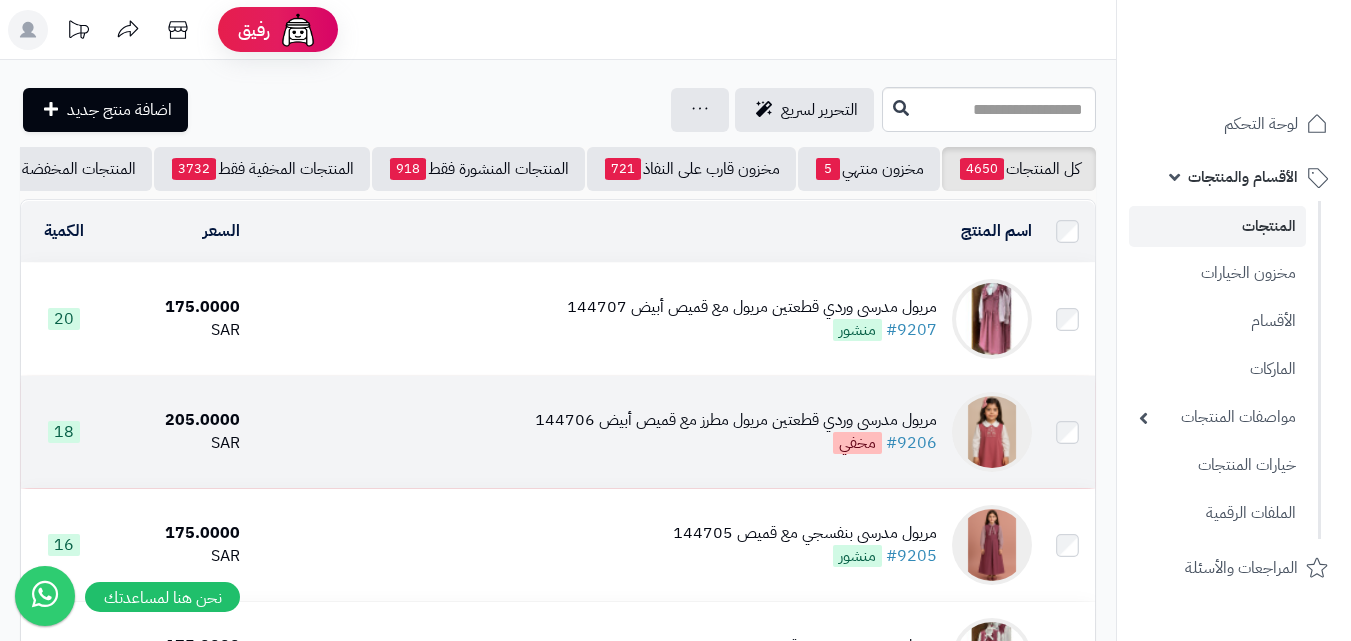 click on "مريول مدرسي وردي قطعتين مريول مطرز مع قميص أبيض  [POSTAL_CODE]
#9206
مخفي" at bounding box center [644, 432] 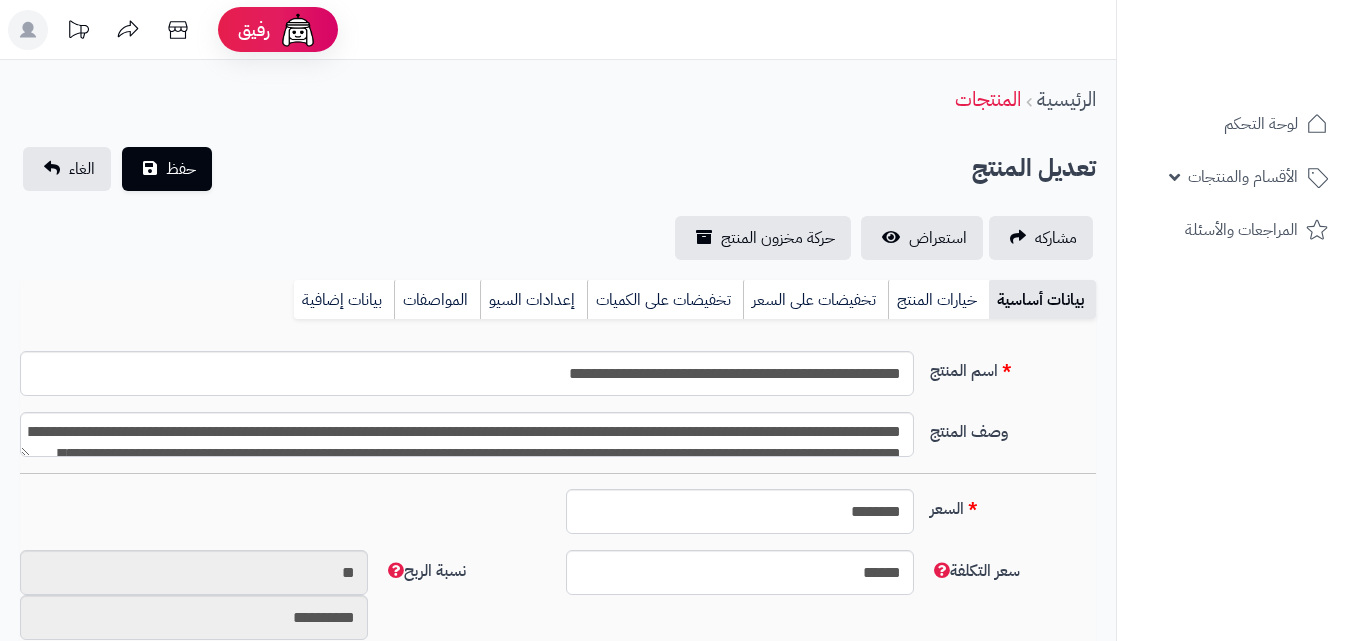 type on "******" 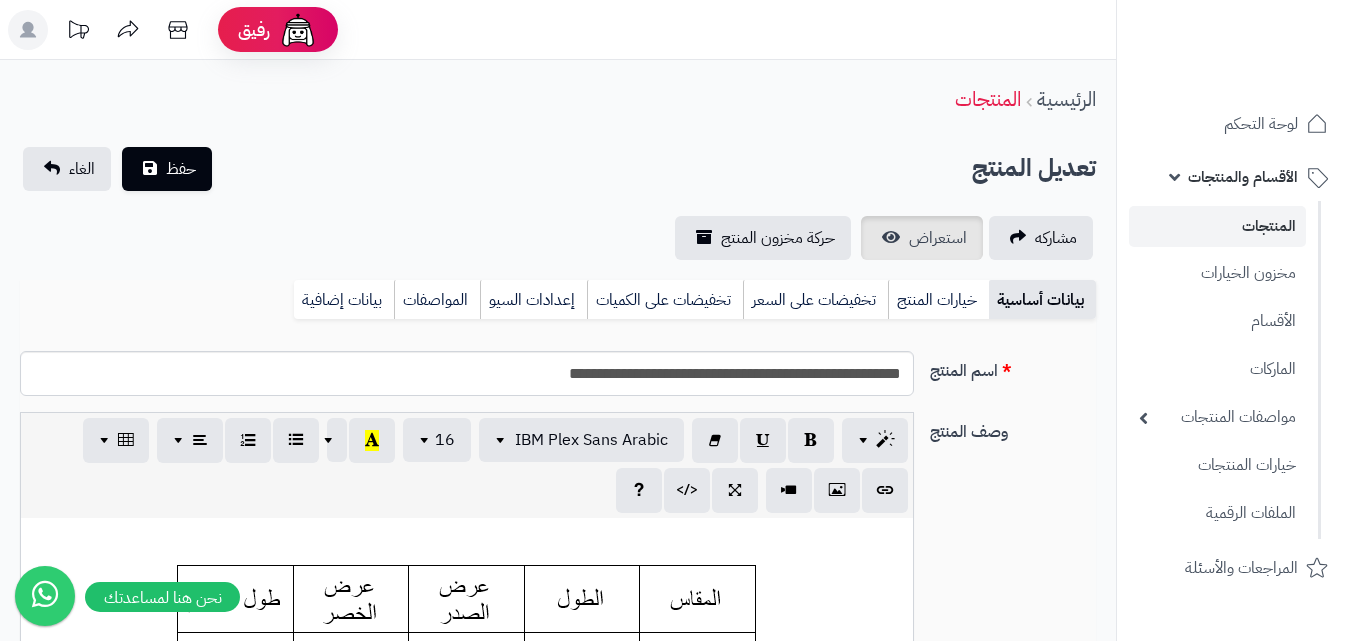 scroll, scrollTop: 0, scrollLeft: 0, axis: both 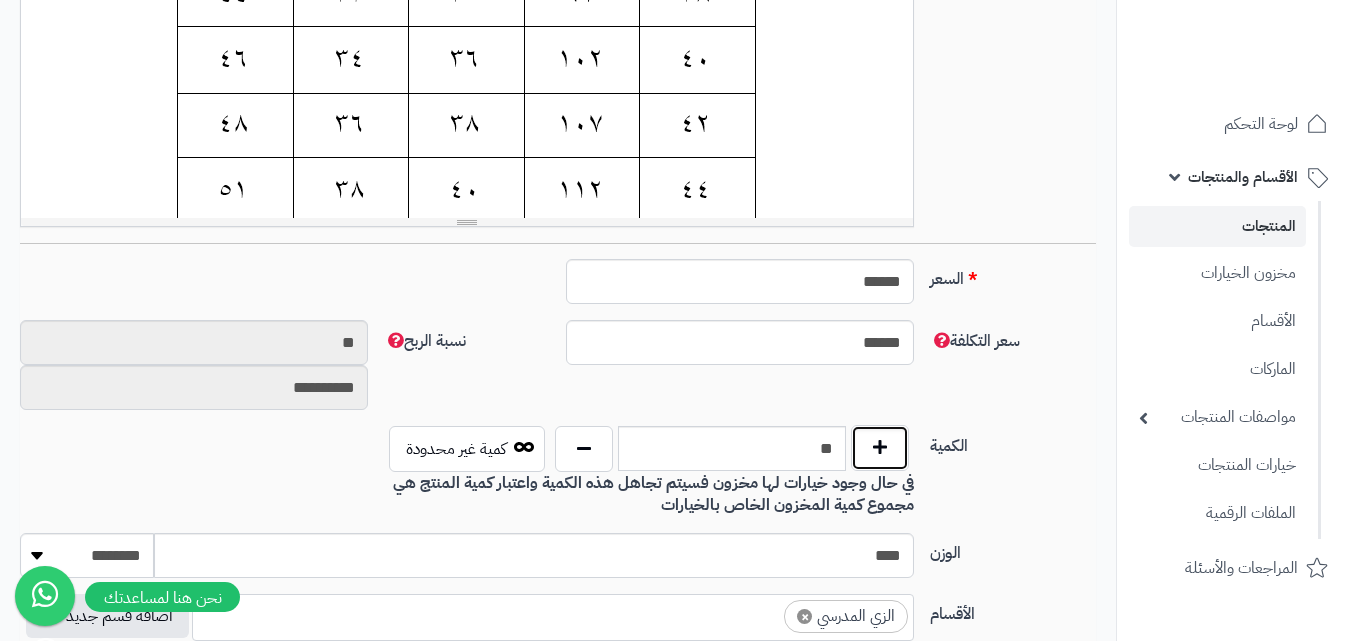 click at bounding box center [880, 448] 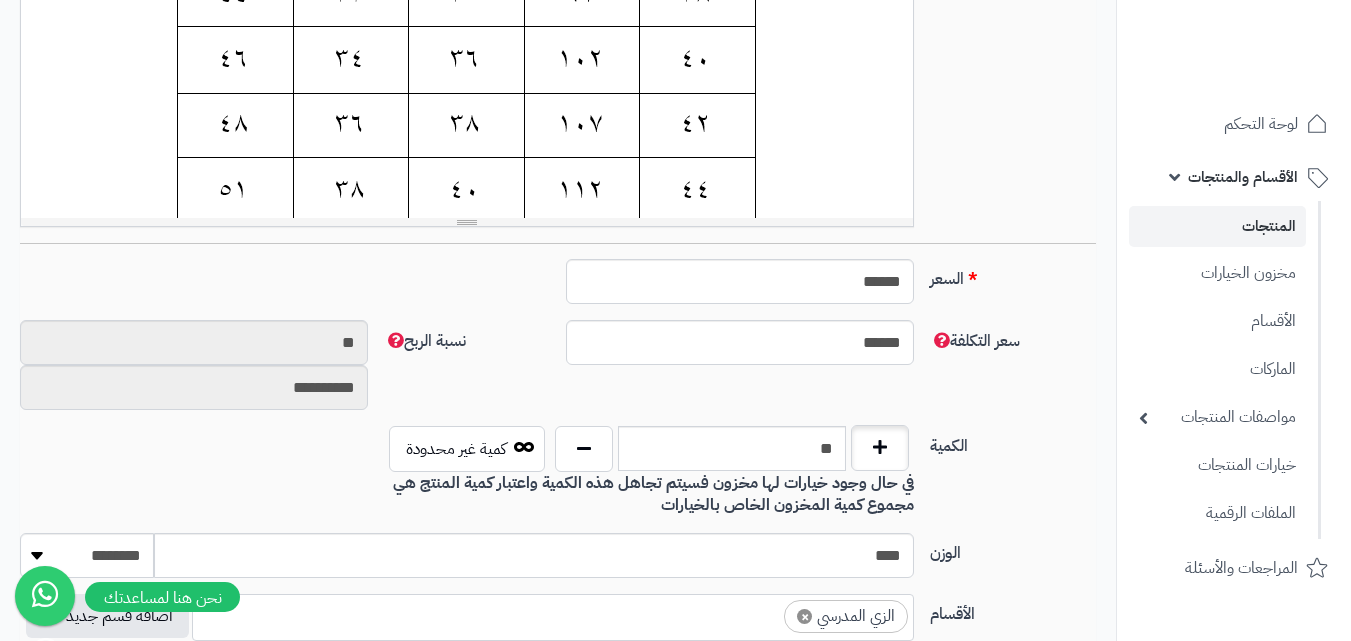 type on "**" 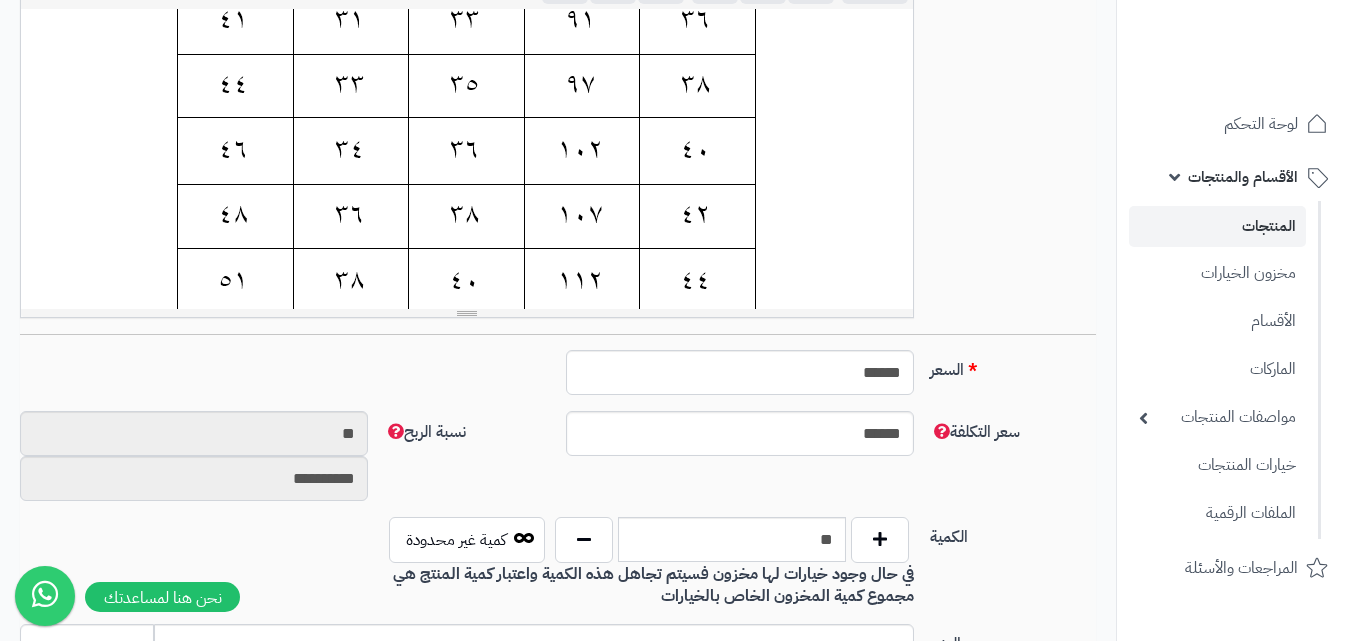 scroll, scrollTop: 400, scrollLeft: 0, axis: vertical 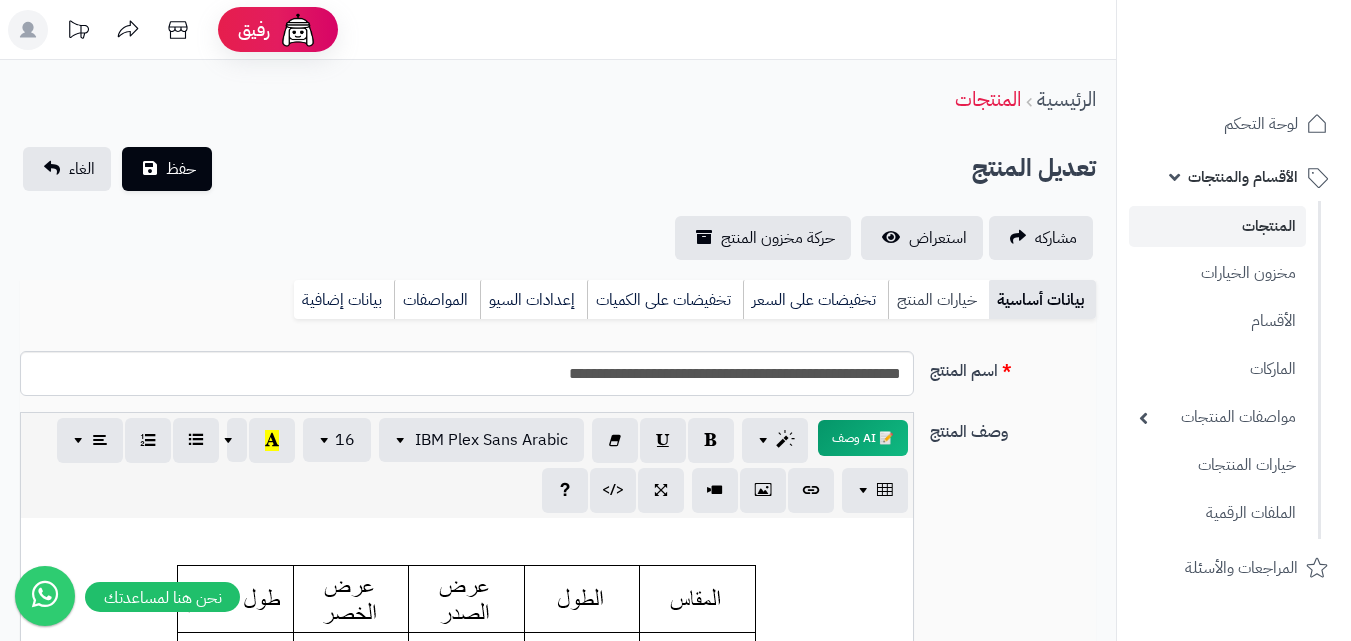 click on "خيارات المنتج" at bounding box center (938, 300) 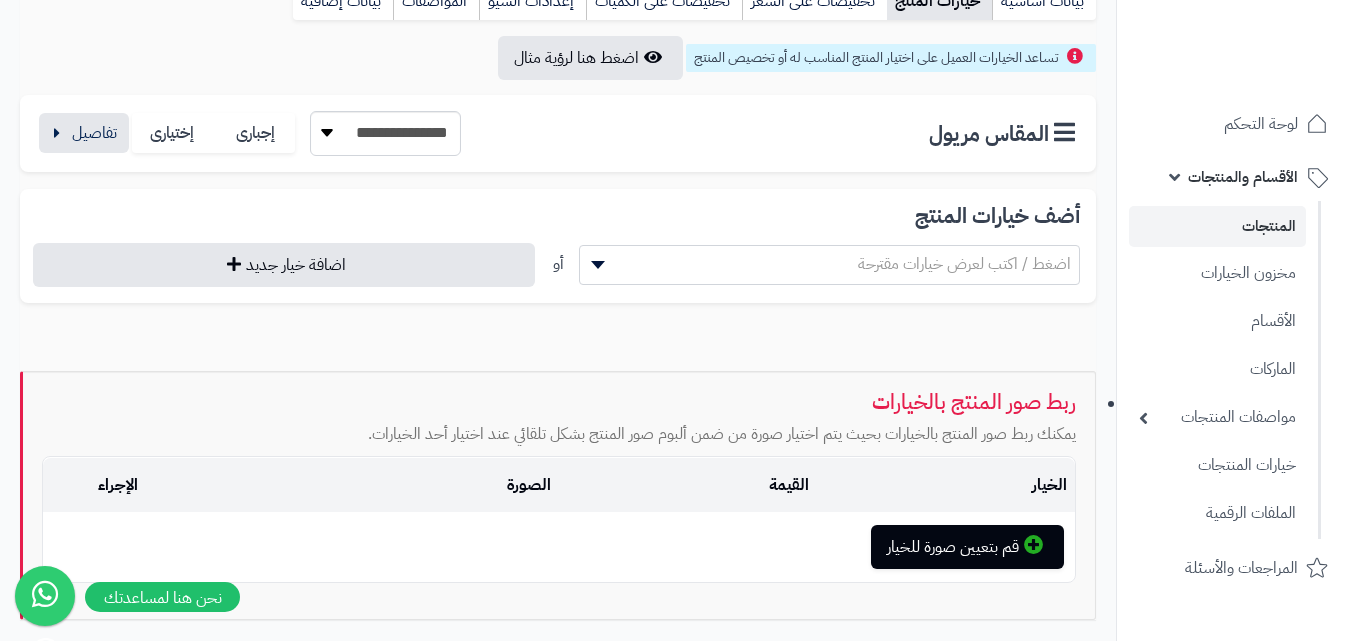 scroll, scrollTop: 300, scrollLeft: 0, axis: vertical 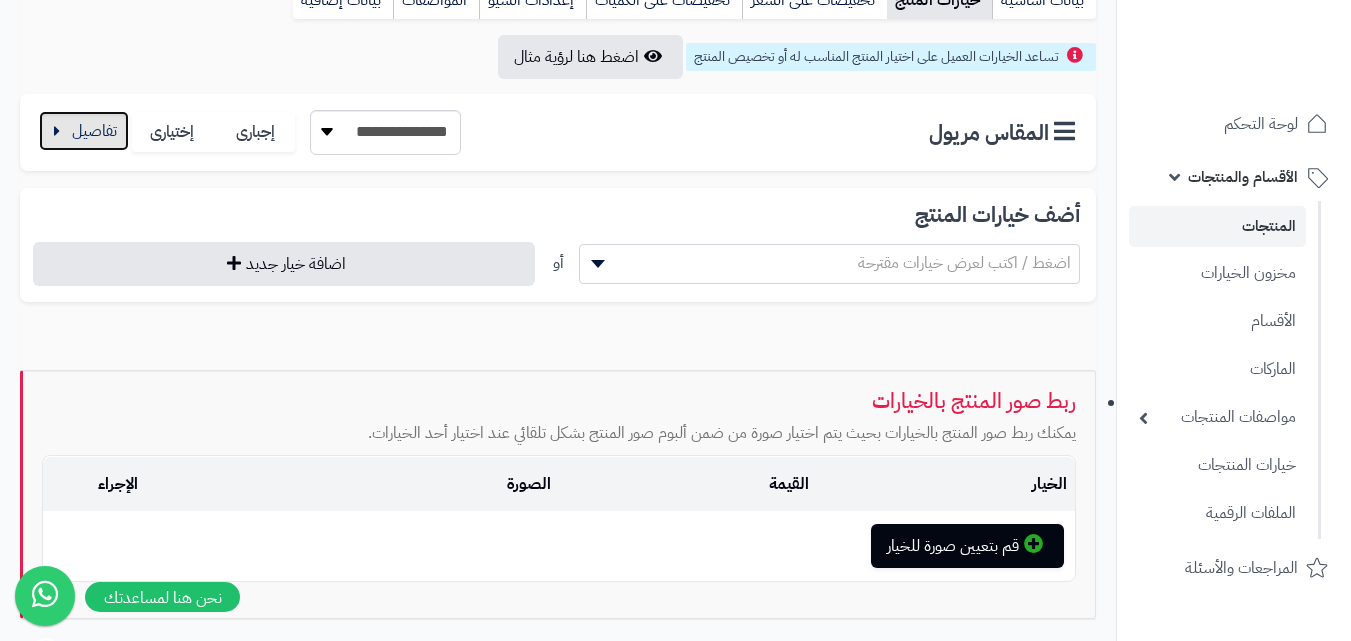 click at bounding box center (84, 131) 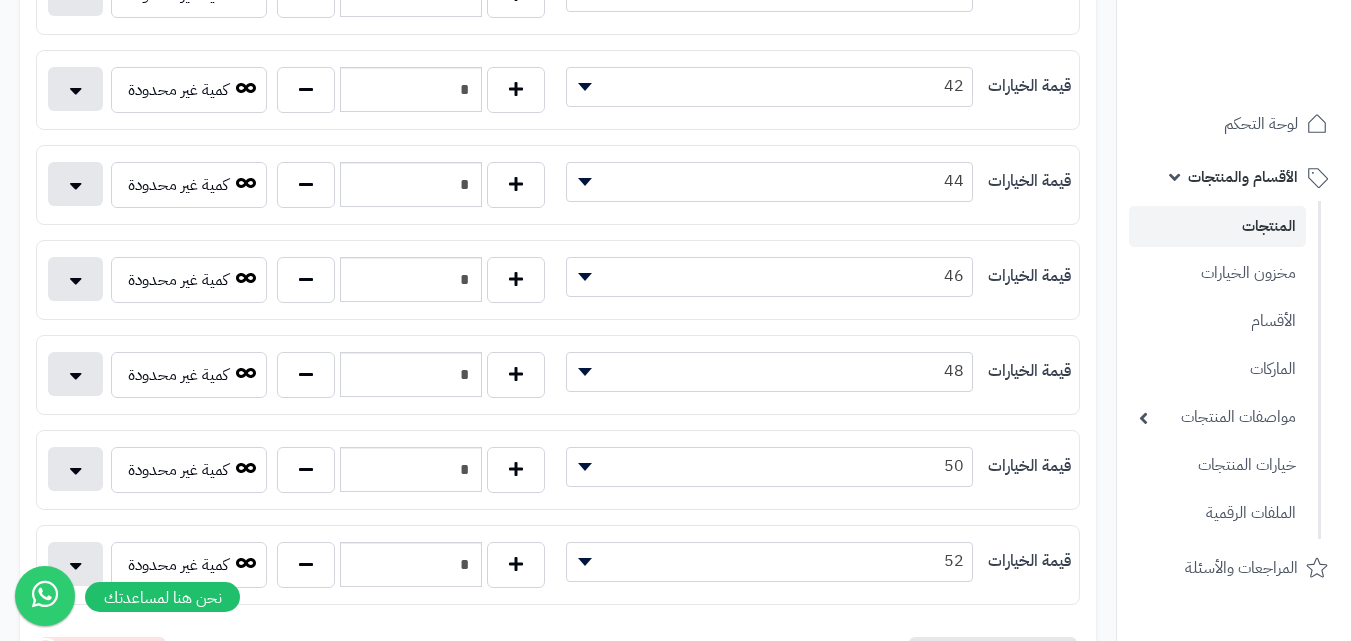 scroll, scrollTop: 400, scrollLeft: 0, axis: vertical 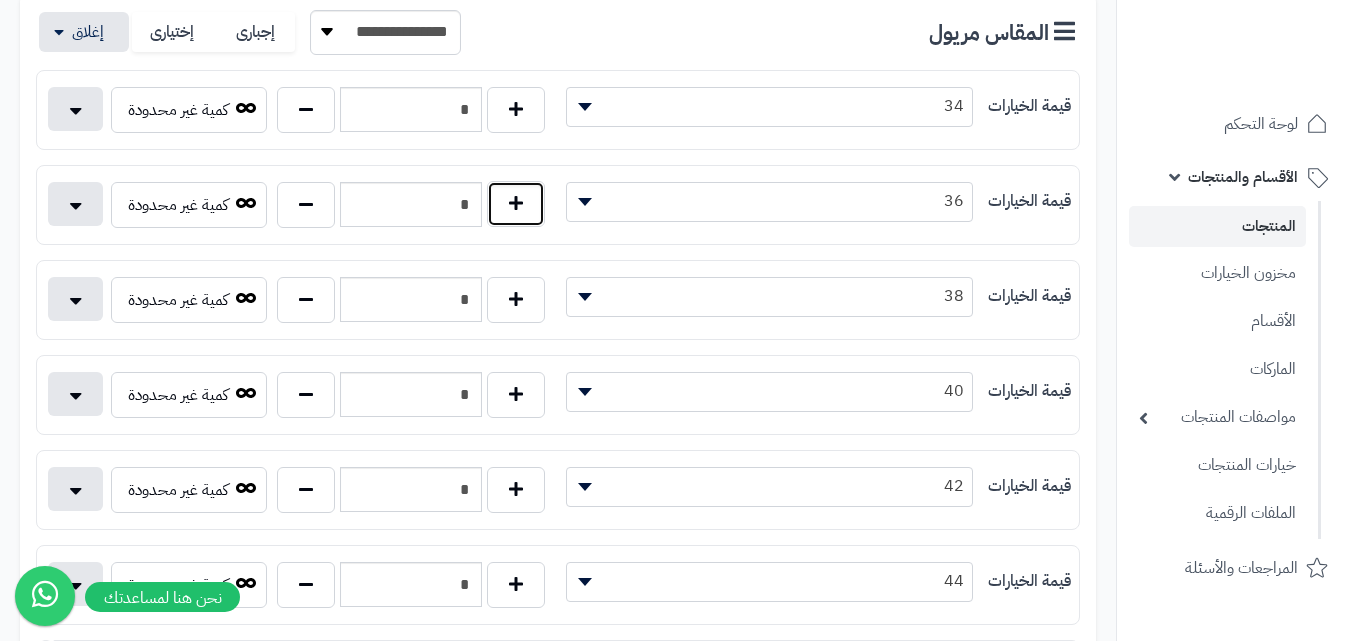 click at bounding box center [516, 204] 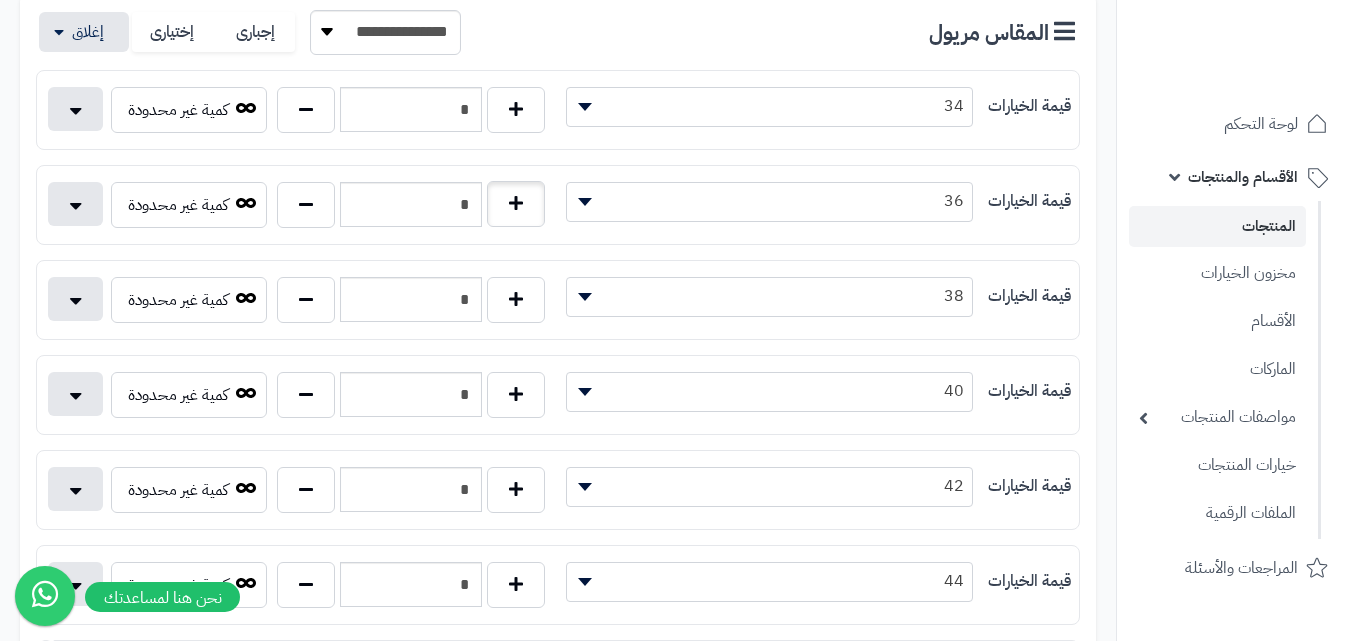type on "*" 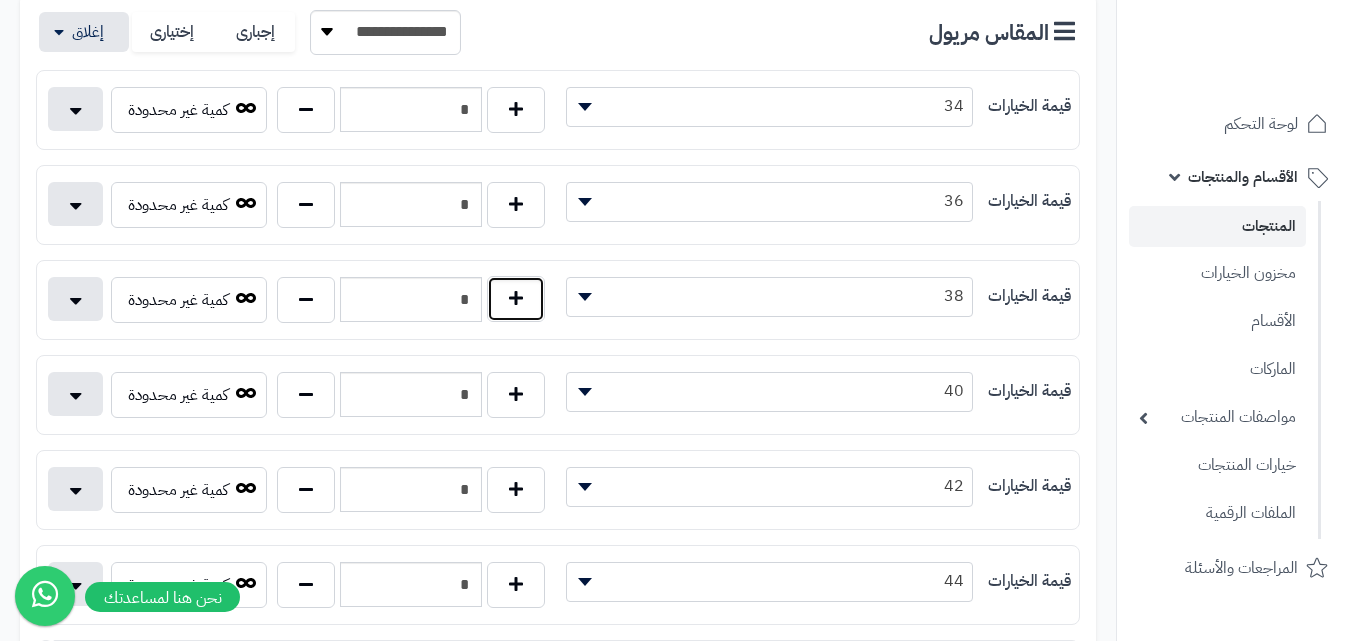 click at bounding box center (516, 299) 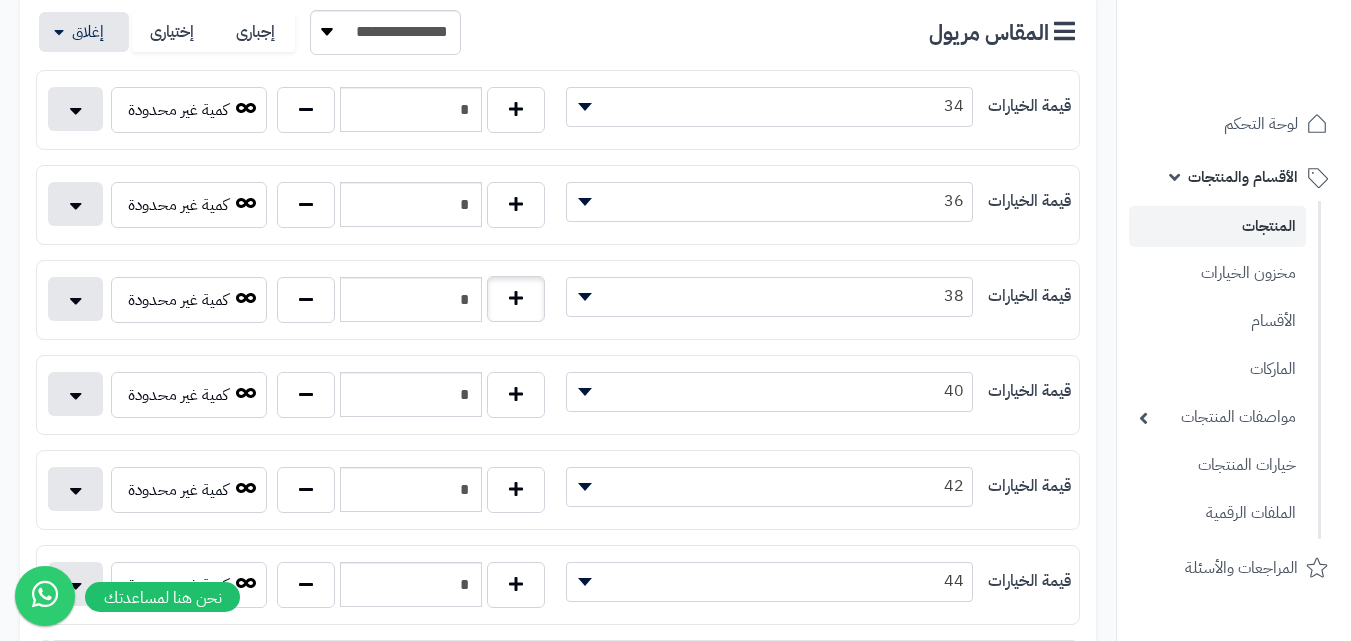 type on "*" 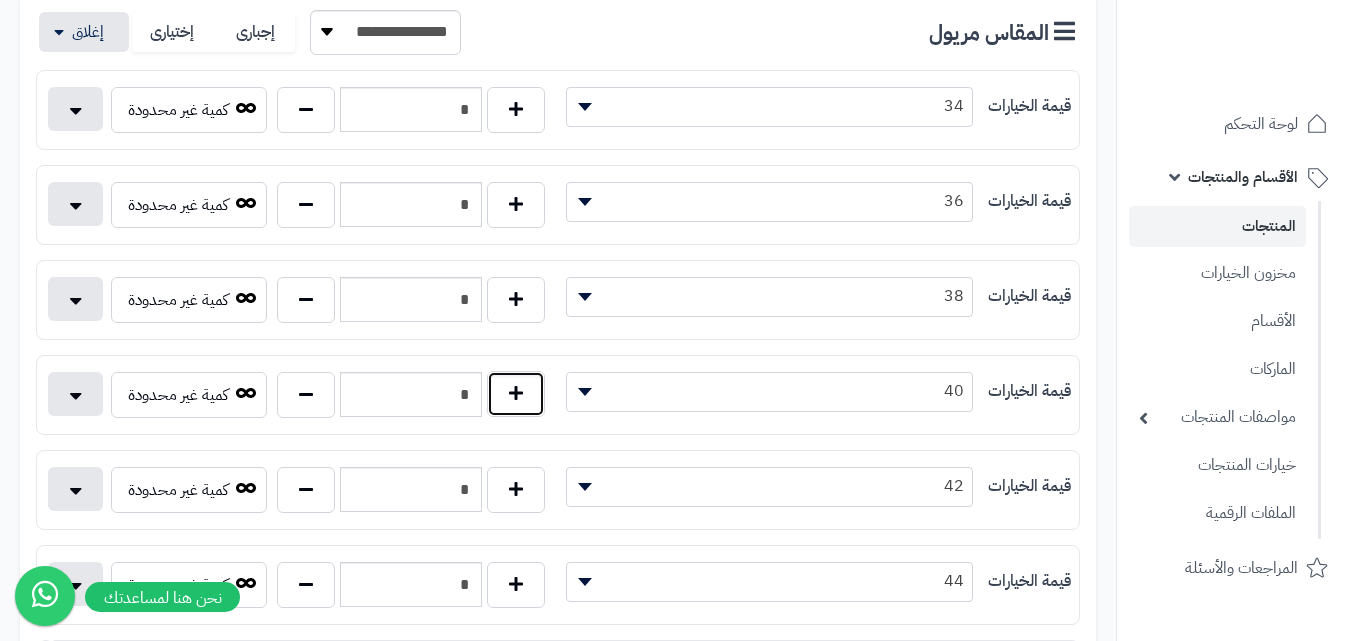 click at bounding box center (516, 394) 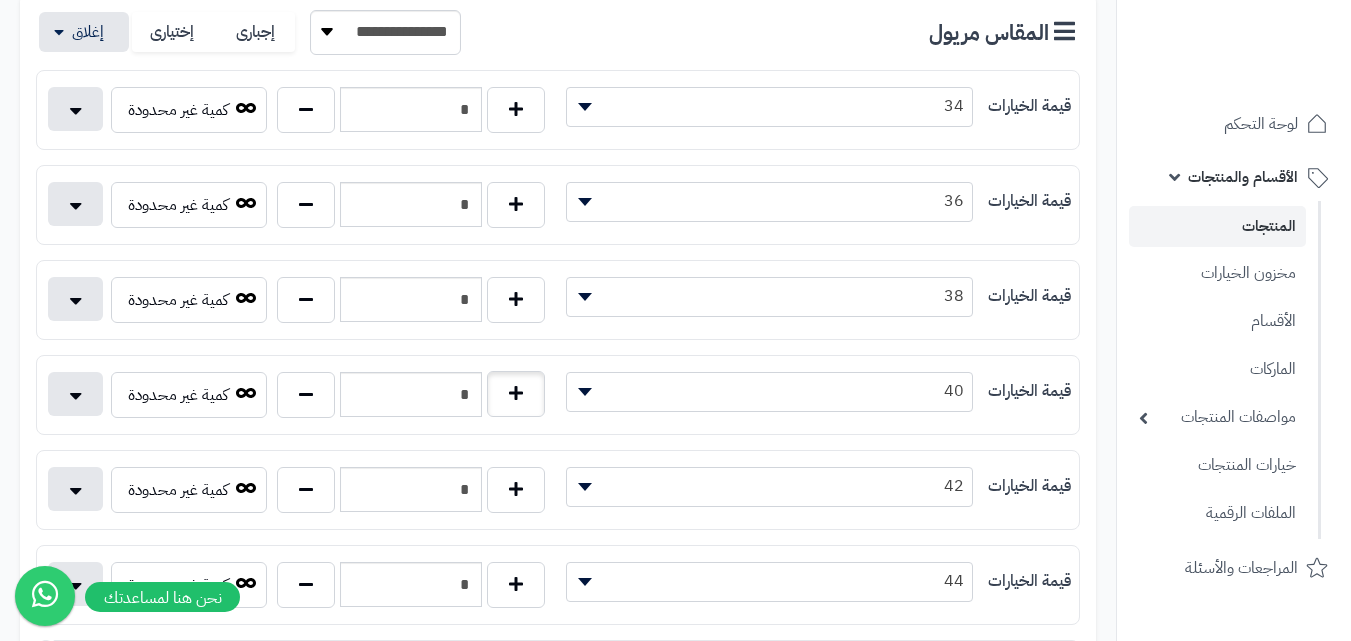 type on "*" 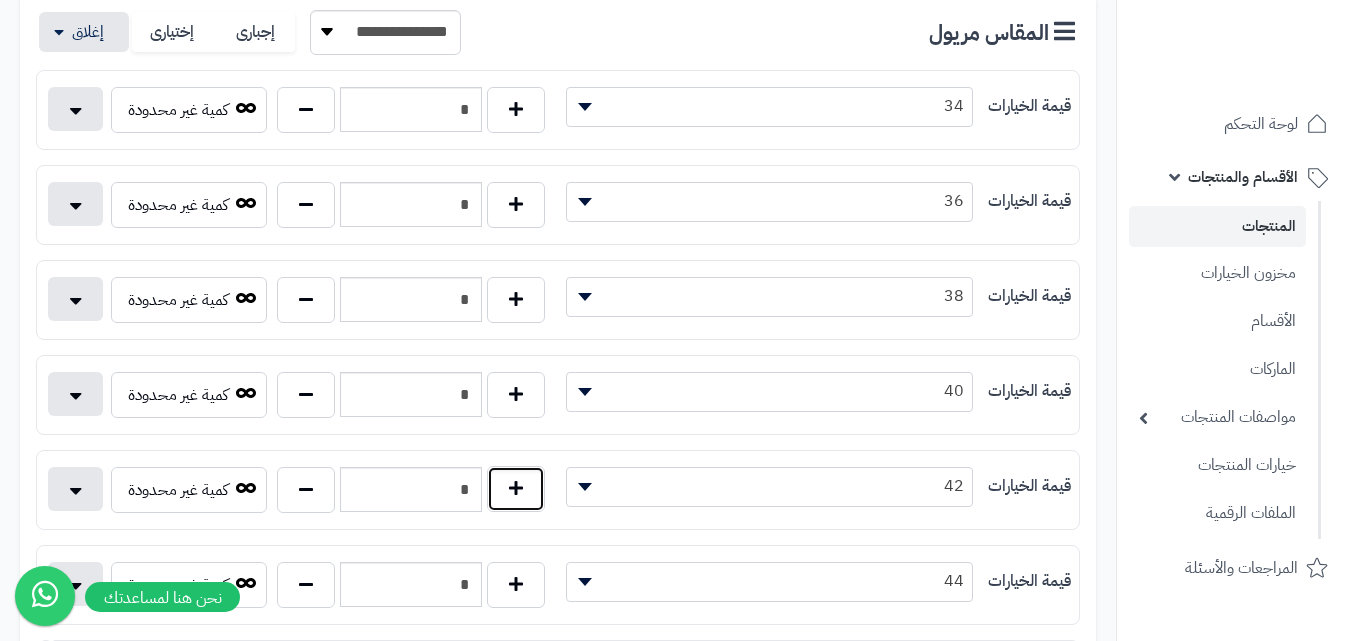 click at bounding box center [516, 489] 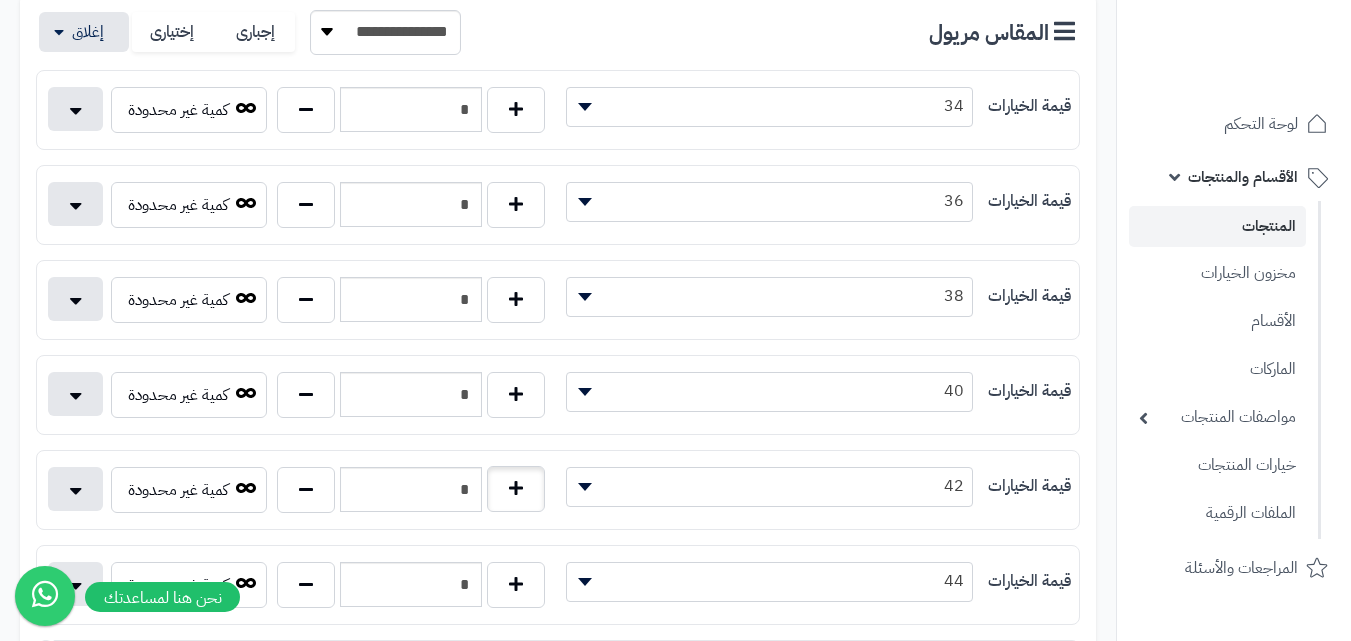 type on "*" 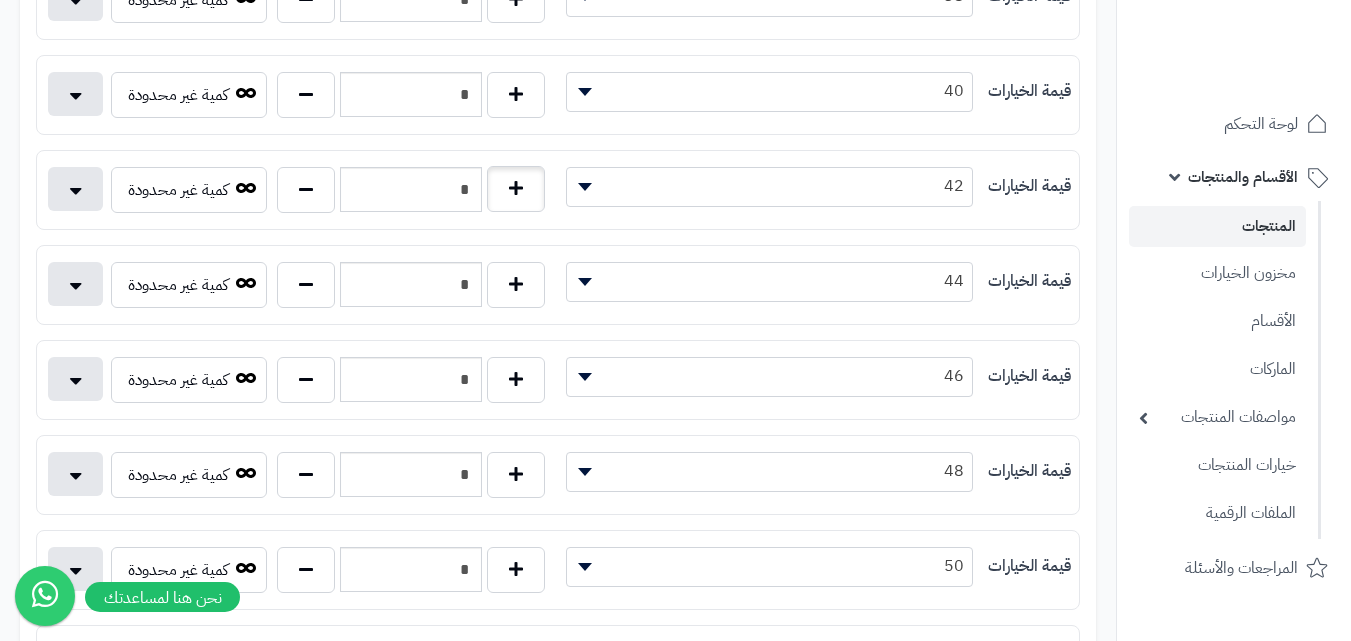 scroll, scrollTop: 800, scrollLeft: 0, axis: vertical 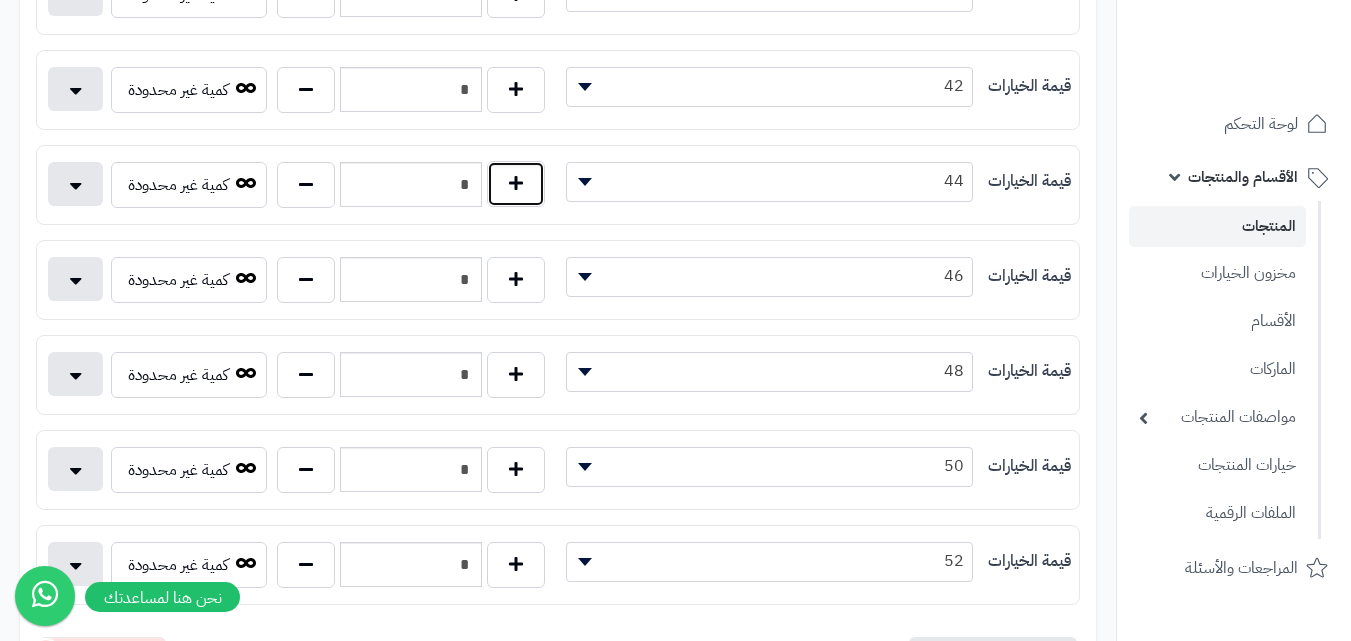 click at bounding box center (516, 184) 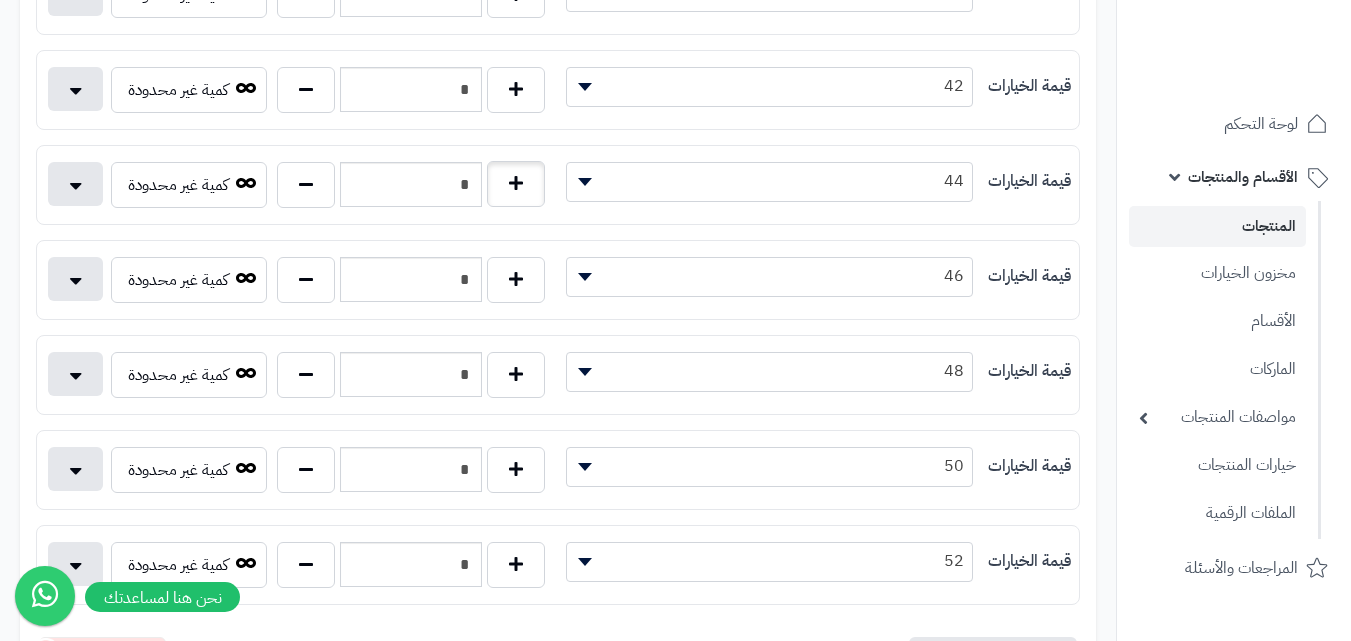 type on "*" 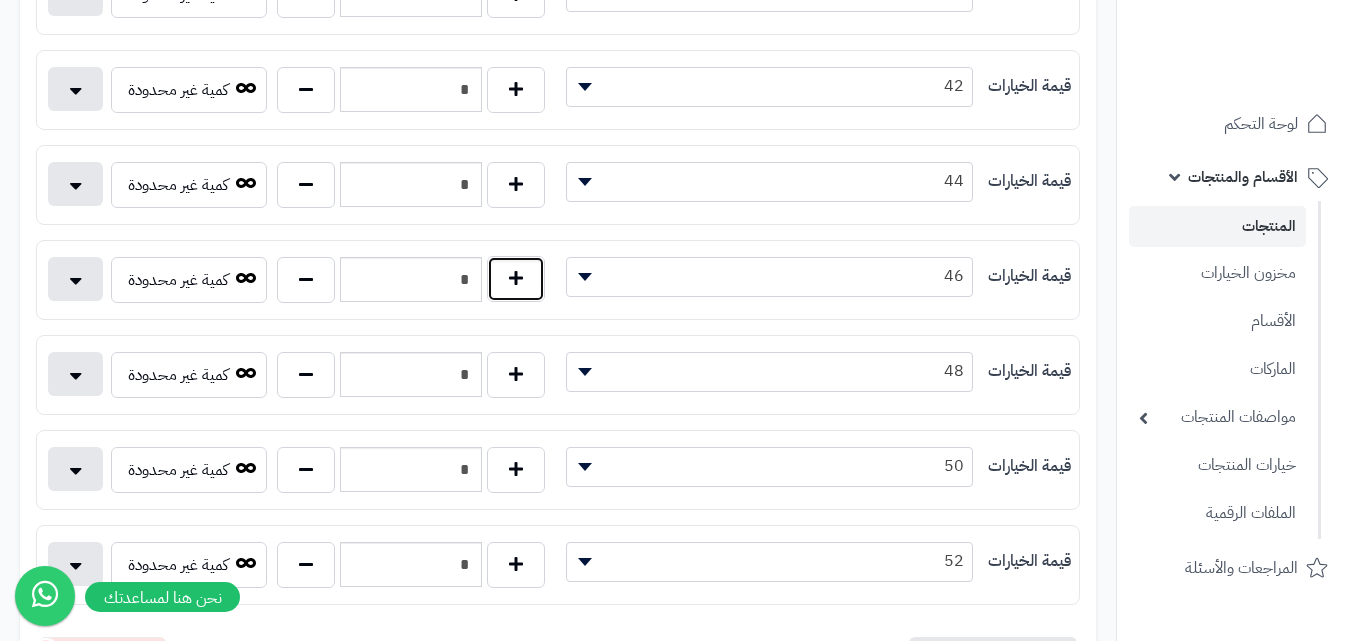 click at bounding box center [516, 279] 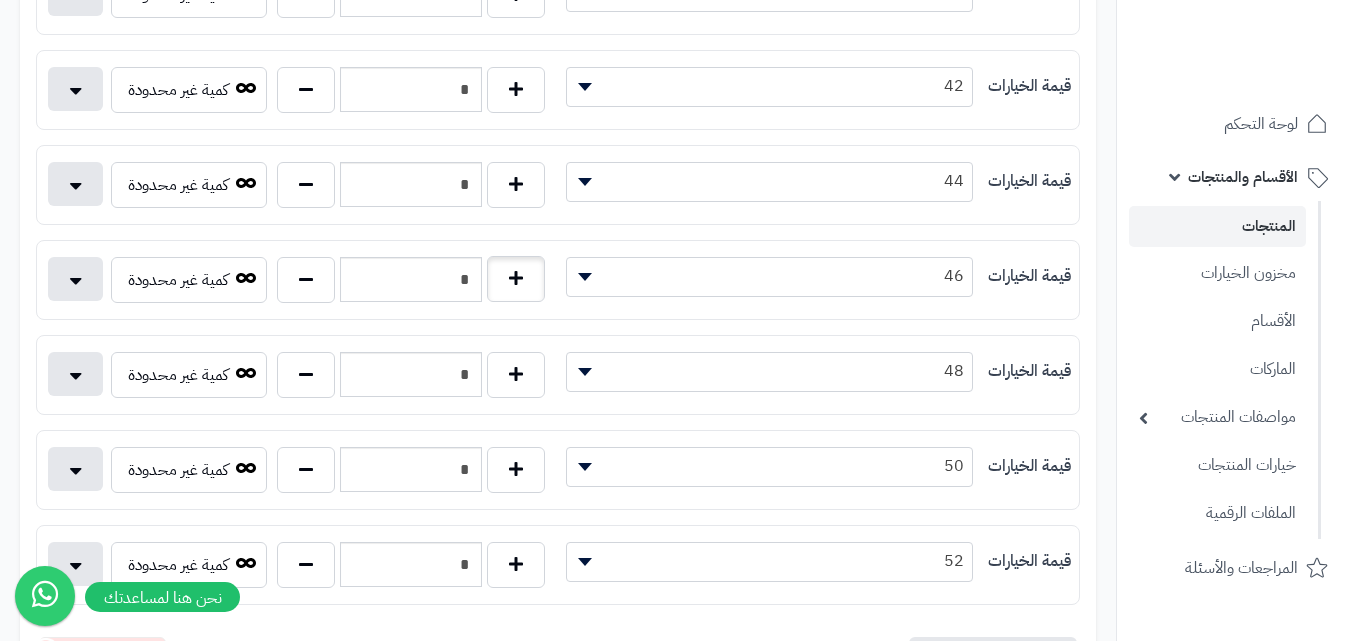 type on "*" 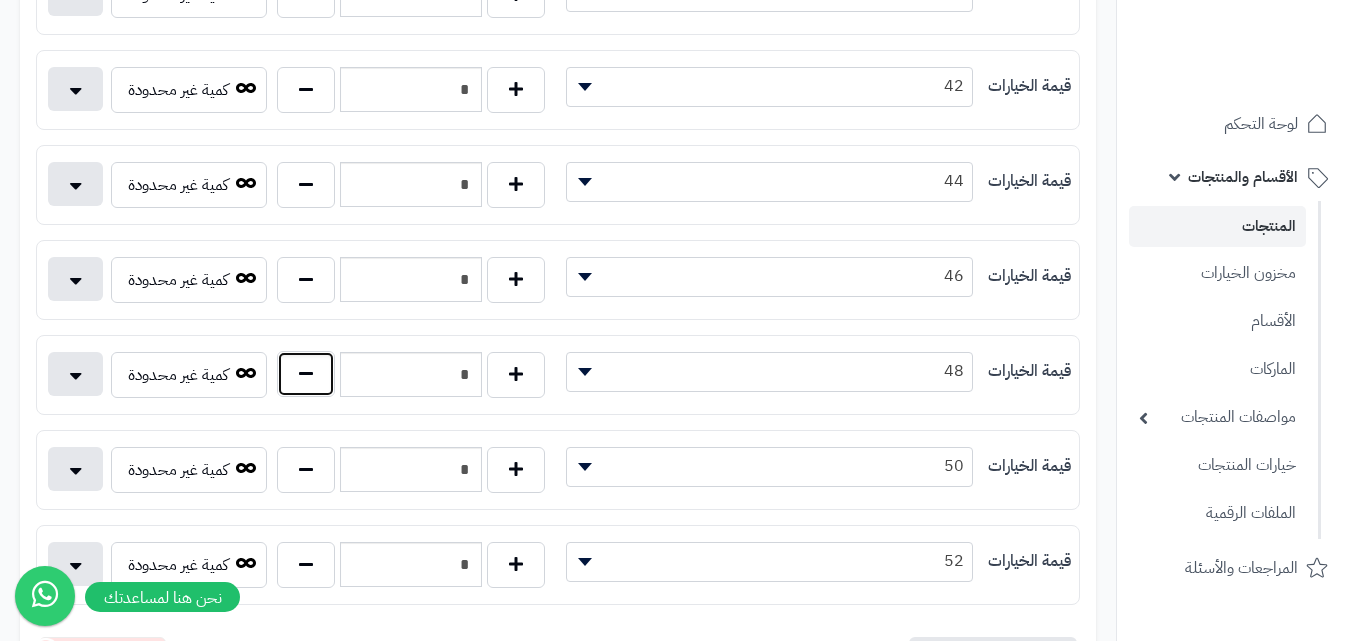 click at bounding box center [306, 374] 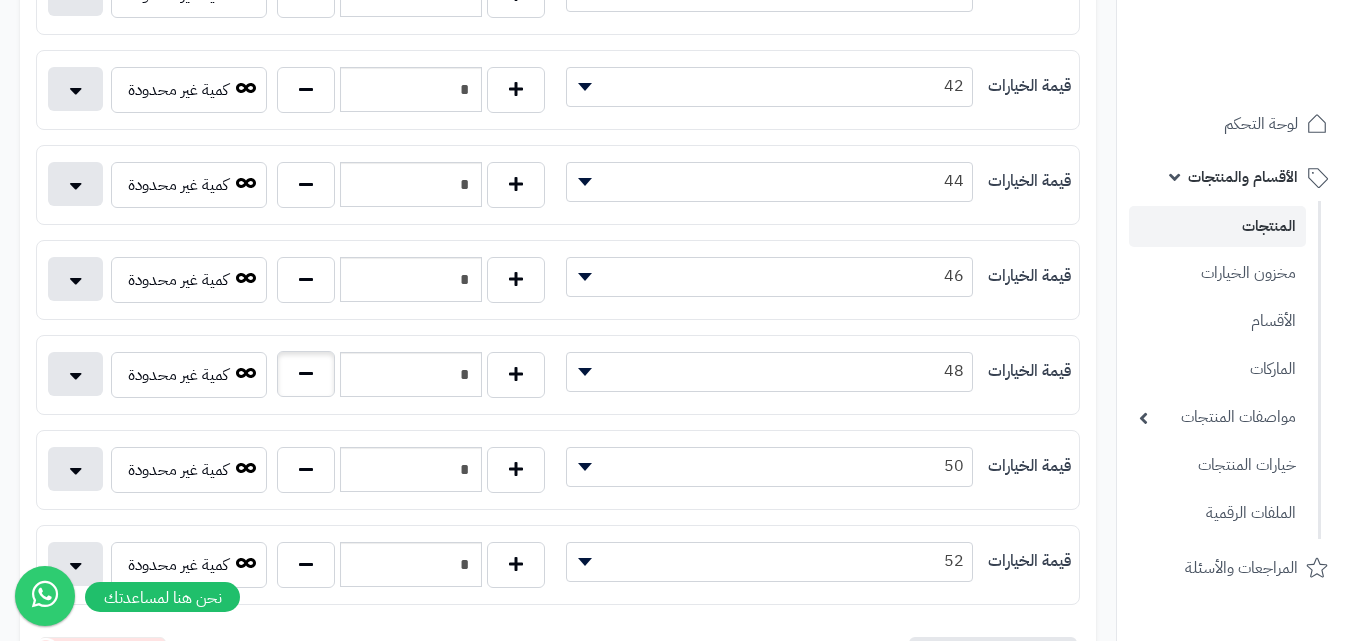 type on "*" 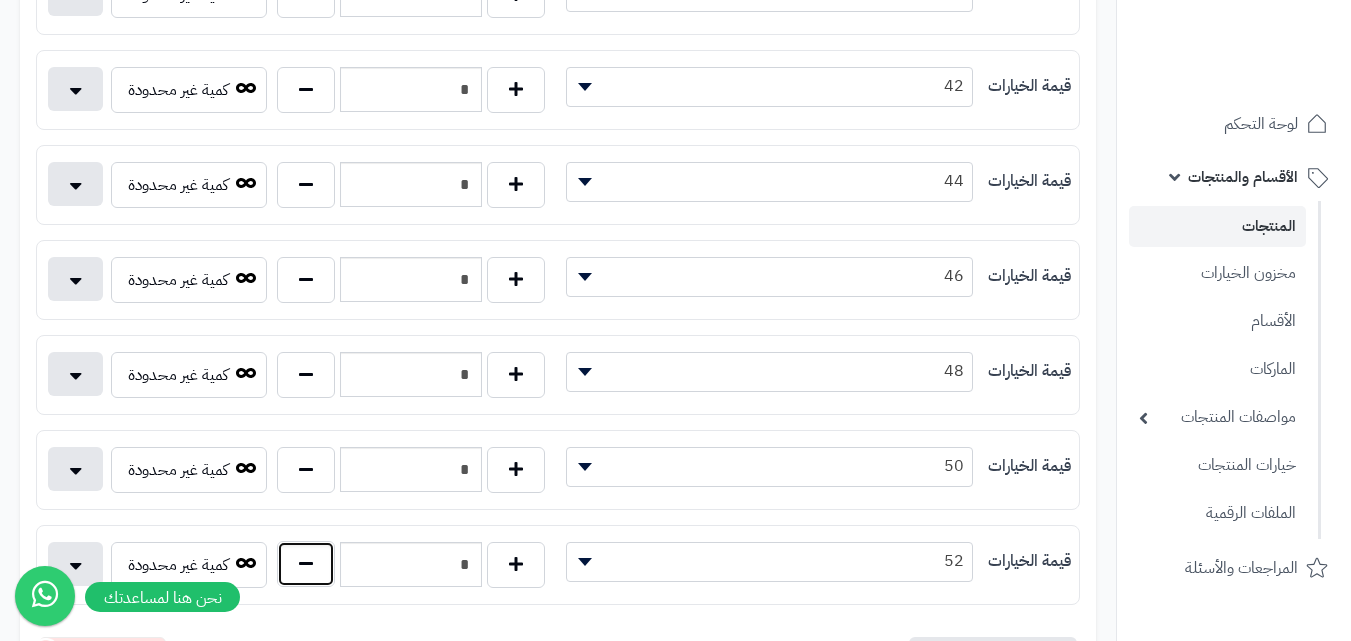 click at bounding box center [306, 564] 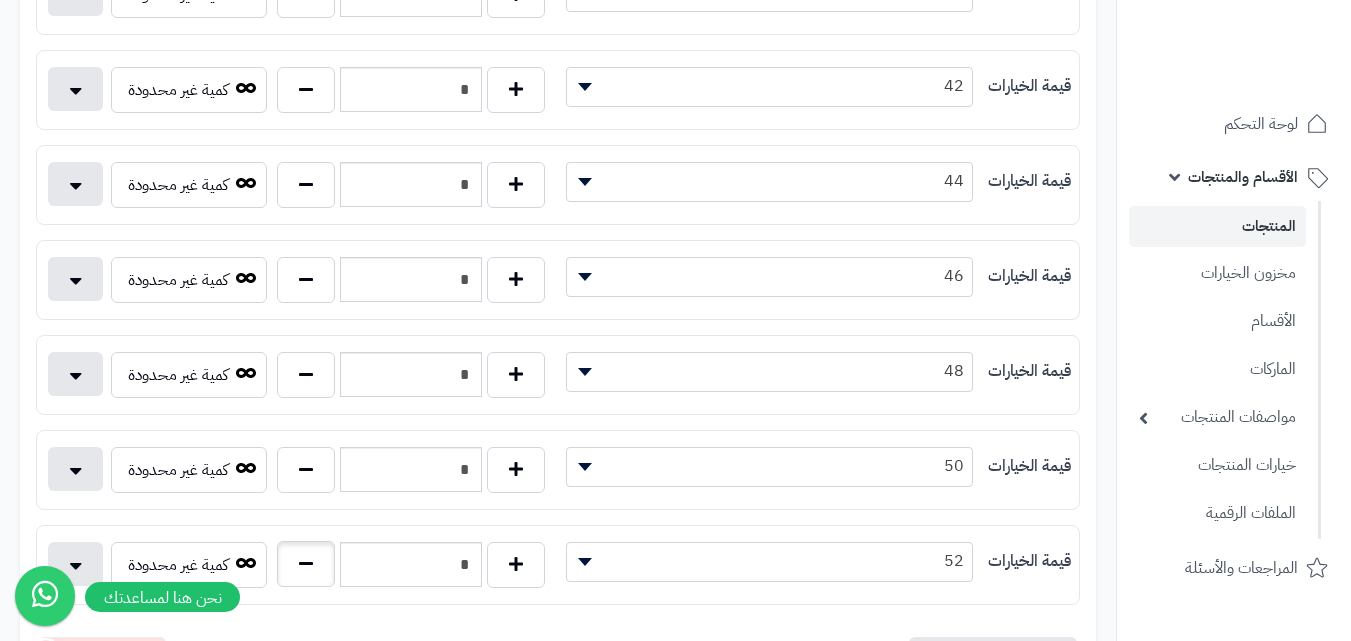 type on "*" 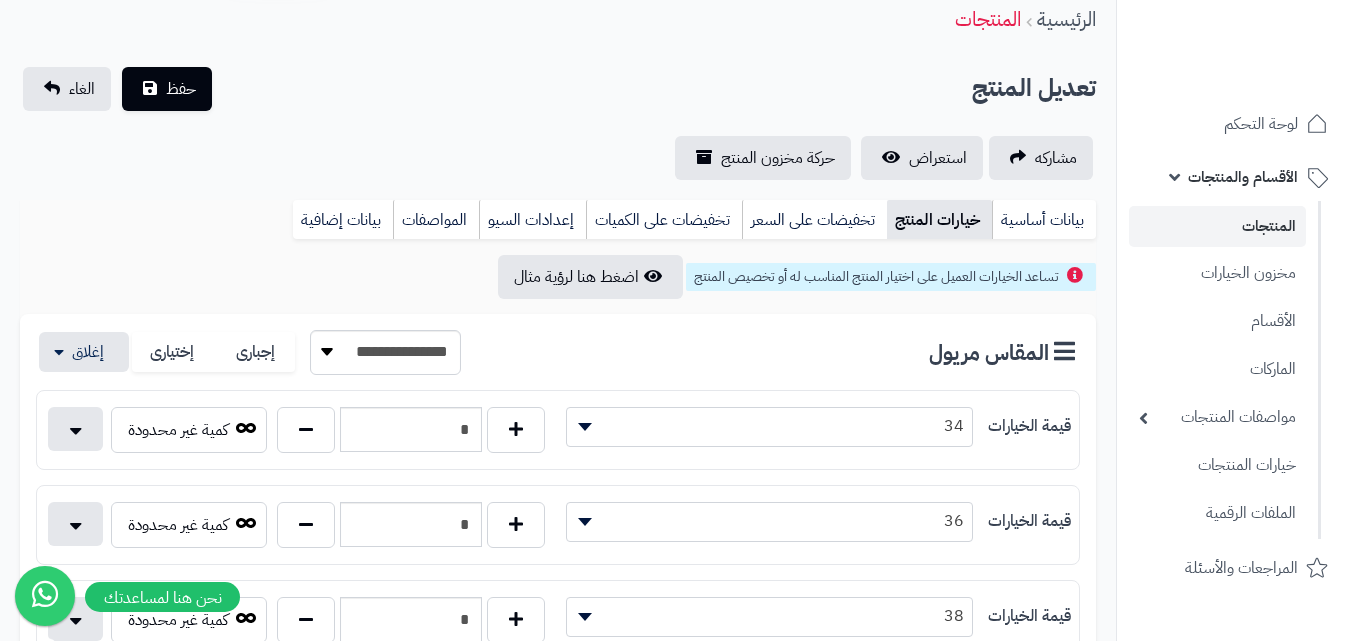 scroll, scrollTop: 0, scrollLeft: 0, axis: both 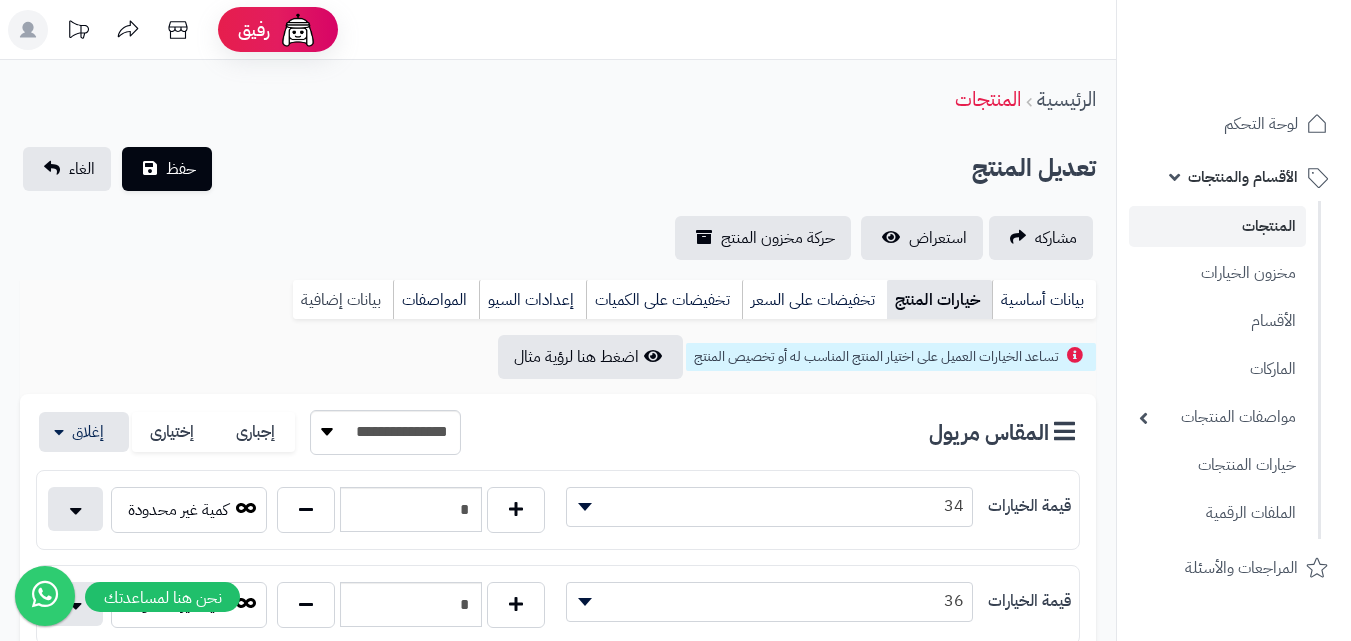 click on "بيانات إضافية" at bounding box center (343, 300) 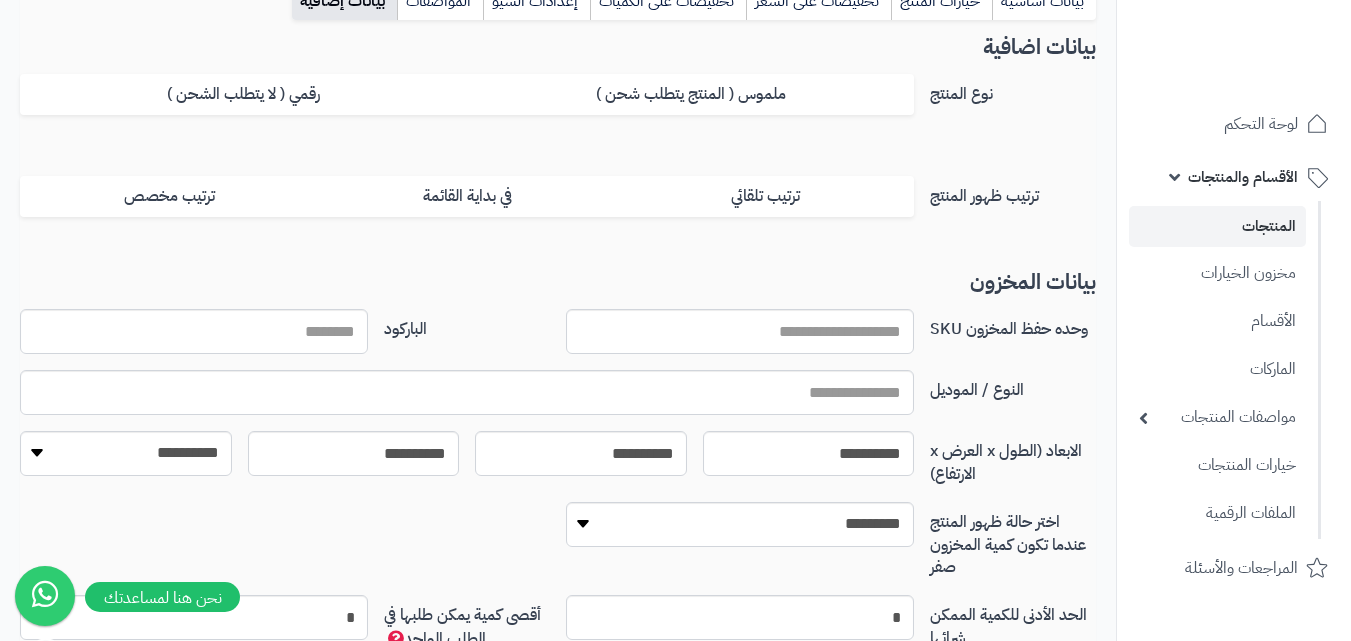 scroll, scrollTop: 300, scrollLeft: 0, axis: vertical 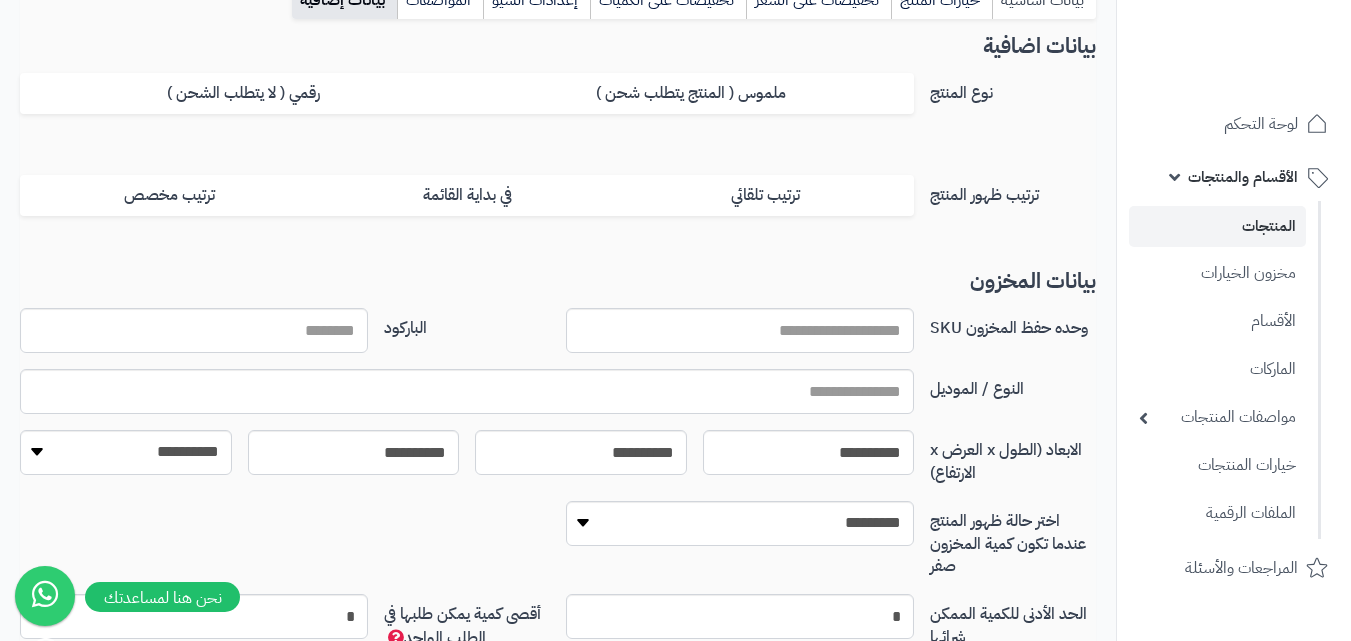 click on "بيانات أساسية" at bounding box center [1044, 0] 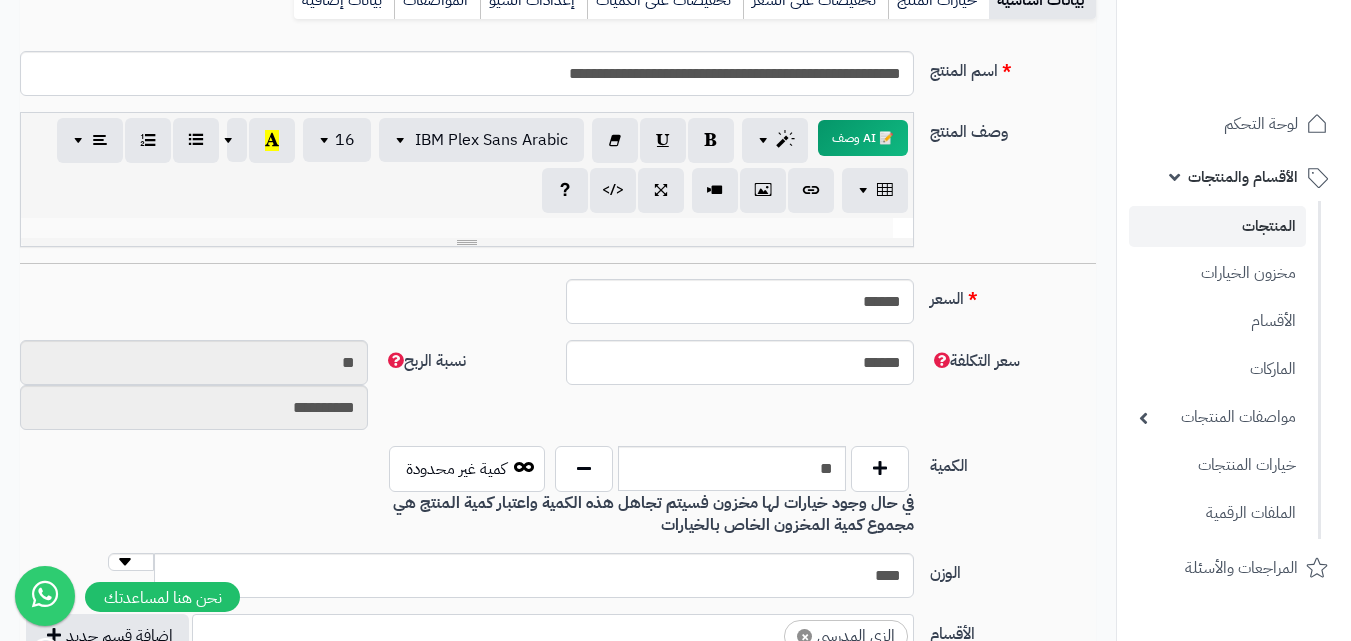 scroll, scrollTop: 0, scrollLeft: 0, axis: both 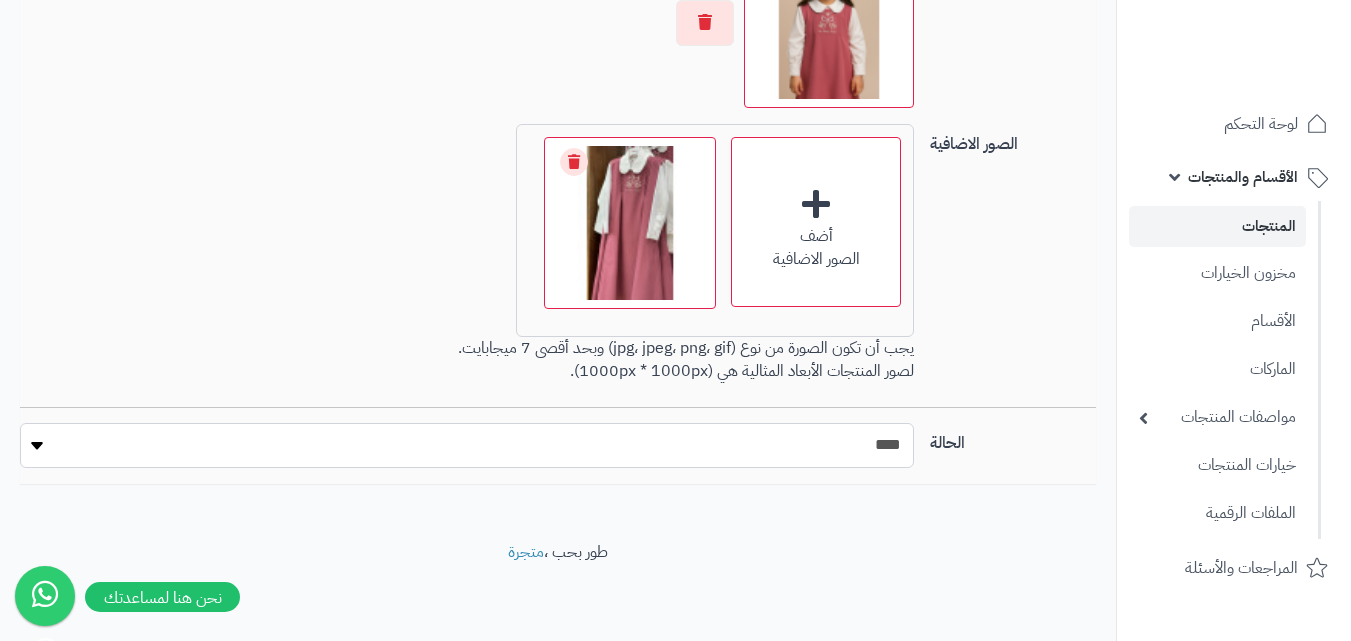 click on "***** ****" at bounding box center [467, 445] 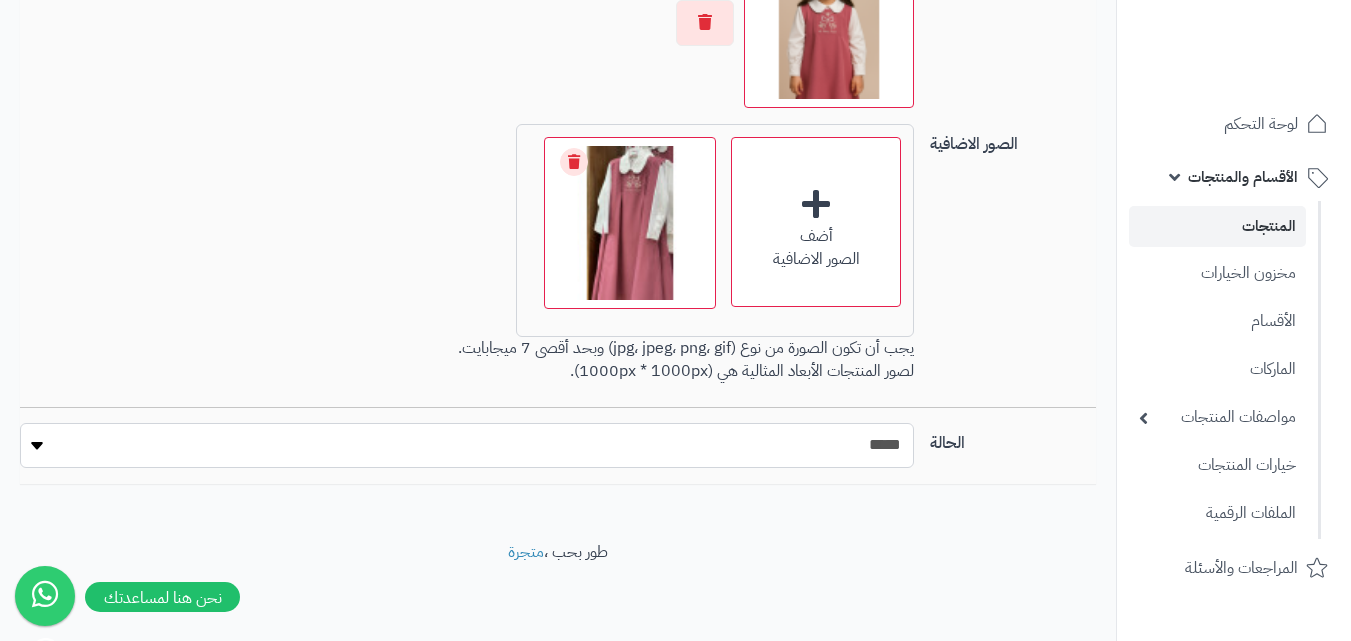 click on "***** ****" at bounding box center (467, 445) 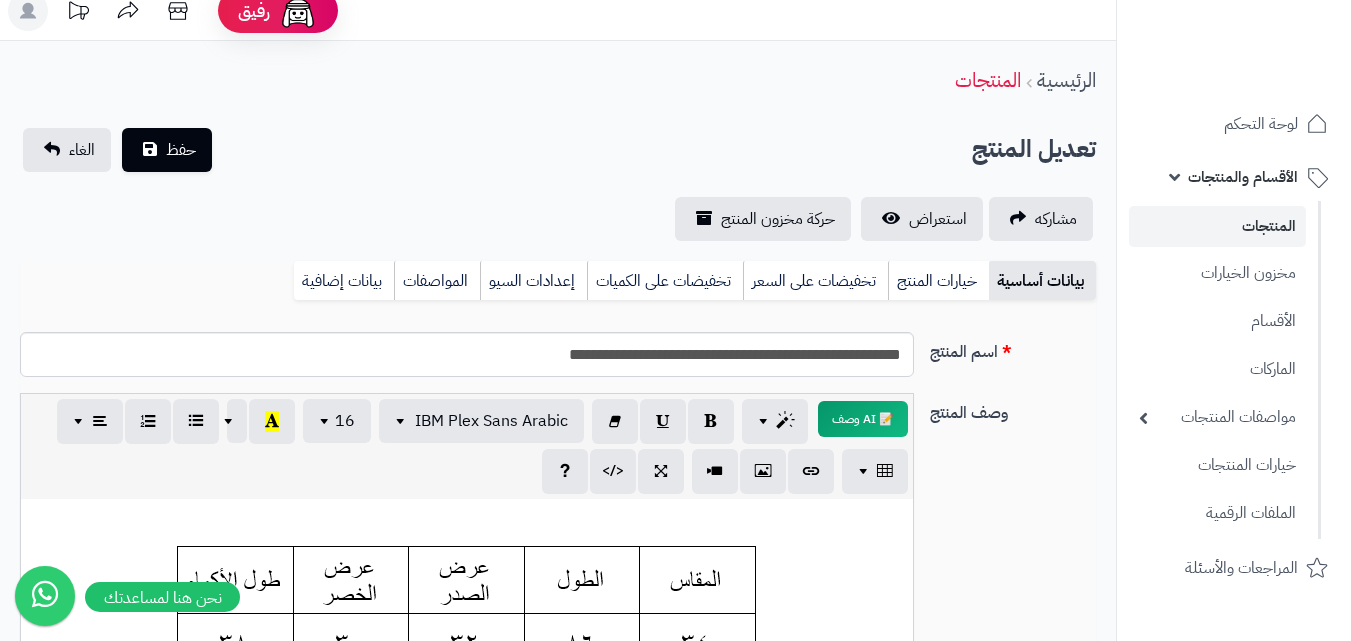 scroll, scrollTop: 0, scrollLeft: 0, axis: both 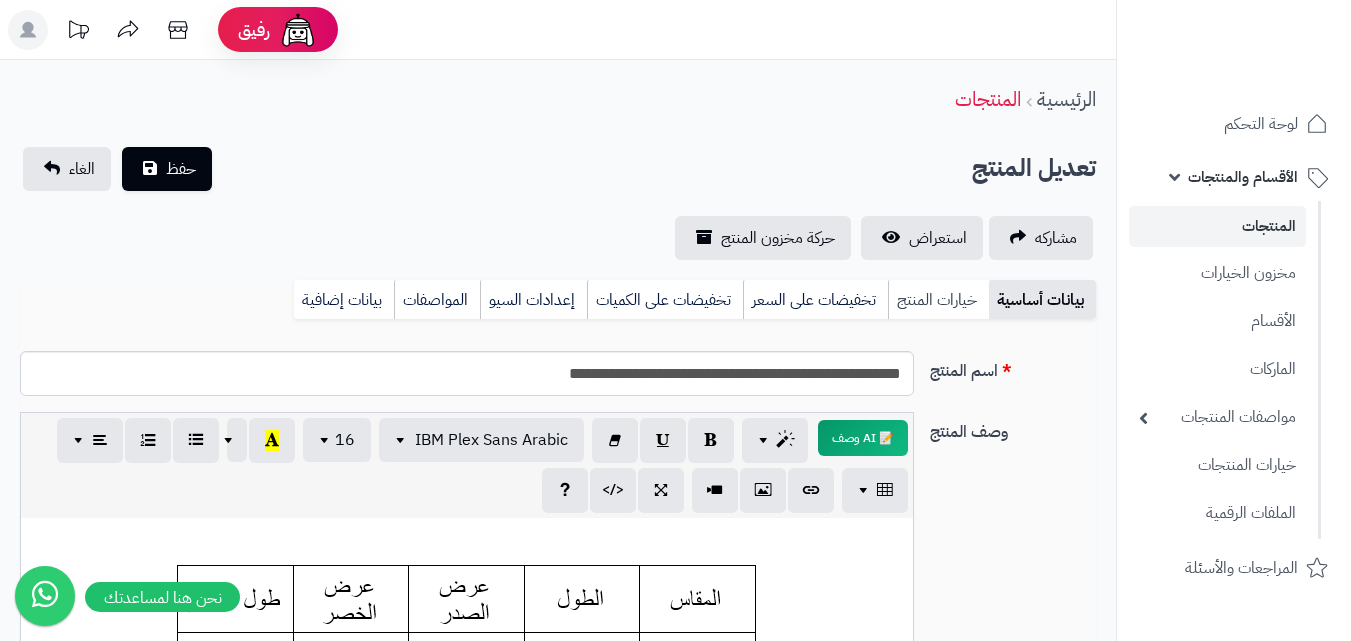 click on "خيارات المنتج" at bounding box center [938, 300] 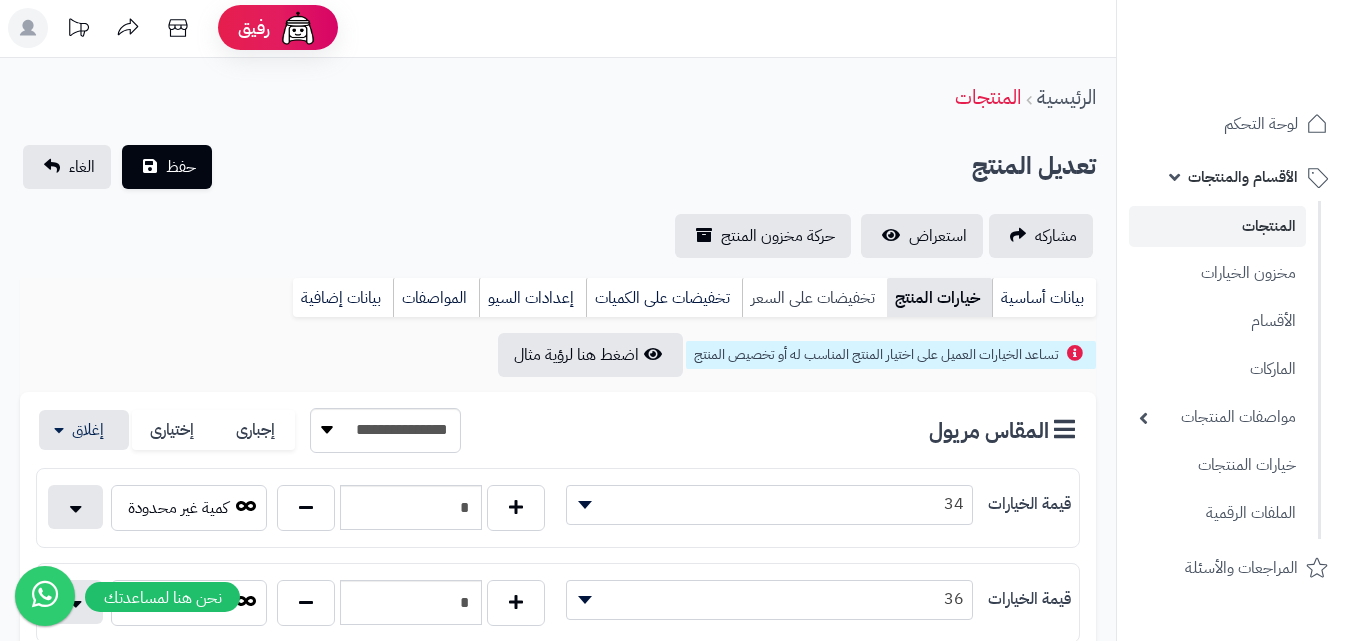 scroll, scrollTop: 0, scrollLeft: 0, axis: both 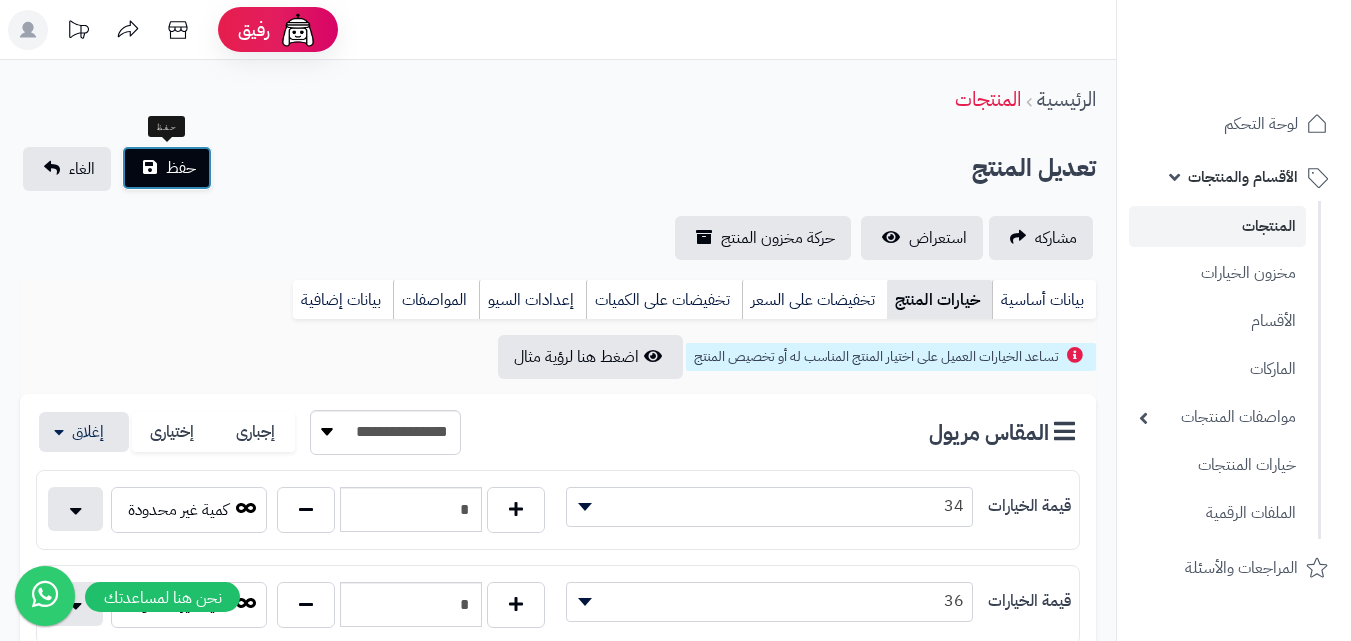 click on "حفظ" at bounding box center (167, 168) 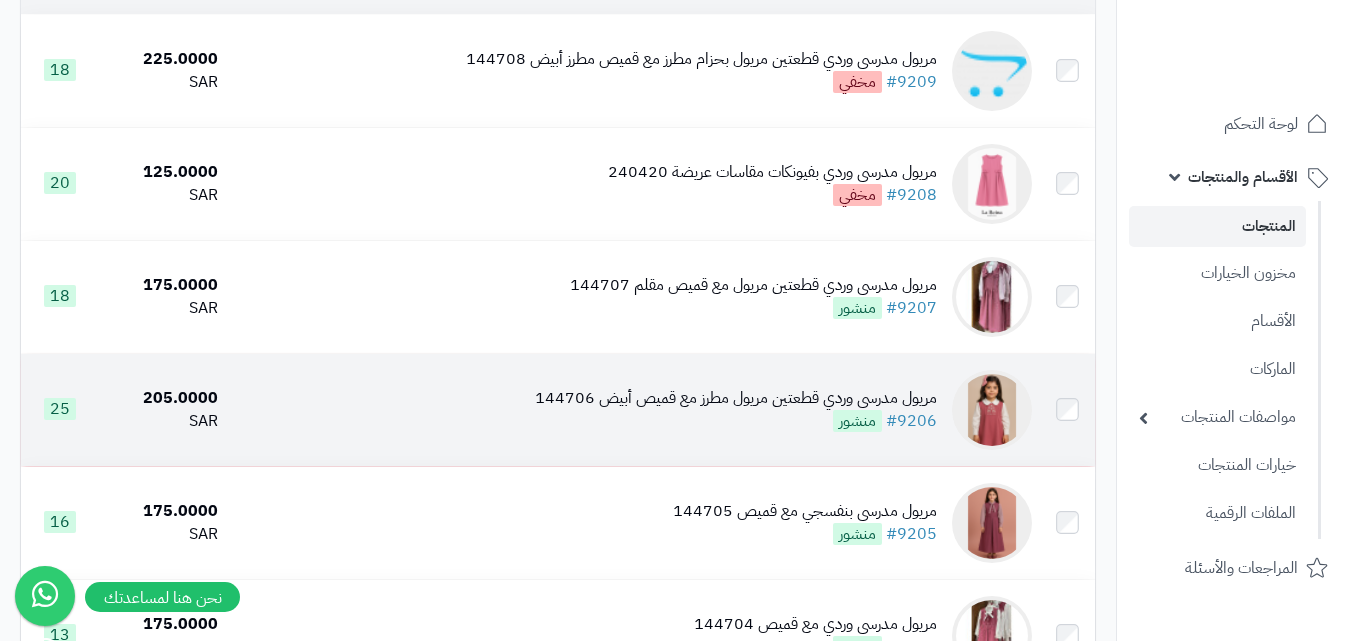 scroll, scrollTop: 100, scrollLeft: 0, axis: vertical 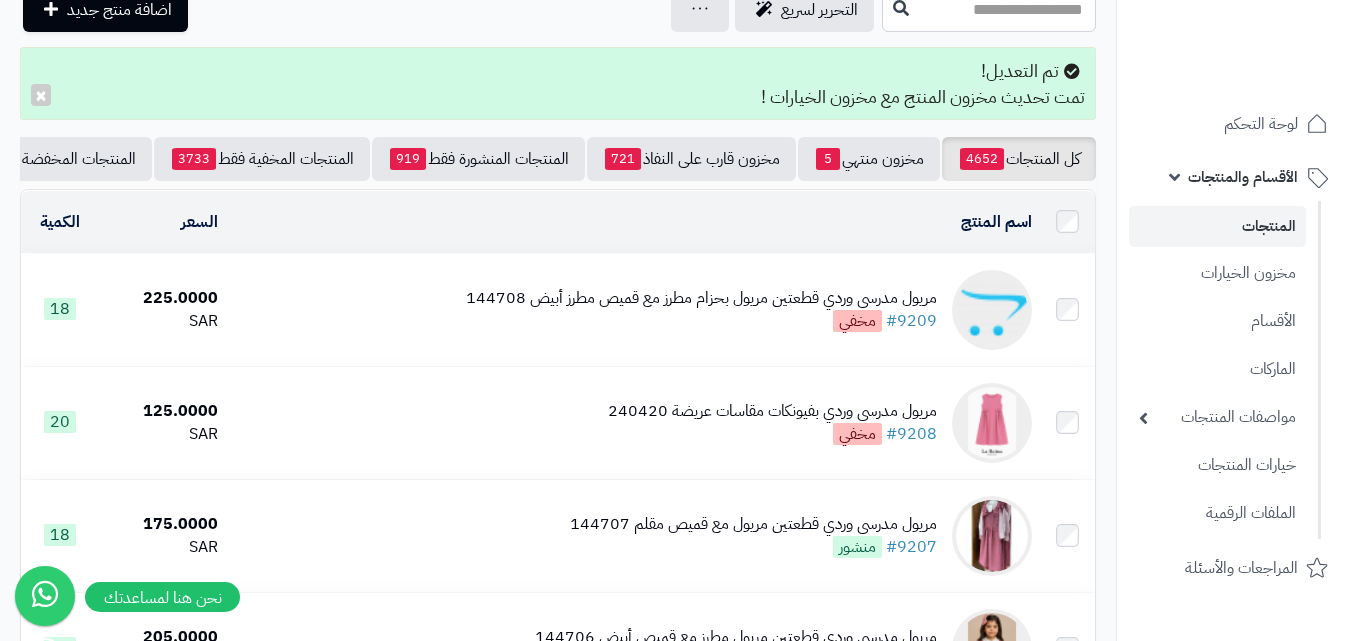 click on "مريول مدرسي وردي قطعتين مريول بحزام  مطرز مع قميص مطرز  أبيض  144708" at bounding box center (701, 298) 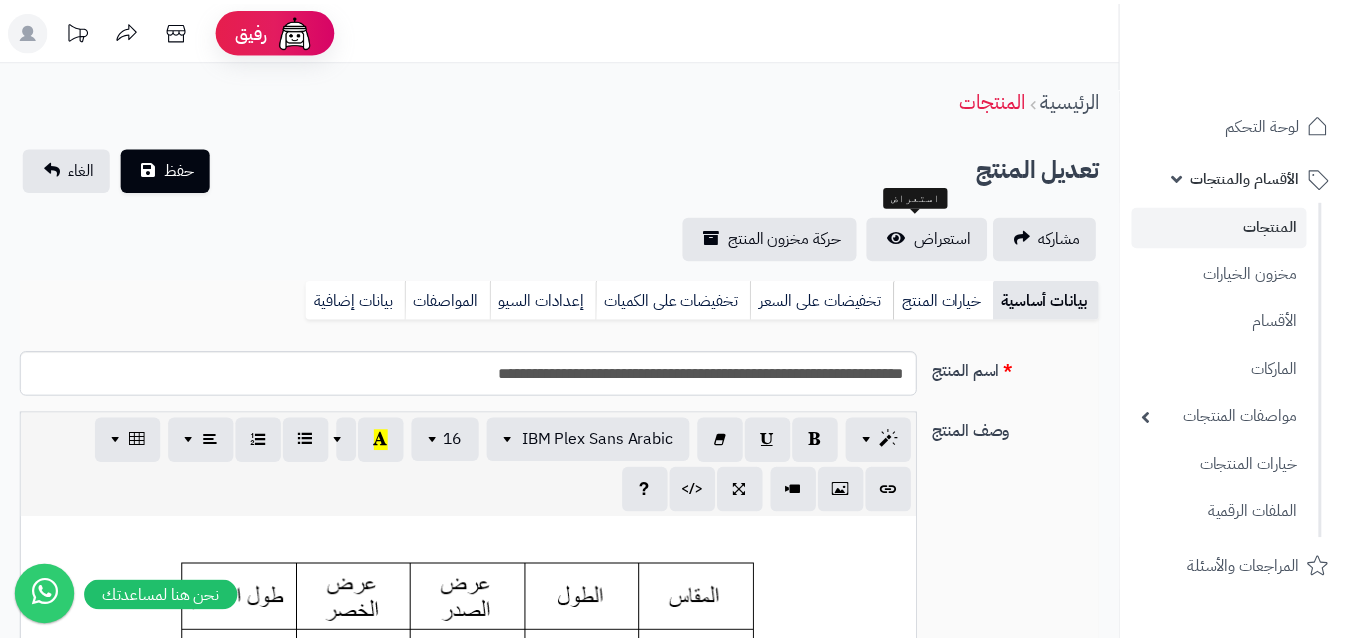 scroll, scrollTop: 0, scrollLeft: 0, axis: both 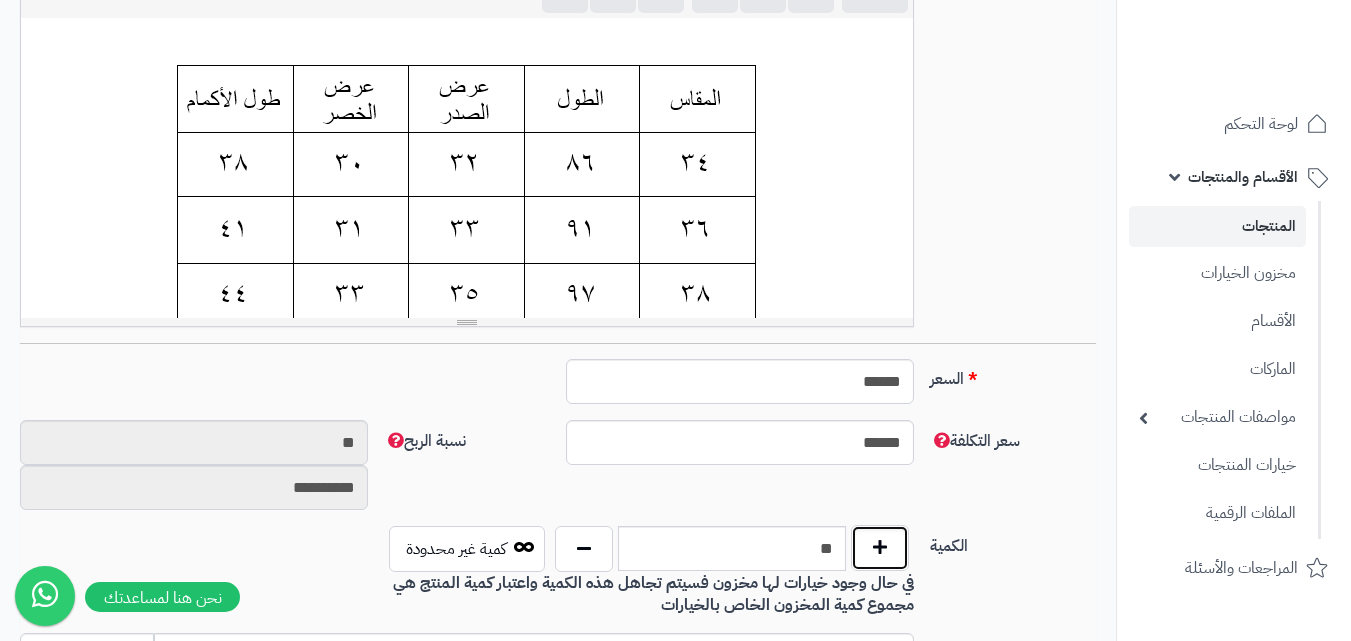 click at bounding box center [880, 548] 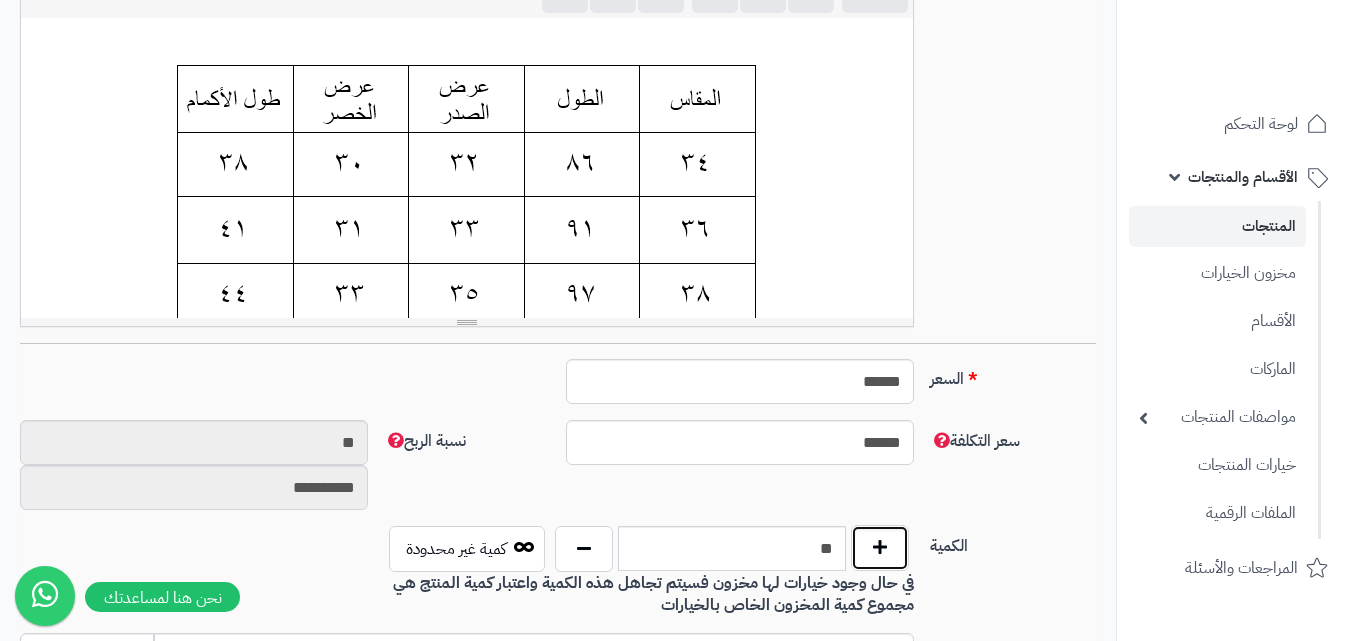 click at bounding box center (880, 548) 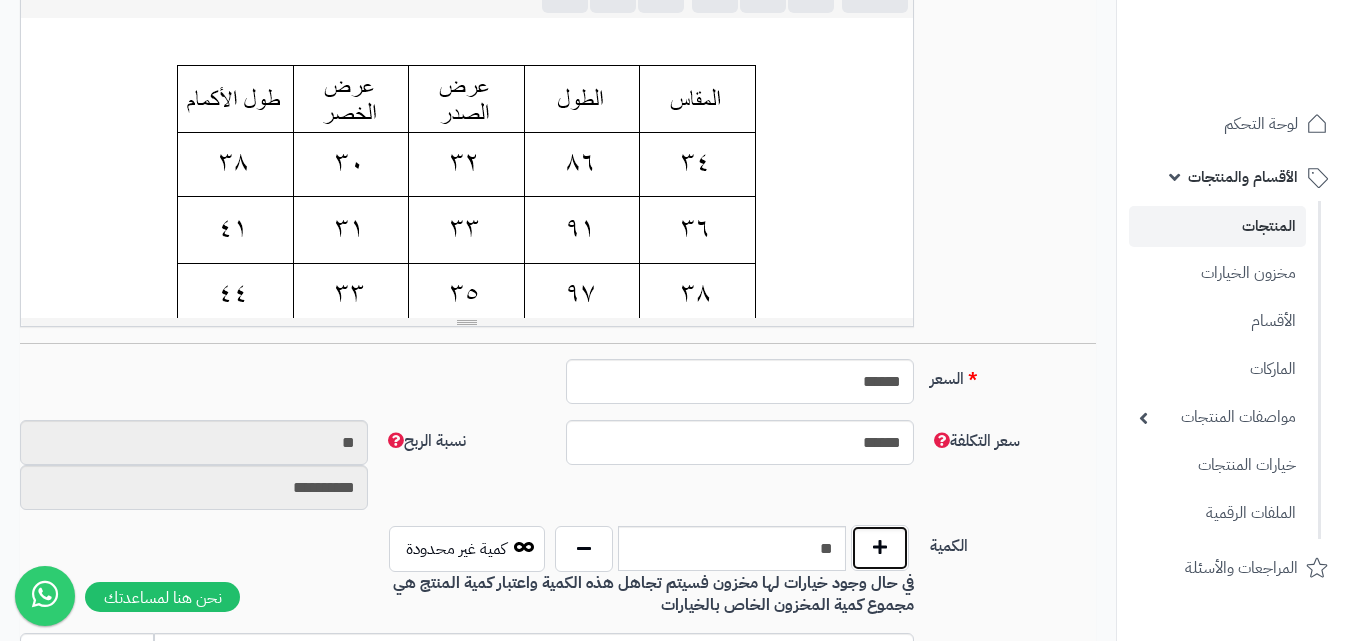 click at bounding box center (880, 548) 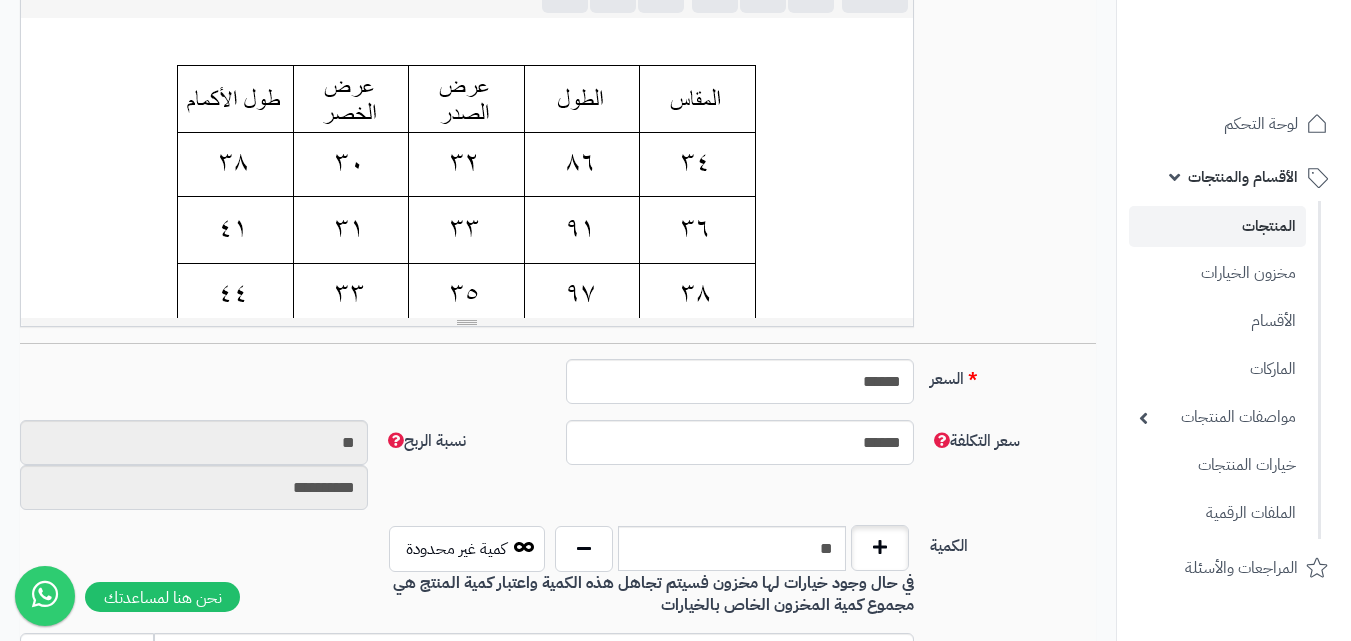 type on "**" 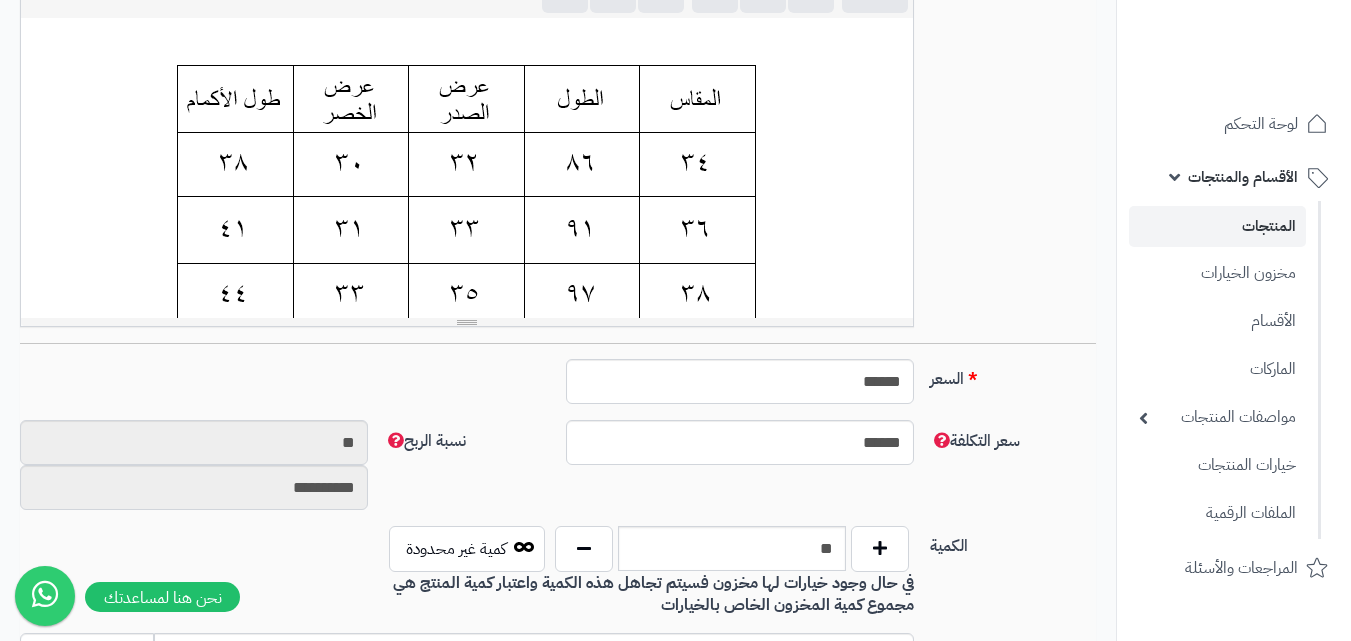 scroll, scrollTop: 0, scrollLeft: 0, axis: both 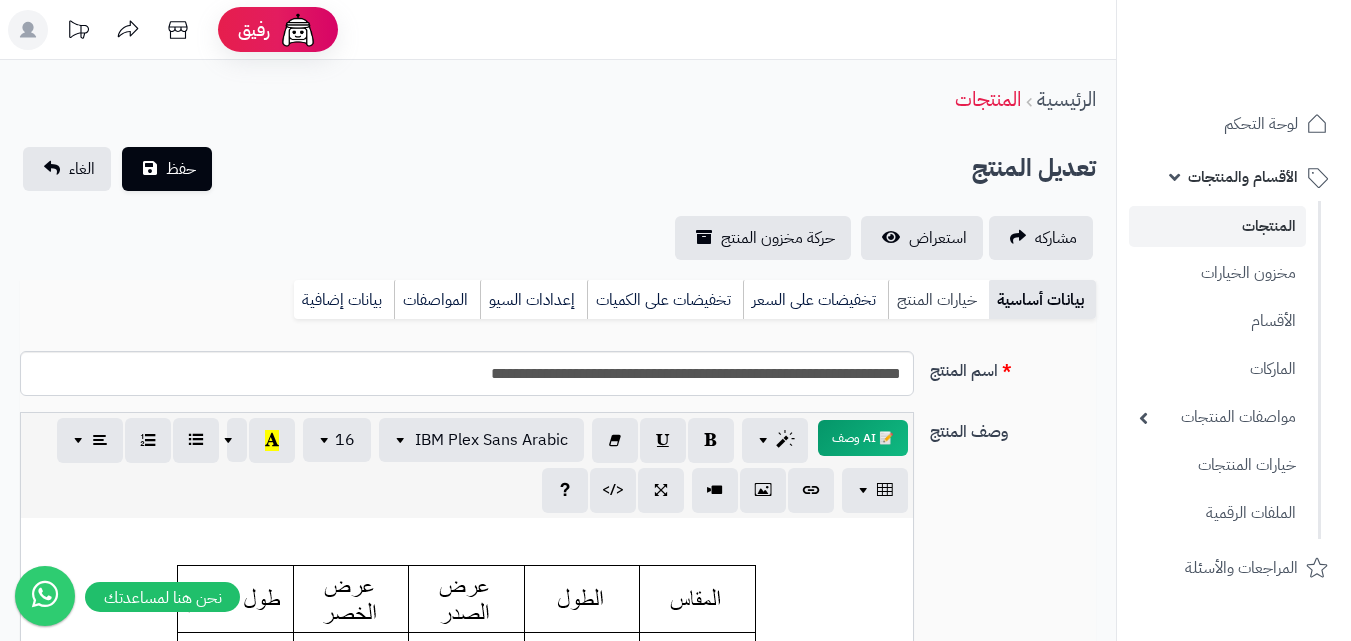 click on "خيارات المنتج" at bounding box center [938, 300] 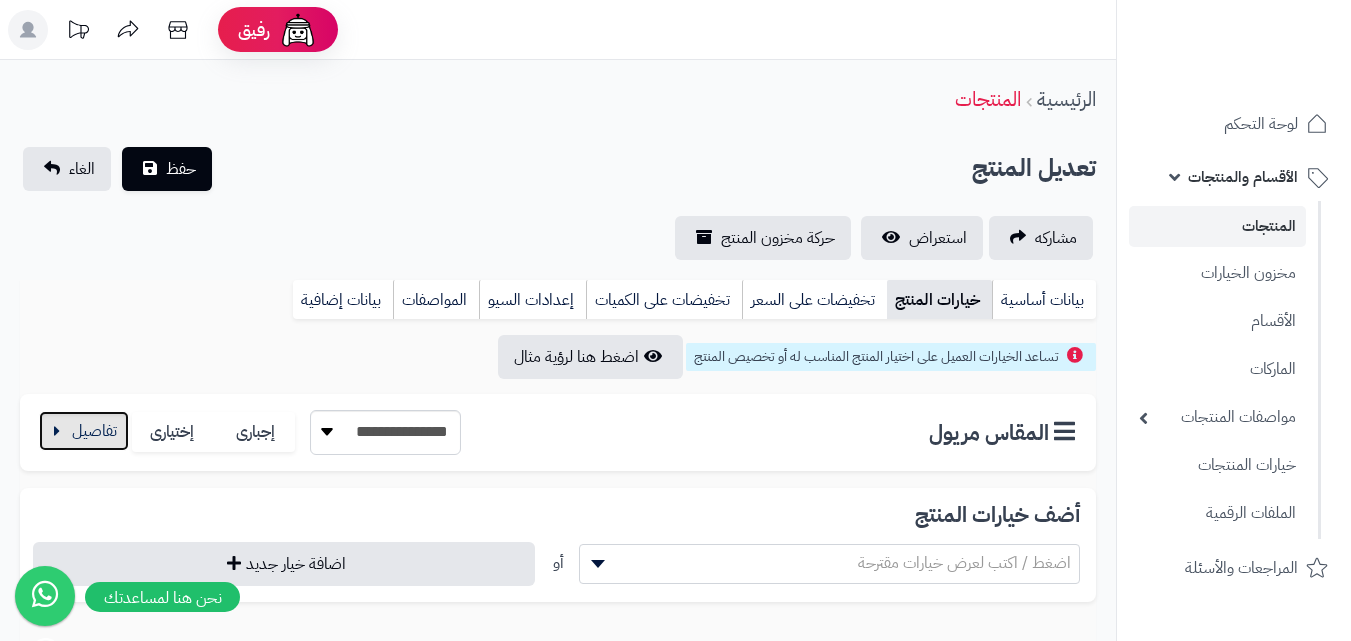 click at bounding box center [84, 431] 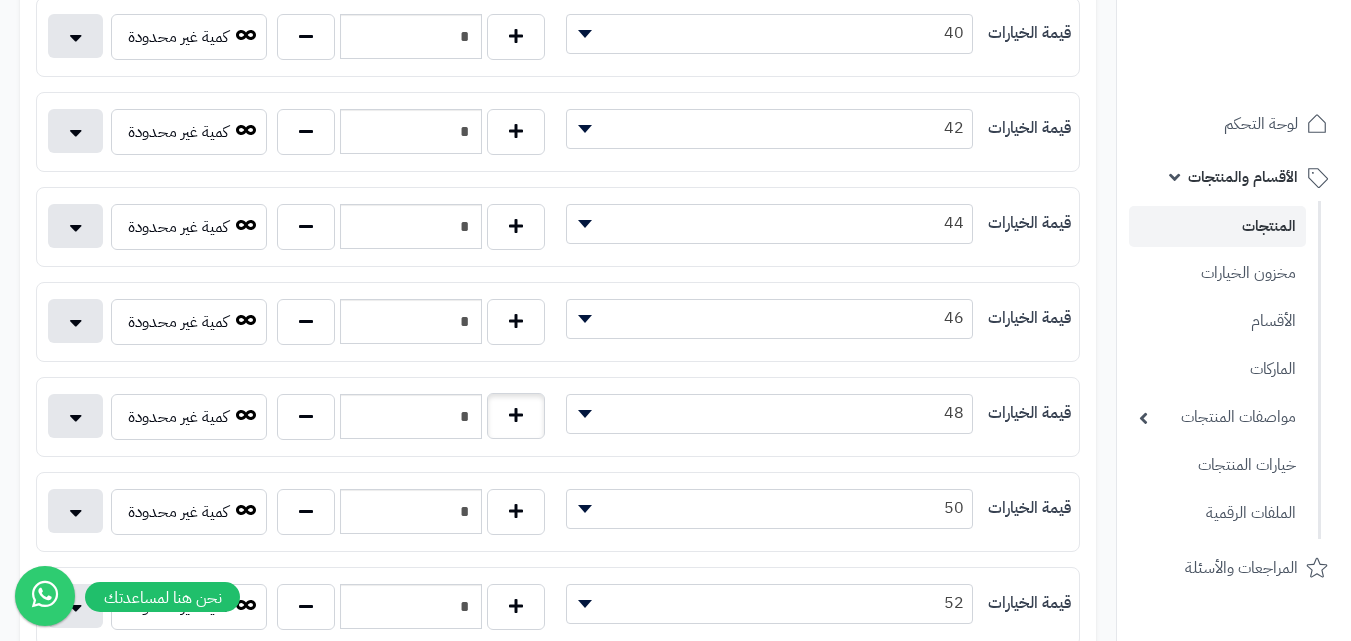 scroll, scrollTop: 800, scrollLeft: 0, axis: vertical 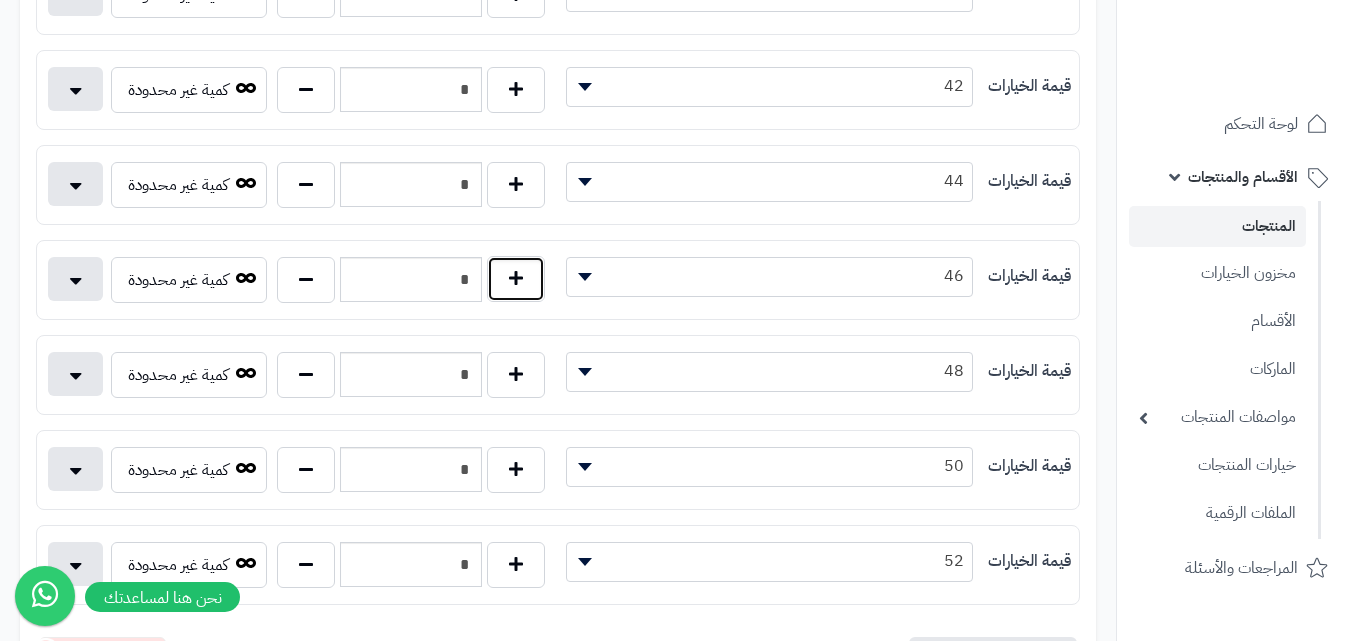 click at bounding box center (516, 279) 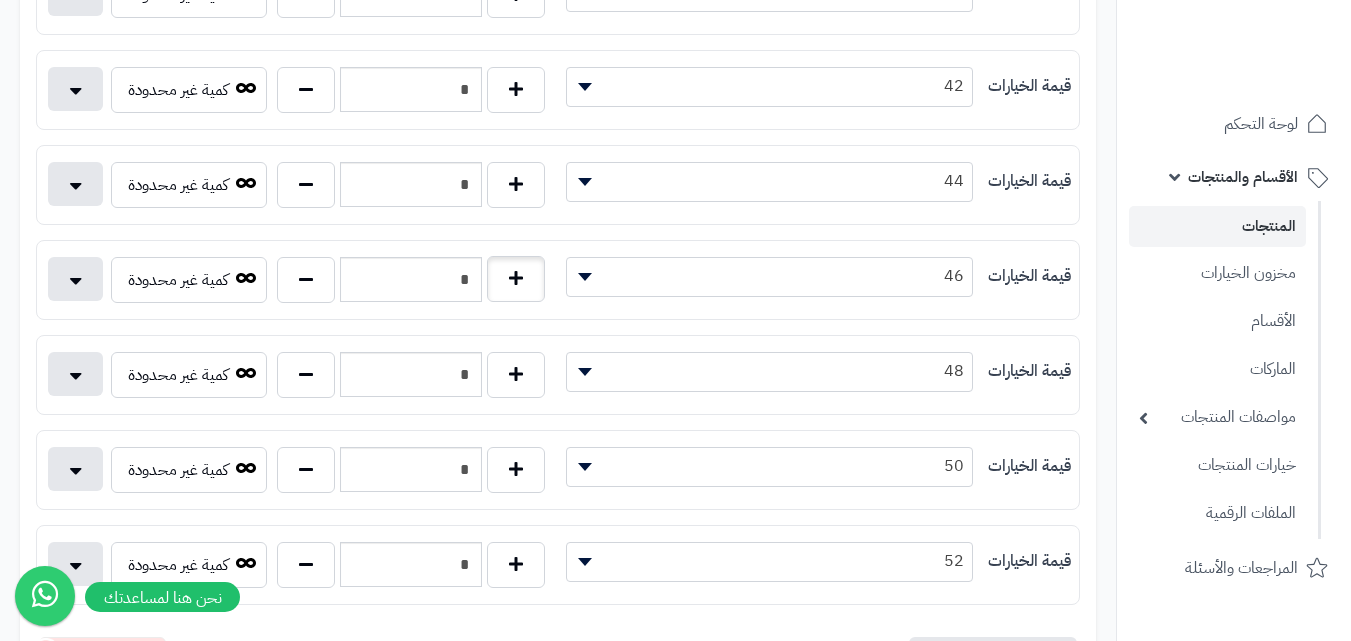 type on "*" 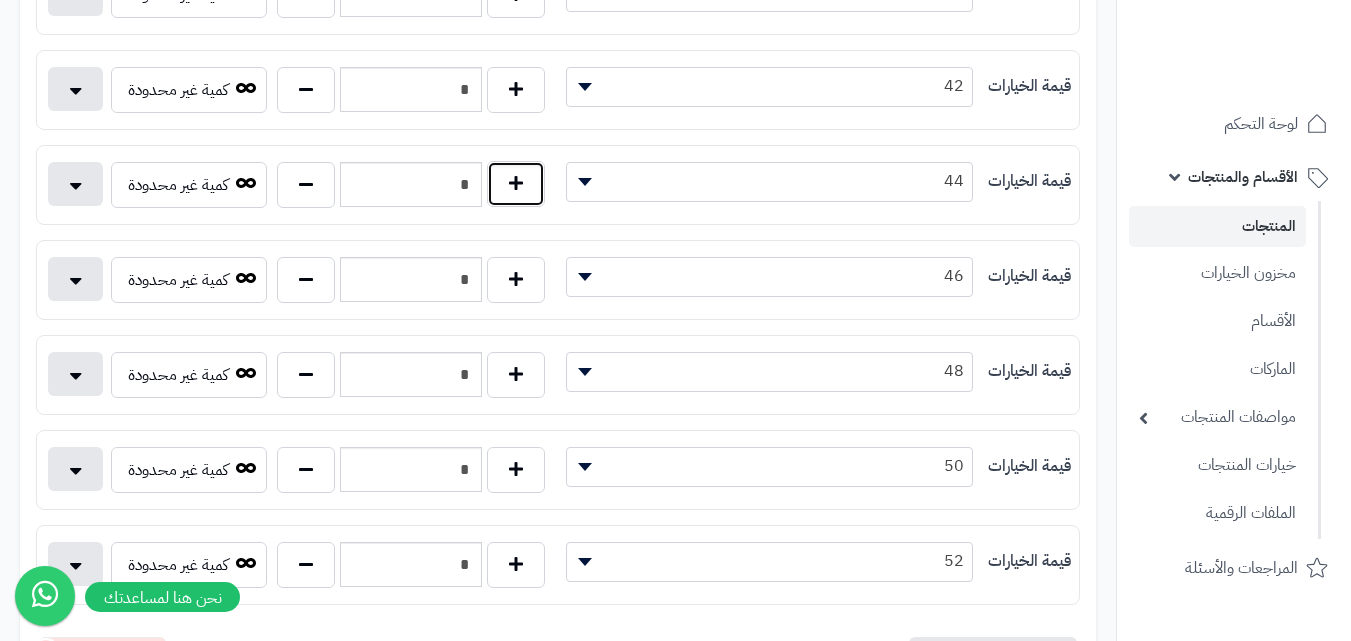 click at bounding box center [516, 184] 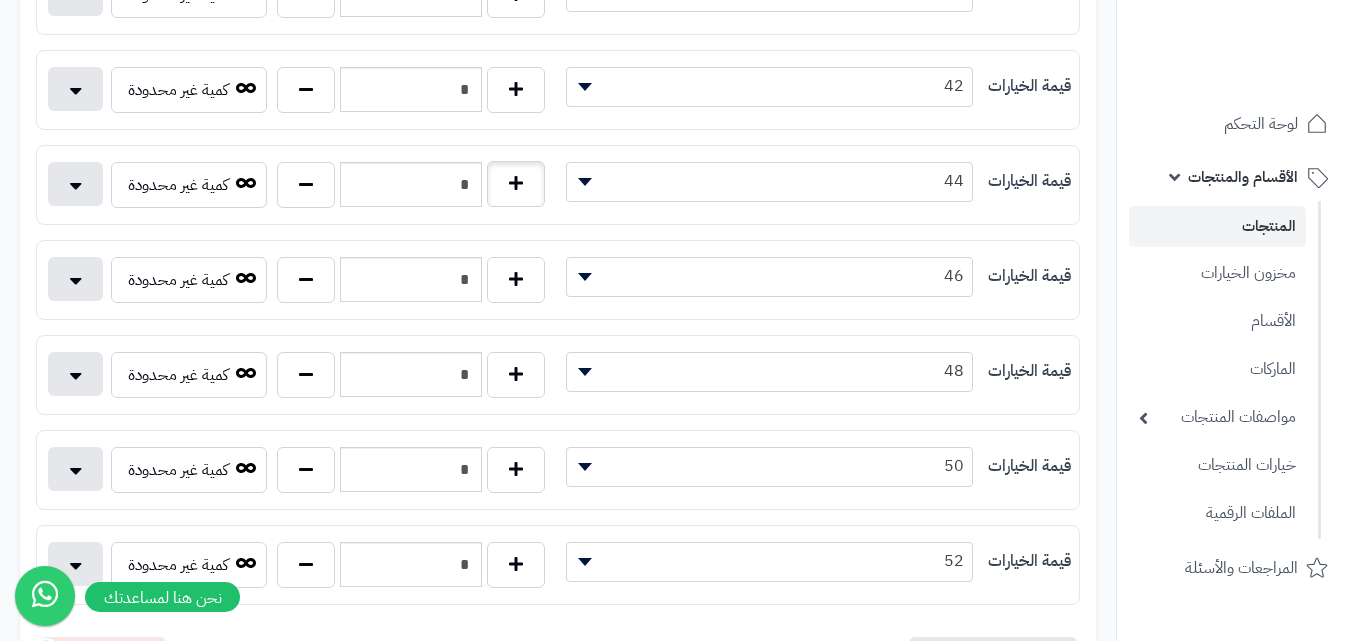 type on "*" 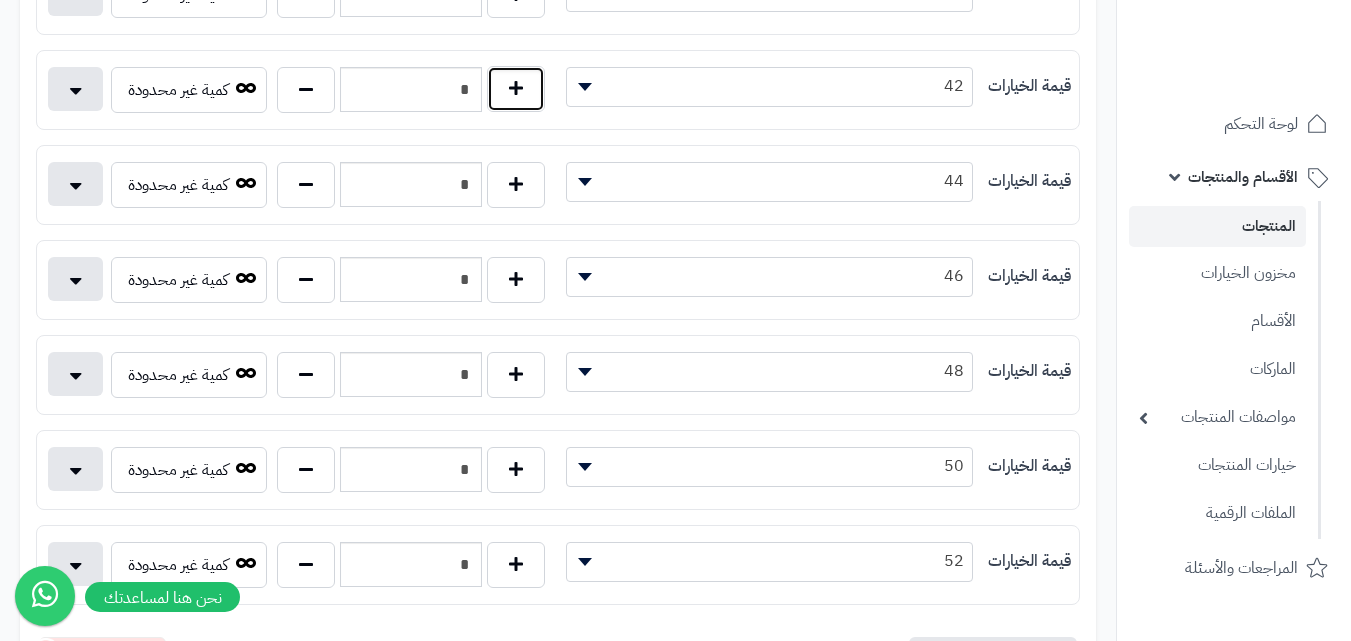 click at bounding box center [516, 89] 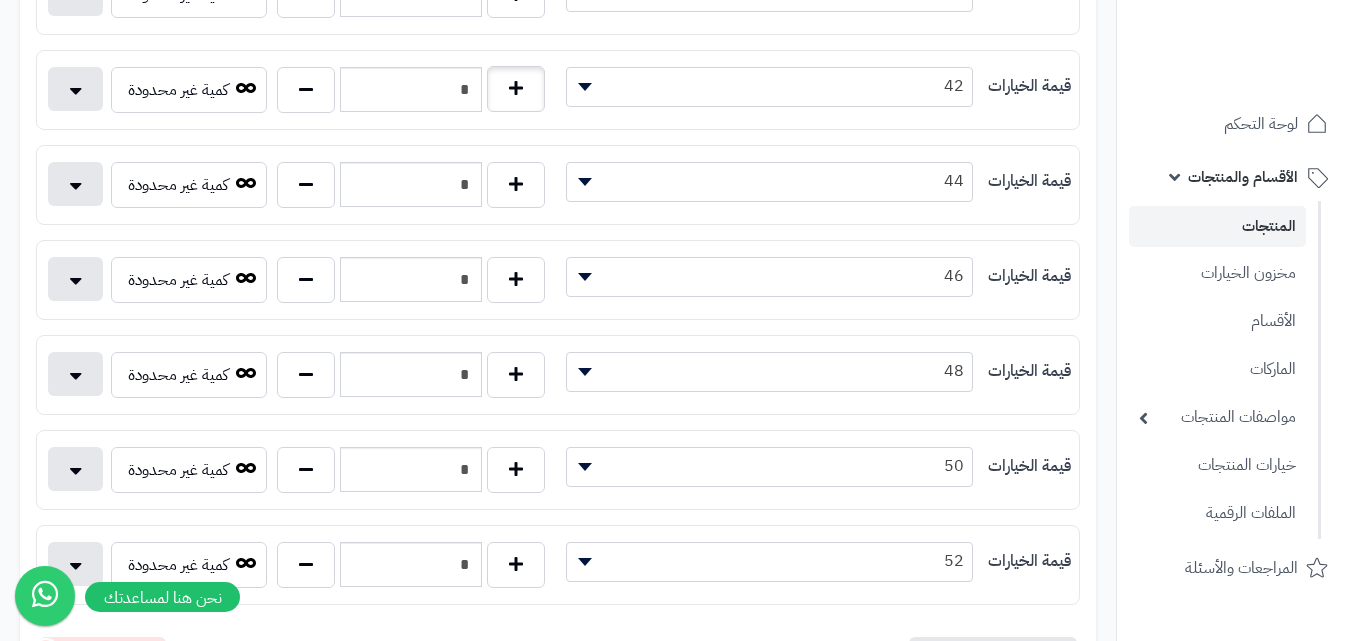 type on "*" 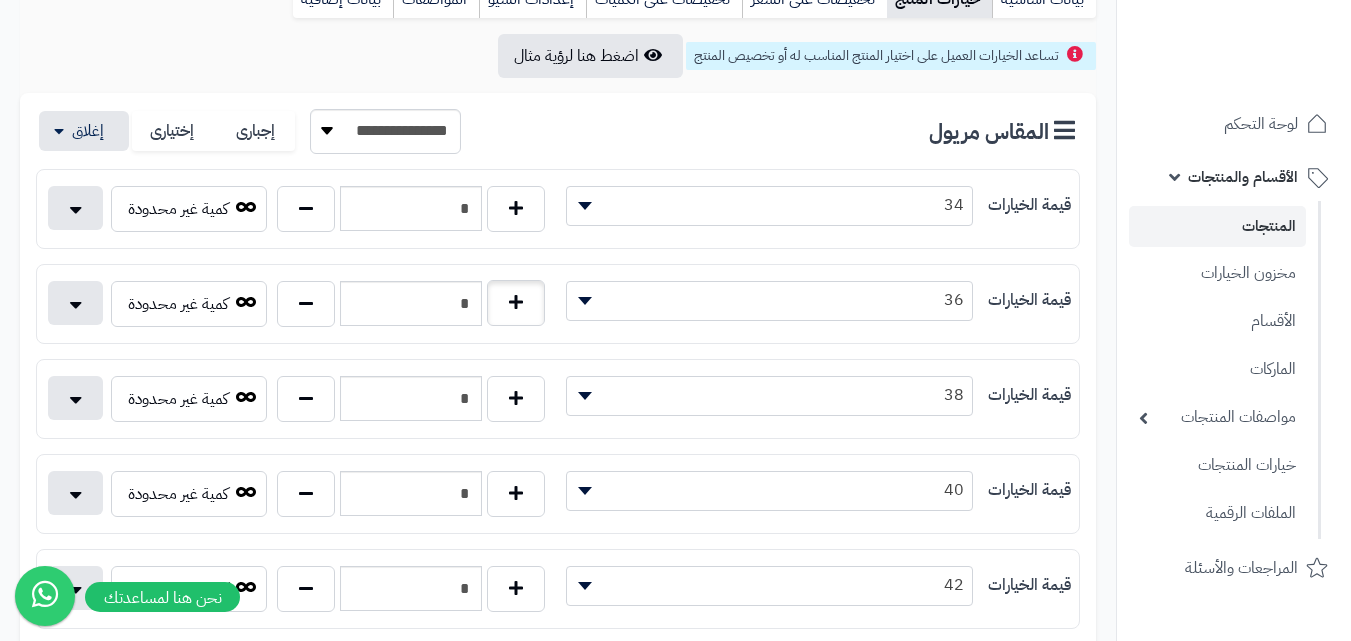 scroll, scrollTop: 300, scrollLeft: 0, axis: vertical 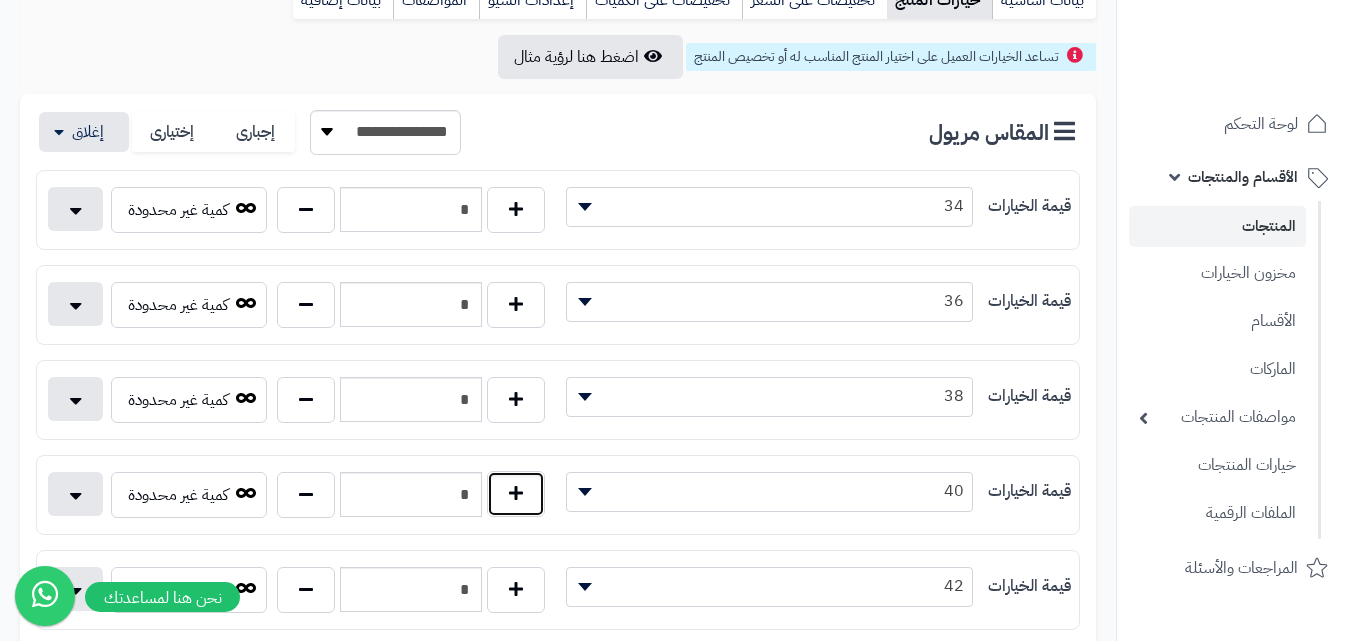 click at bounding box center [516, 494] 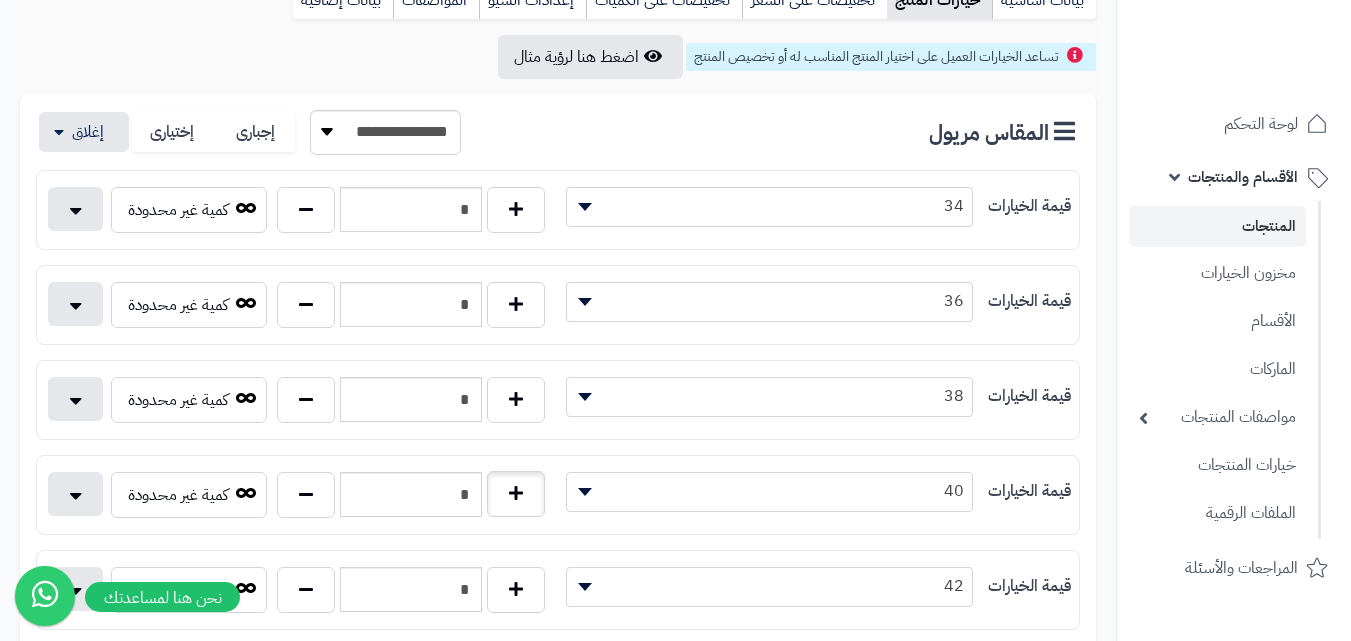 type on "*" 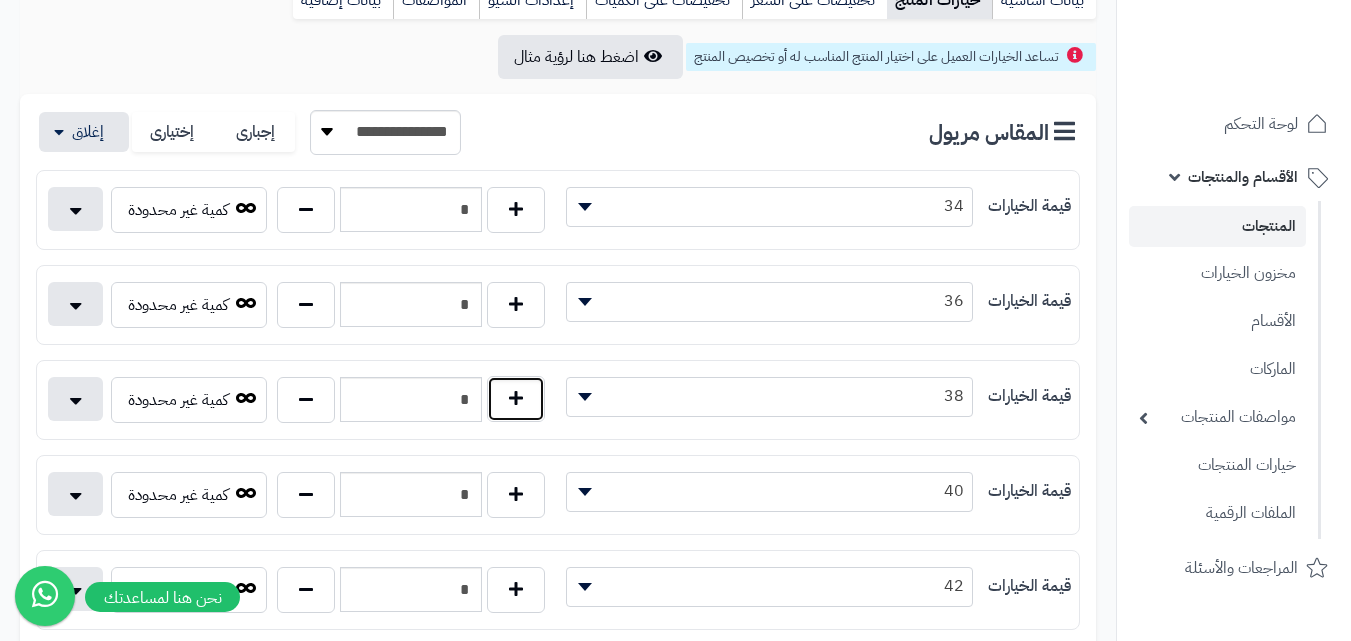 click at bounding box center (516, 399) 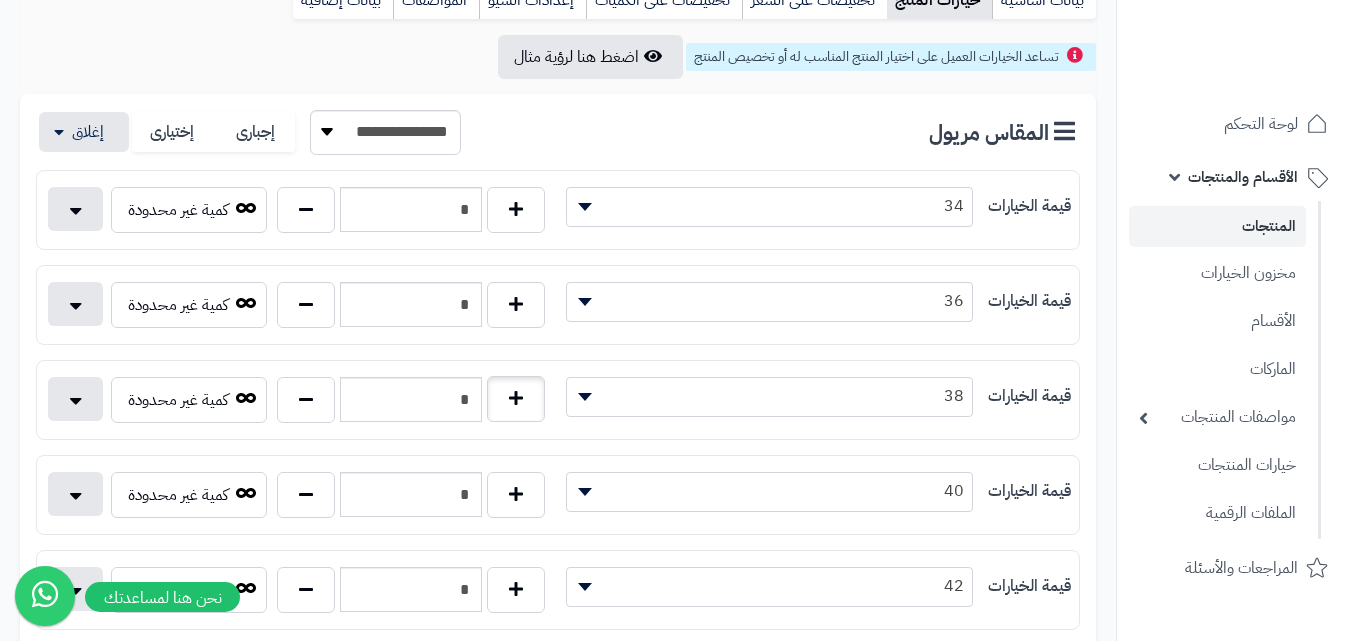 type on "*" 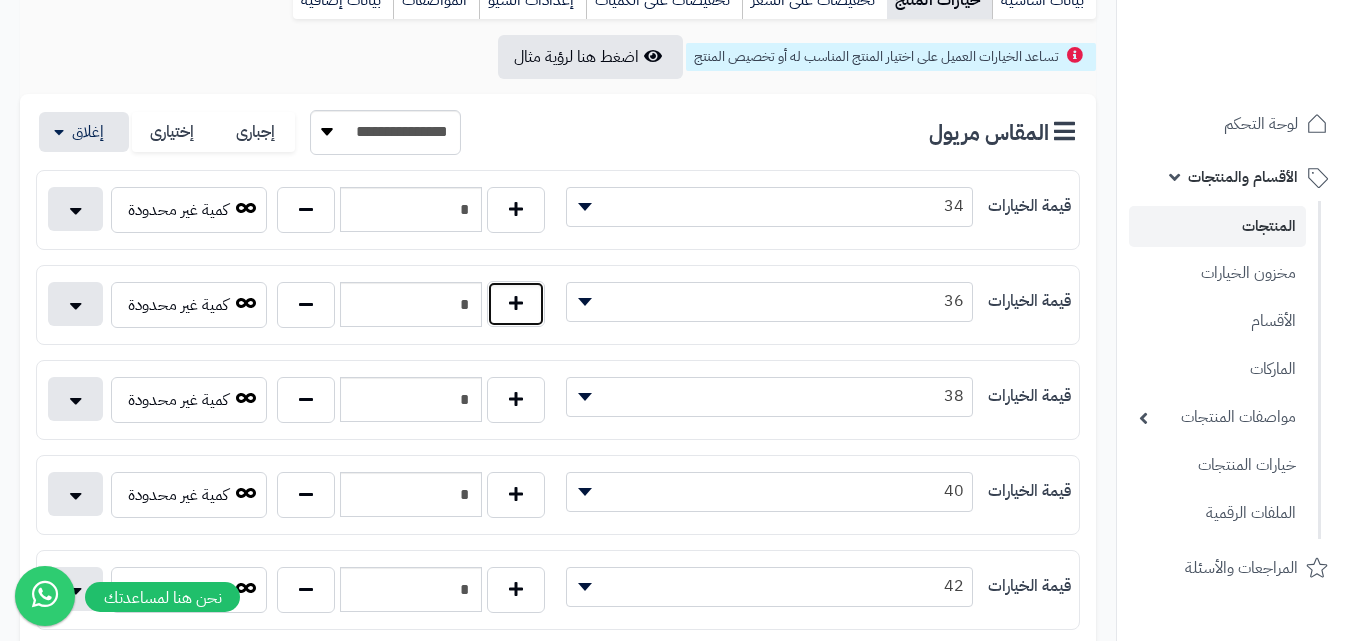 click at bounding box center (516, 304) 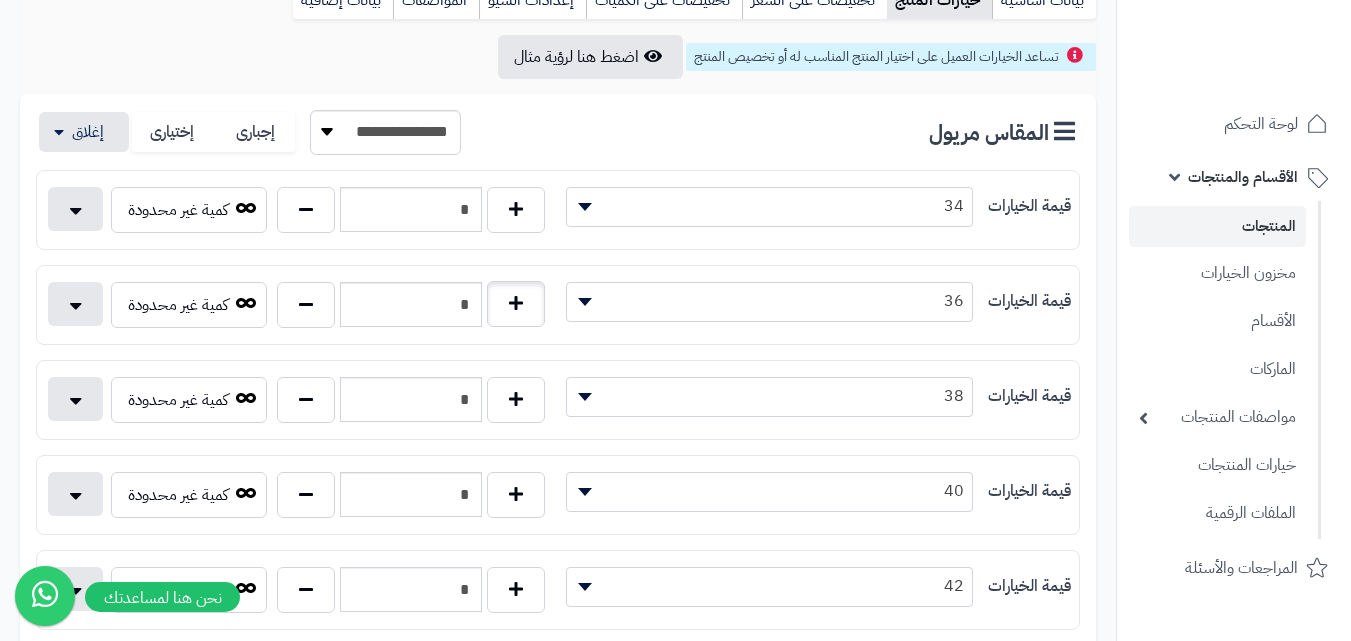 type on "*" 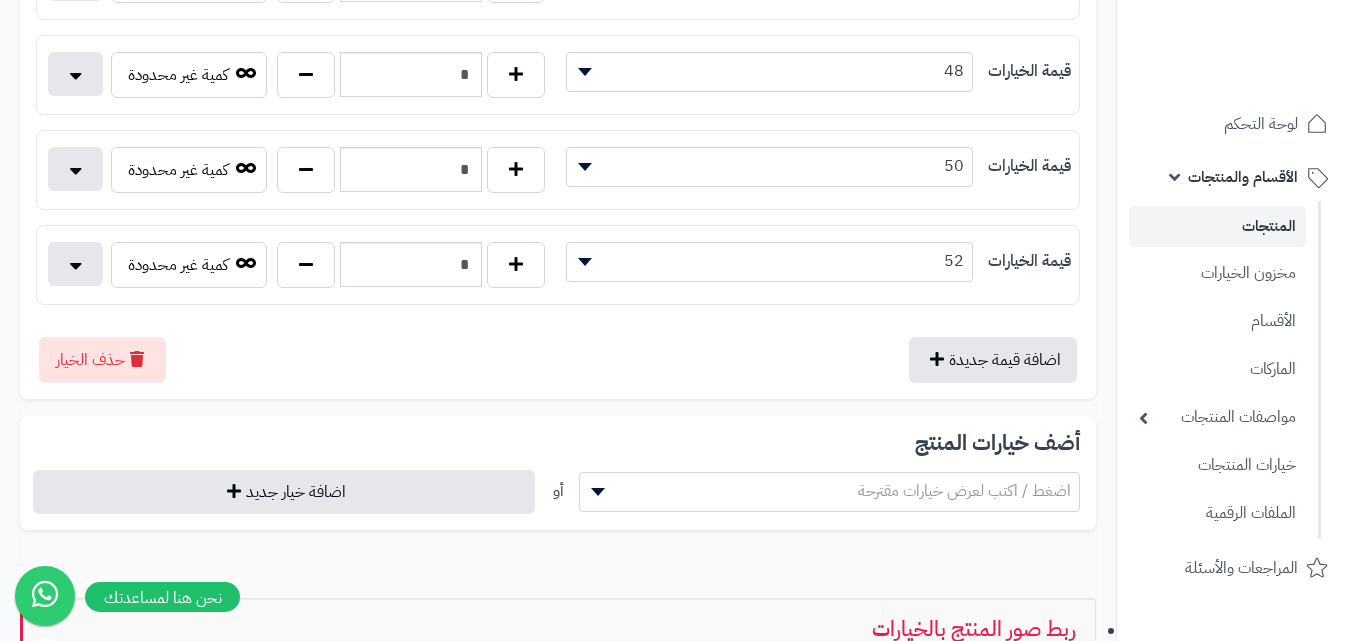 scroll, scrollTop: 1000, scrollLeft: 0, axis: vertical 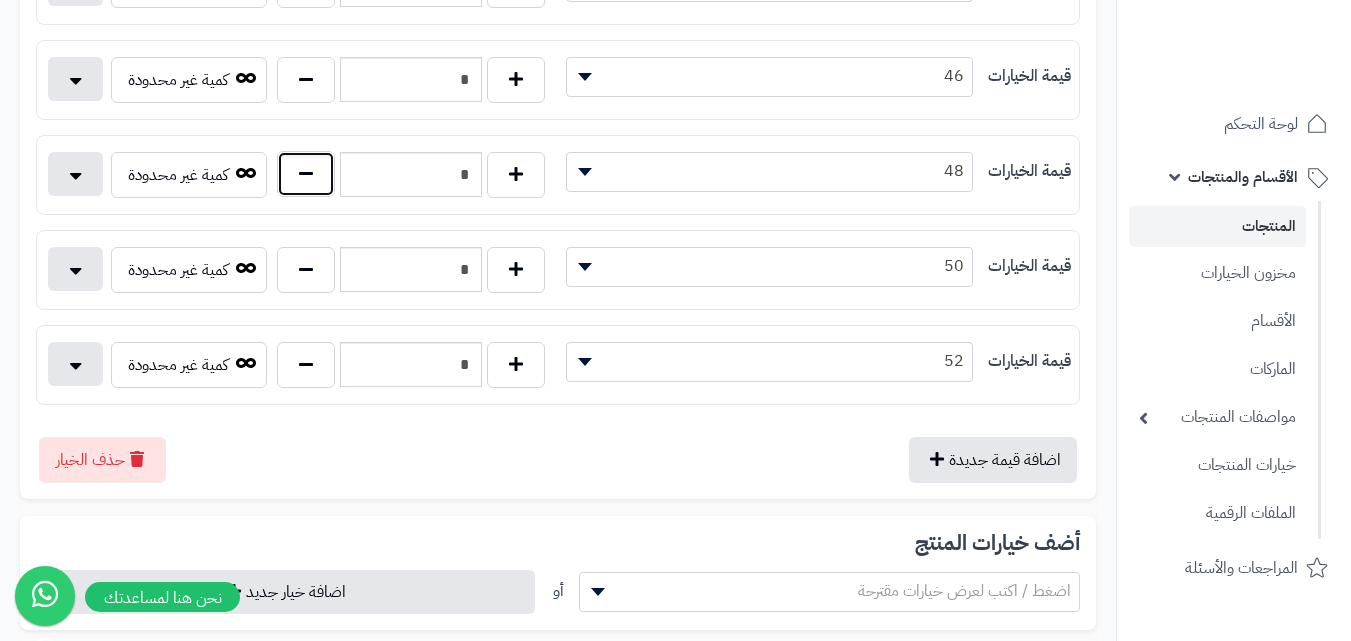 click at bounding box center (306, 174) 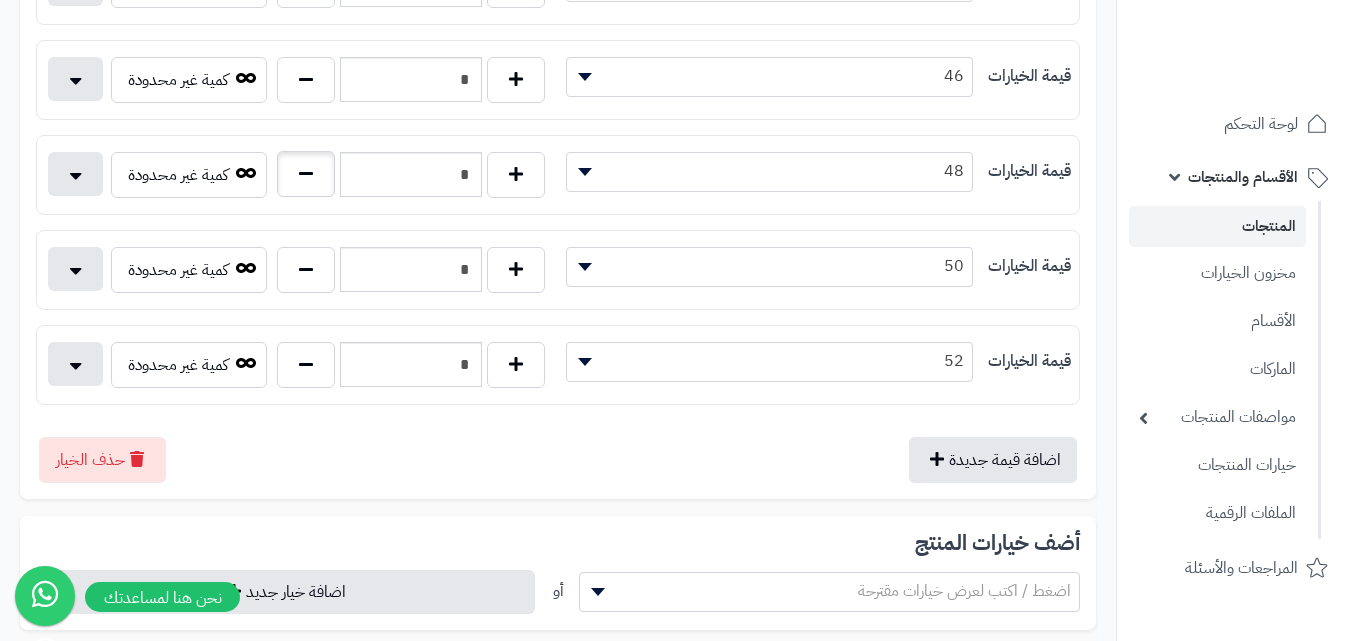 type on "*" 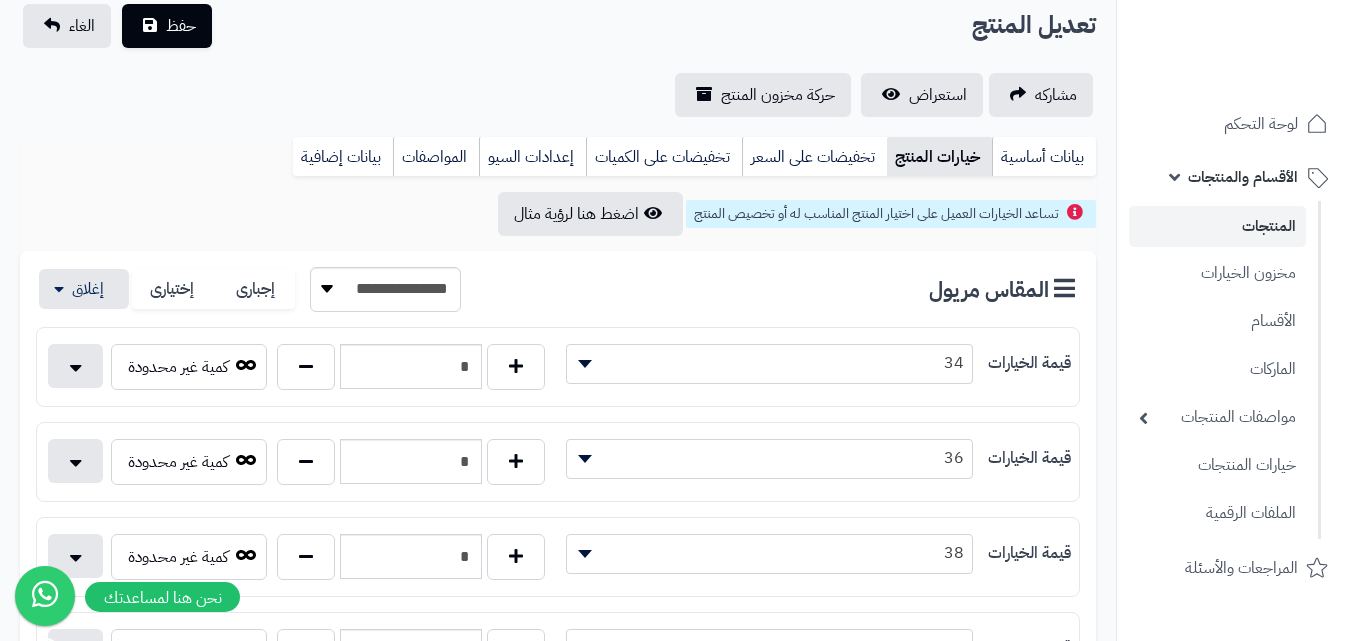 scroll, scrollTop: 0, scrollLeft: 0, axis: both 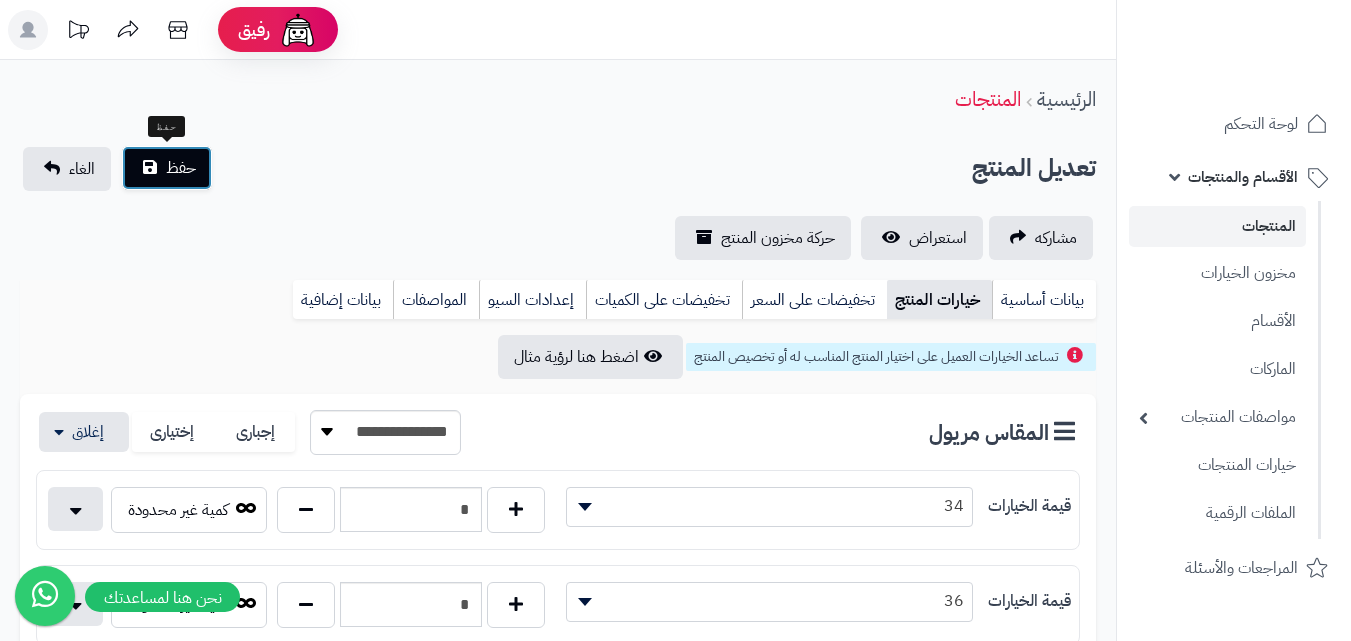 click on "حفظ" at bounding box center [181, 168] 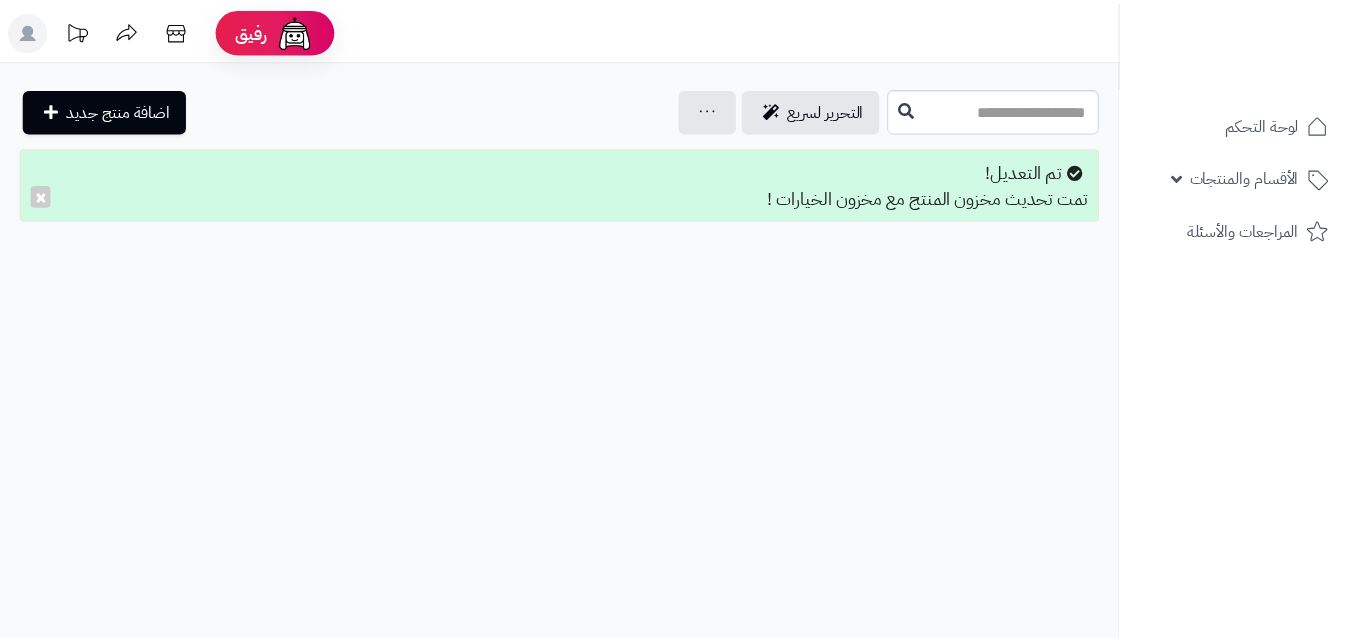 scroll, scrollTop: 0, scrollLeft: 0, axis: both 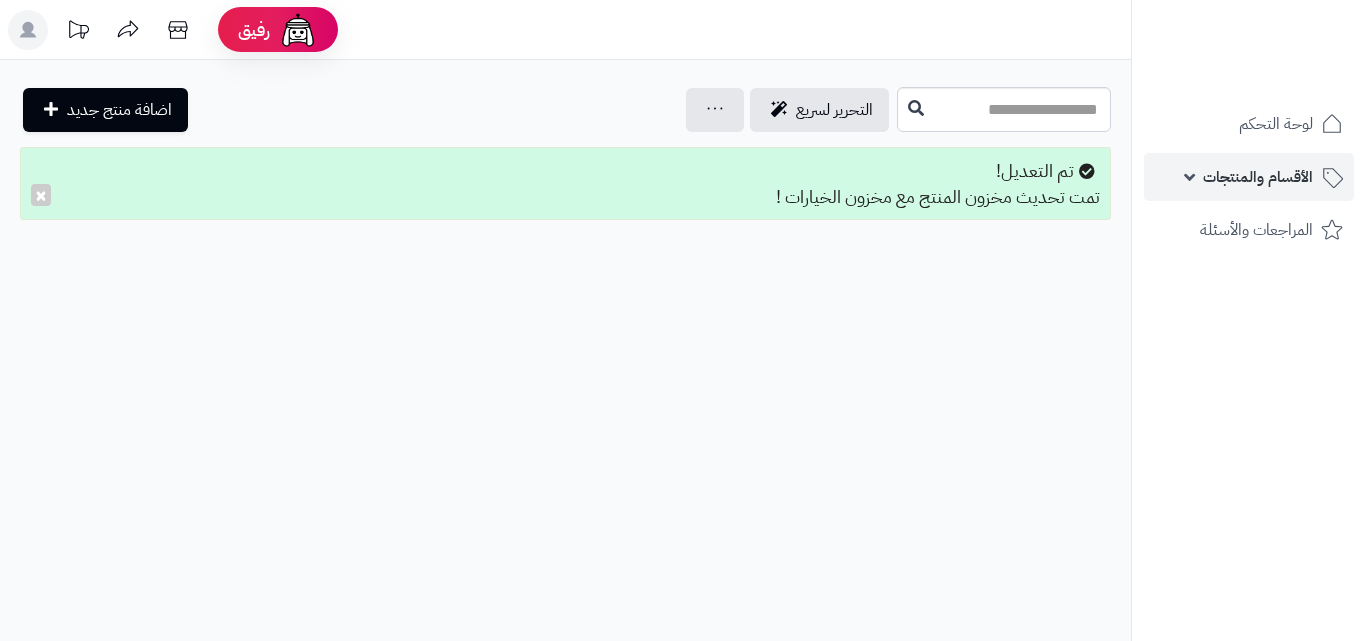 click on "الأقسام والمنتجات" at bounding box center [1258, 177] 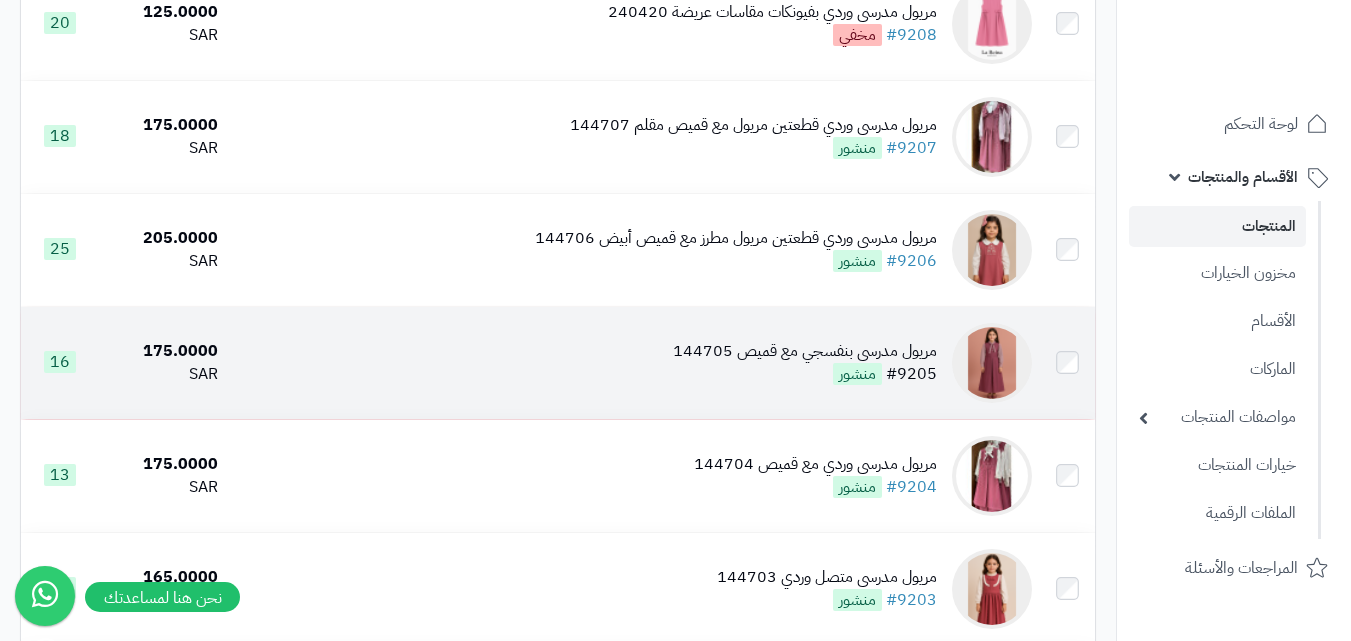 scroll, scrollTop: 500, scrollLeft: 0, axis: vertical 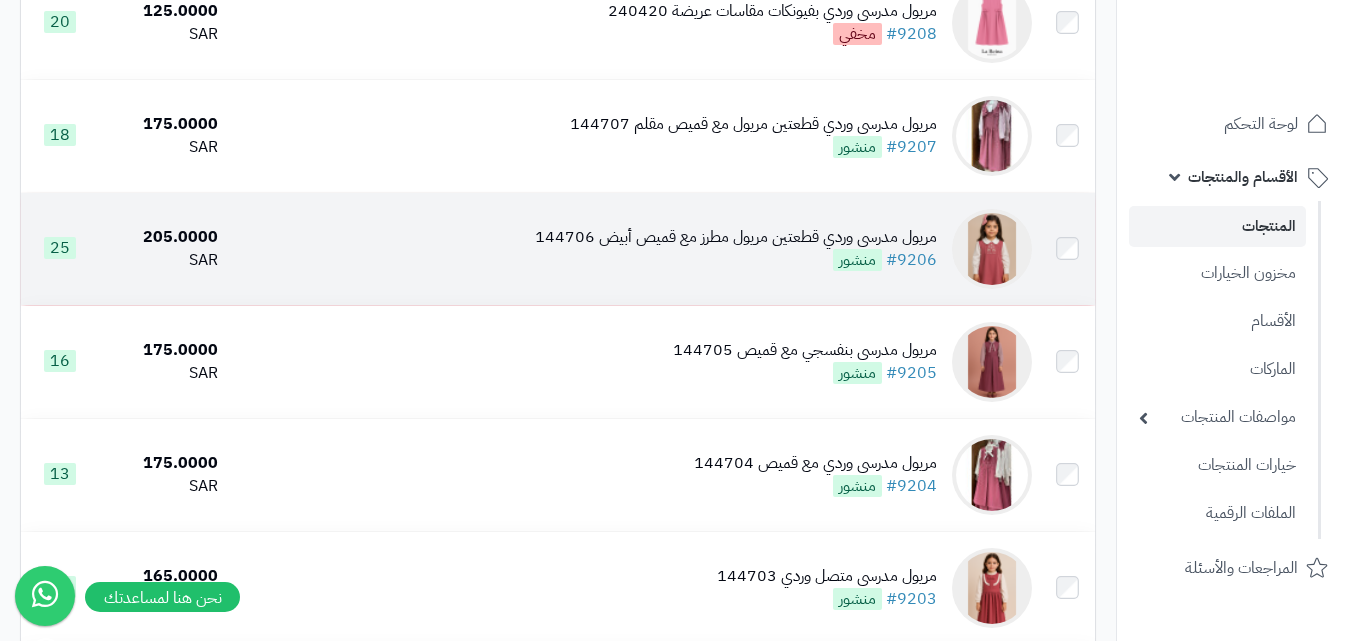 click at bounding box center [992, 249] 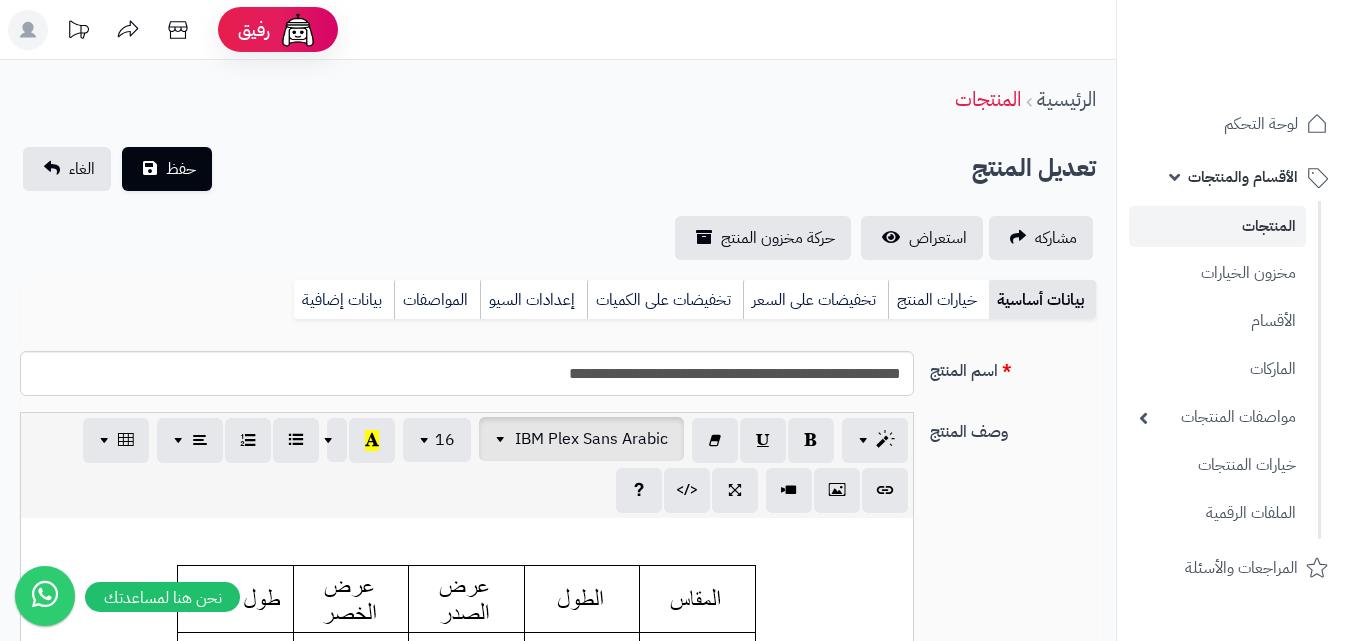 scroll, scrollTop: 0, scrollLeft: 0, axis: both 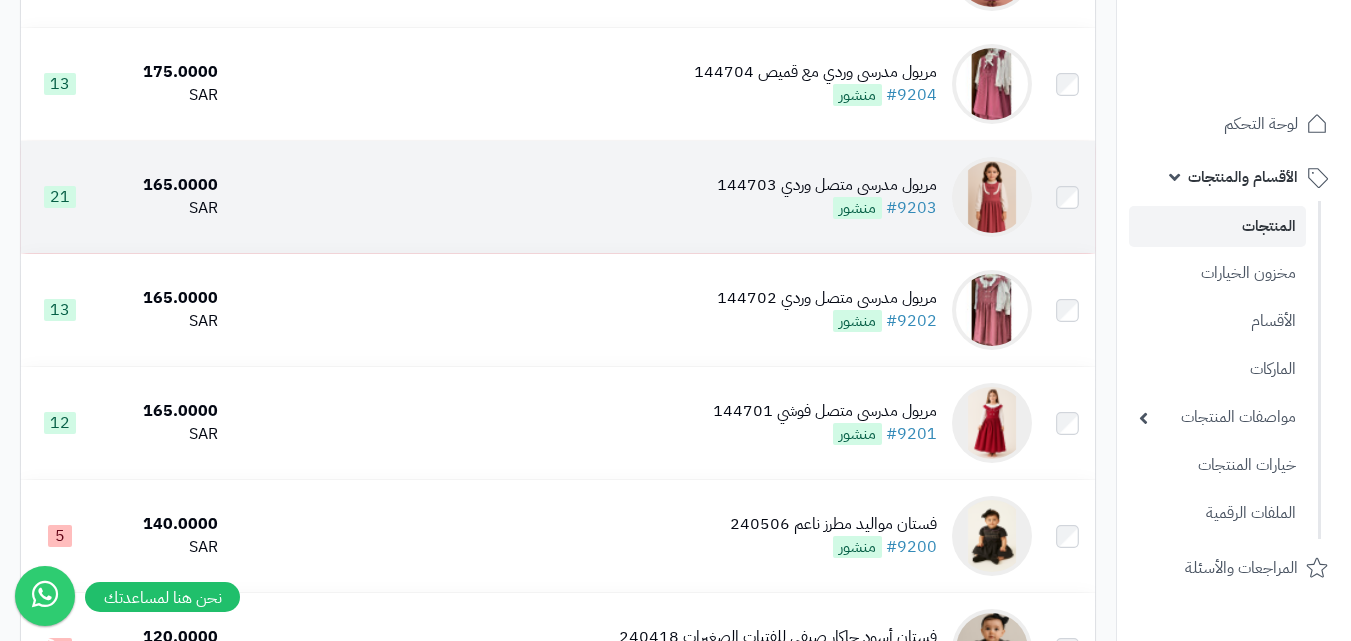 click at bounding box center [992, 197] 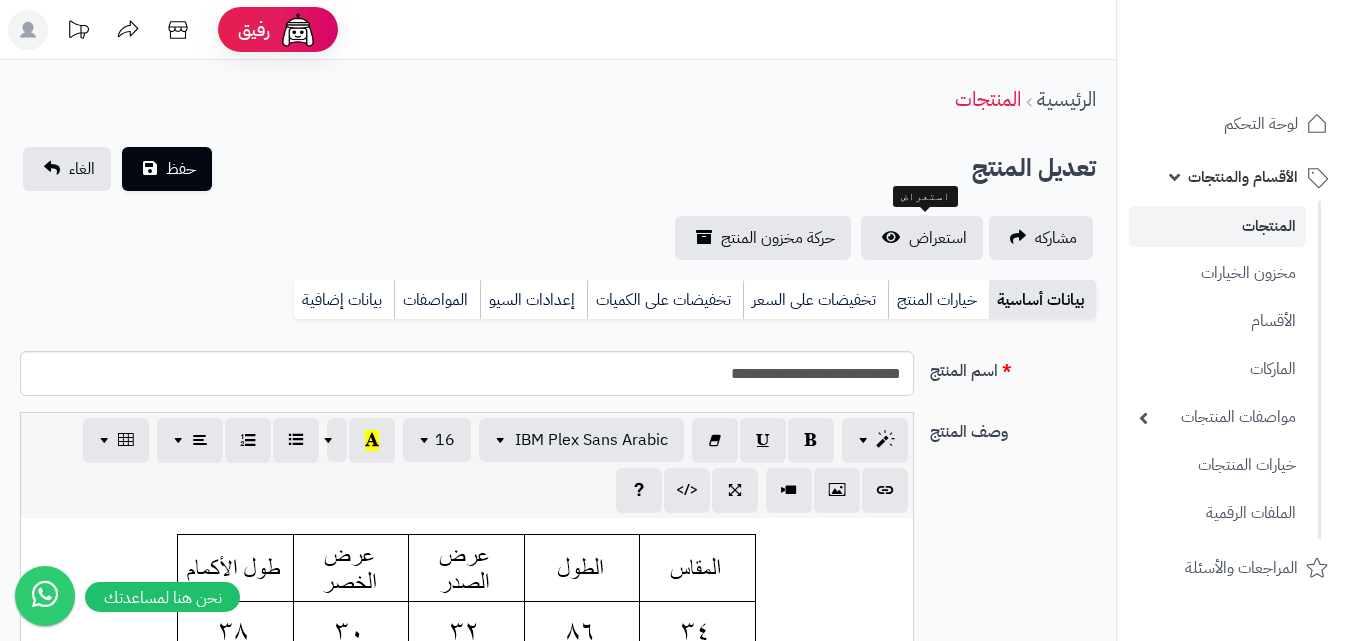 scroll, scrollTop: 54, scrollLeft: 0, axis: vertical 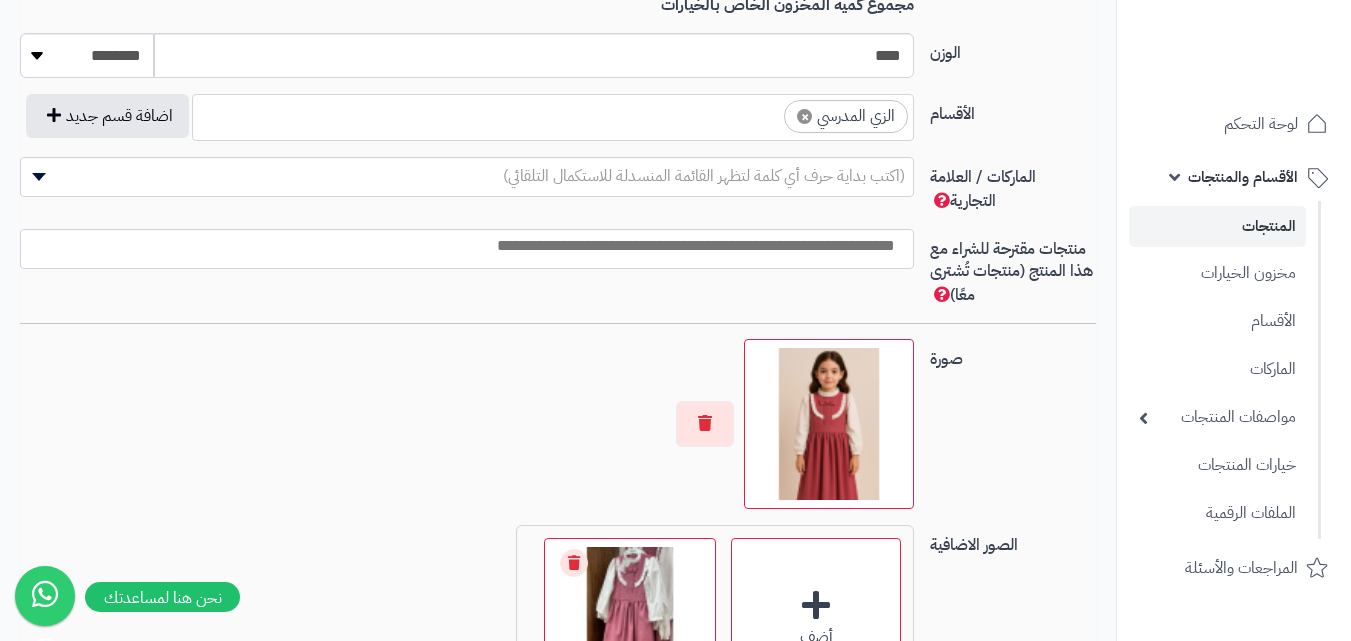 click at bounding box center (829, 424) 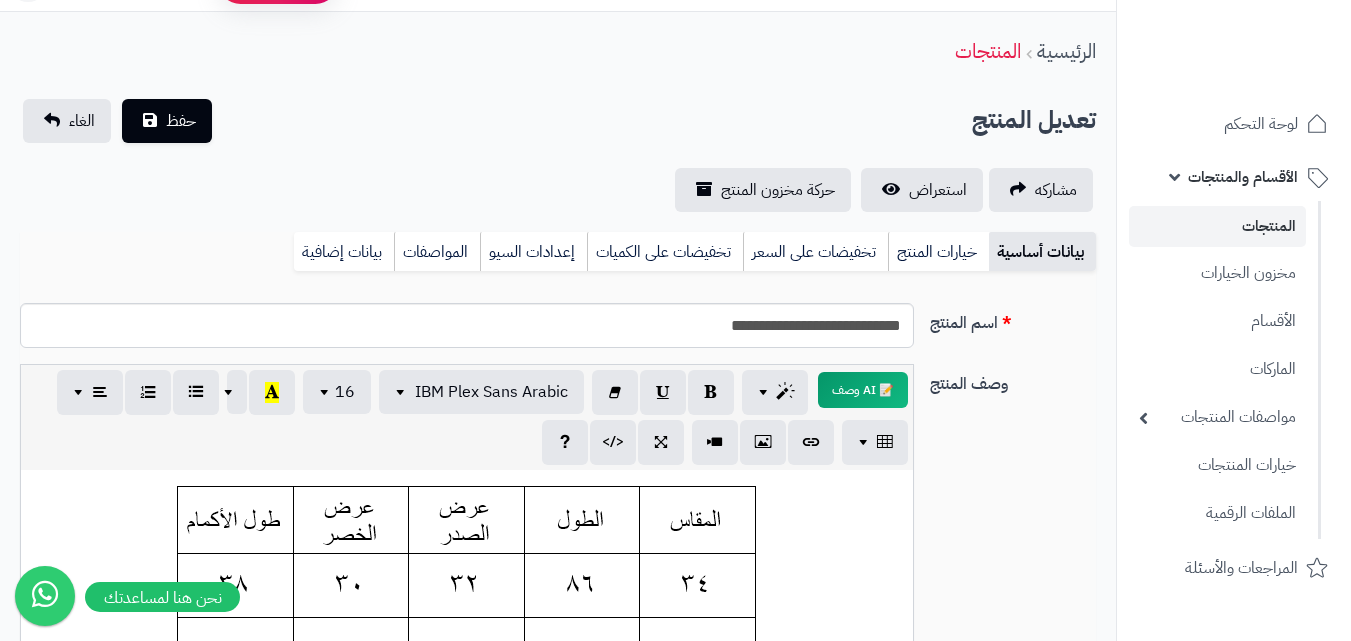 scroll, scrollTop: 0, scrollLeft: 0, axis: both 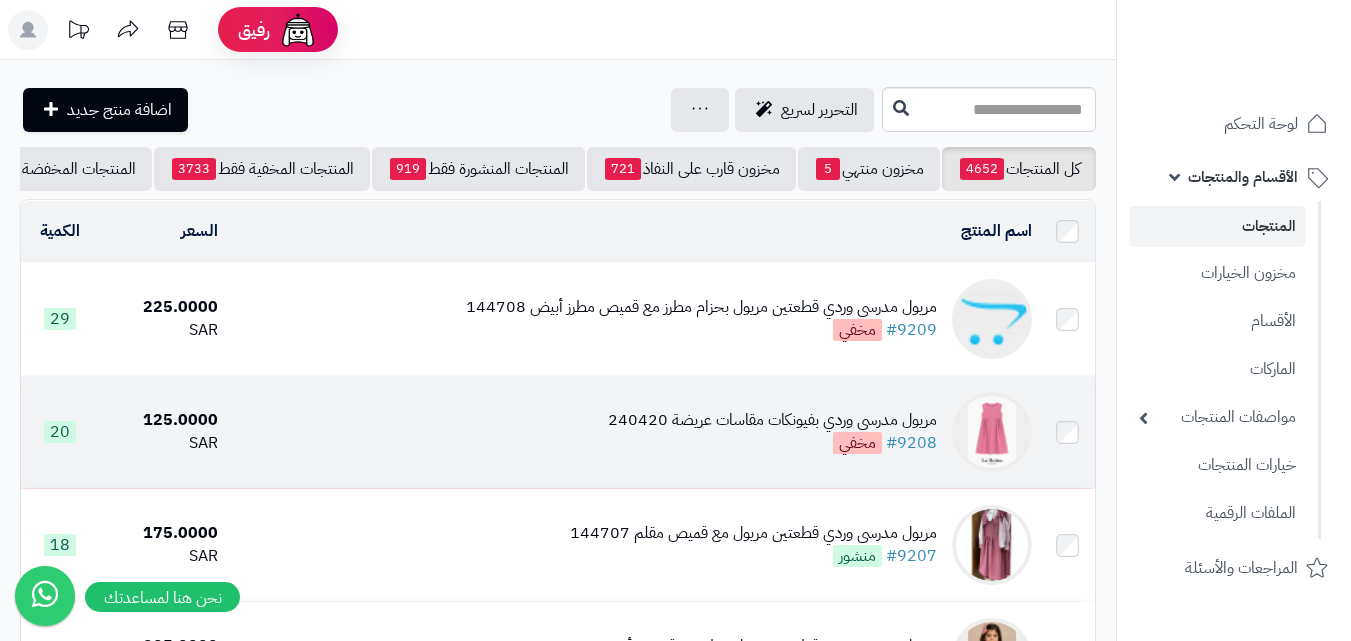 click at bounding box center [992, 432] 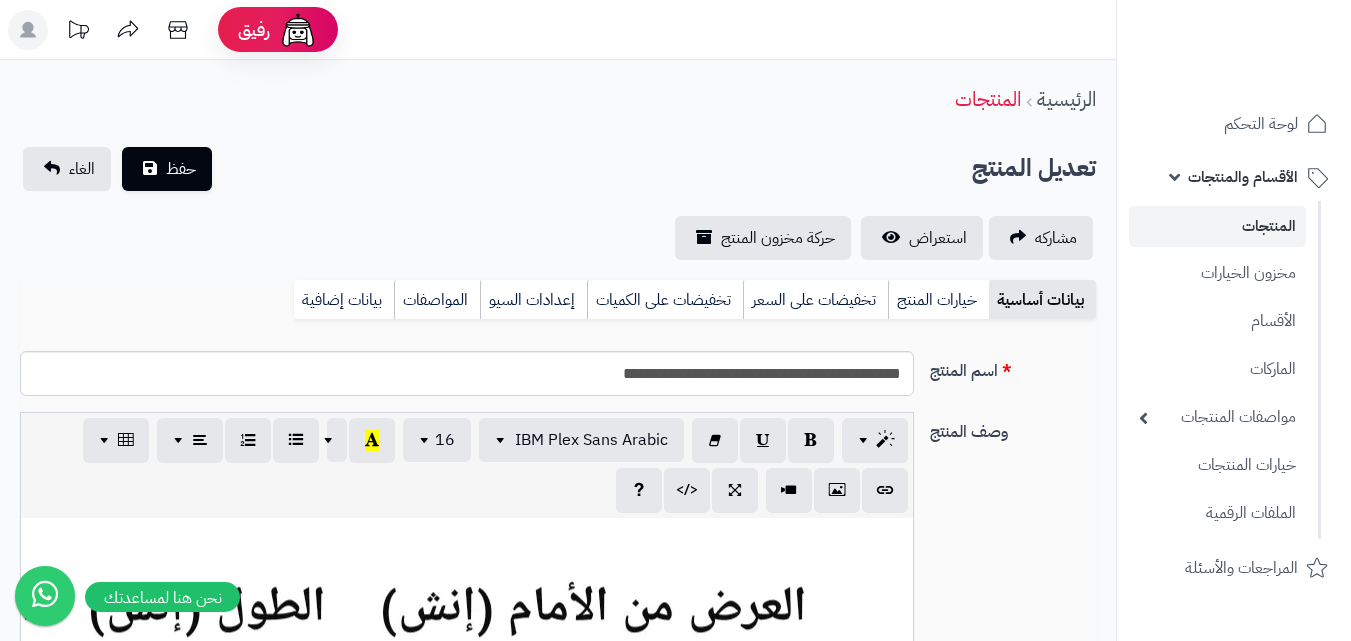 scroll, scrollTop: 0, scrollLeft: 0, axis: both 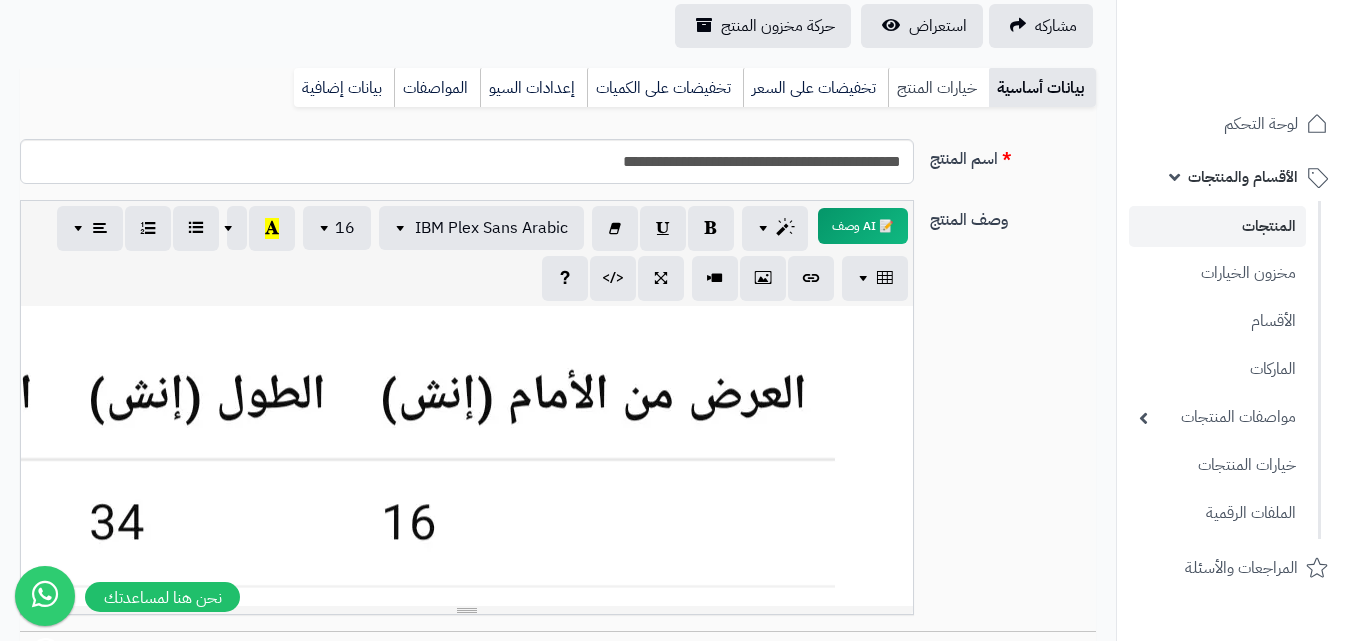 click on "خيارات المنتج" at bounding box center [938, 88] 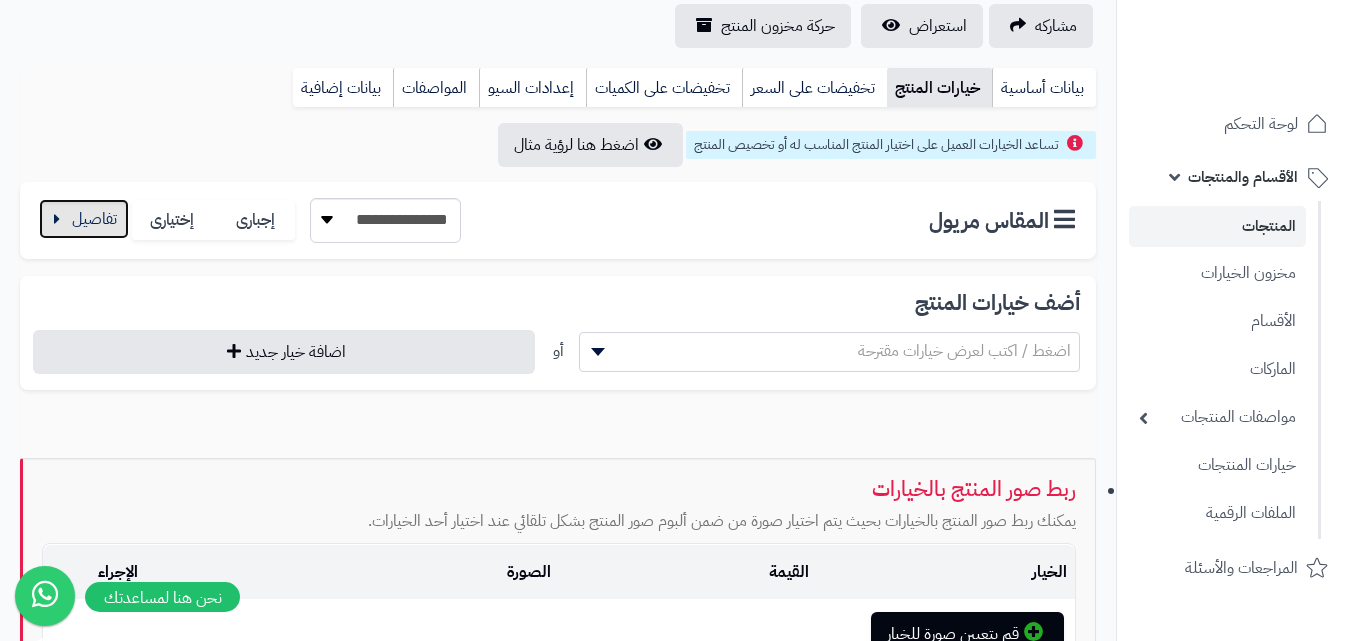 click at bounding box center (84, 219) 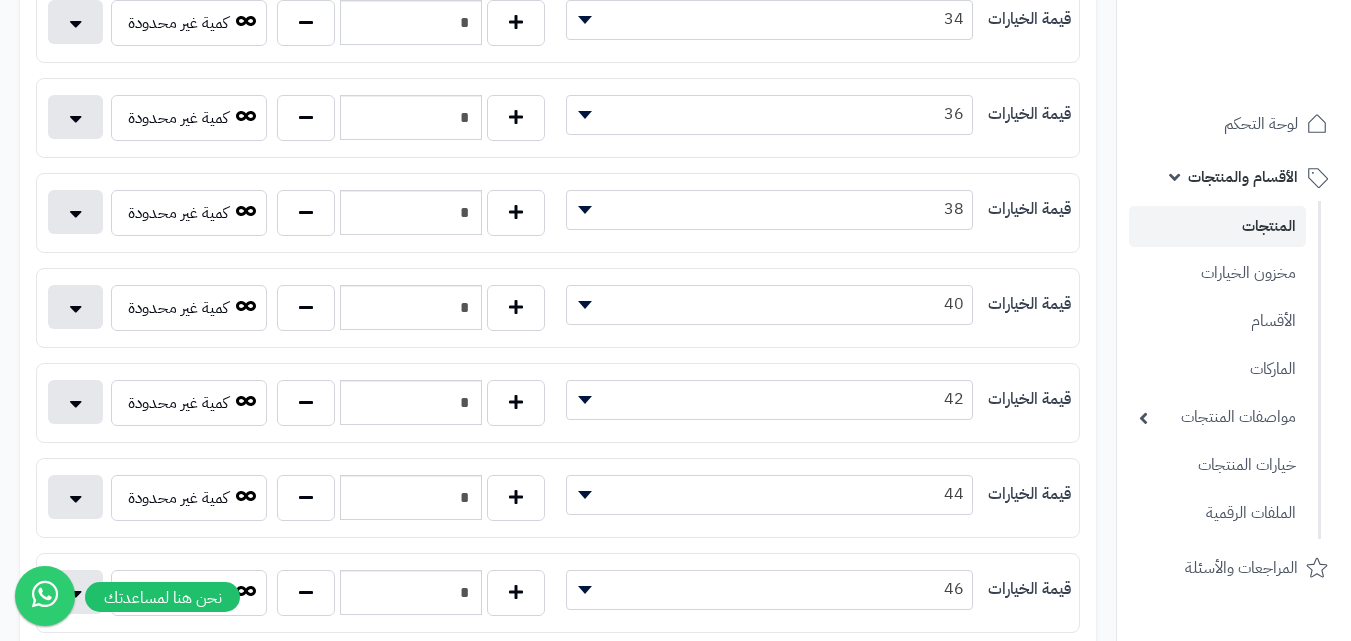 scroll, scrollTop: 112, scrollLeft: 0, axis: vertical 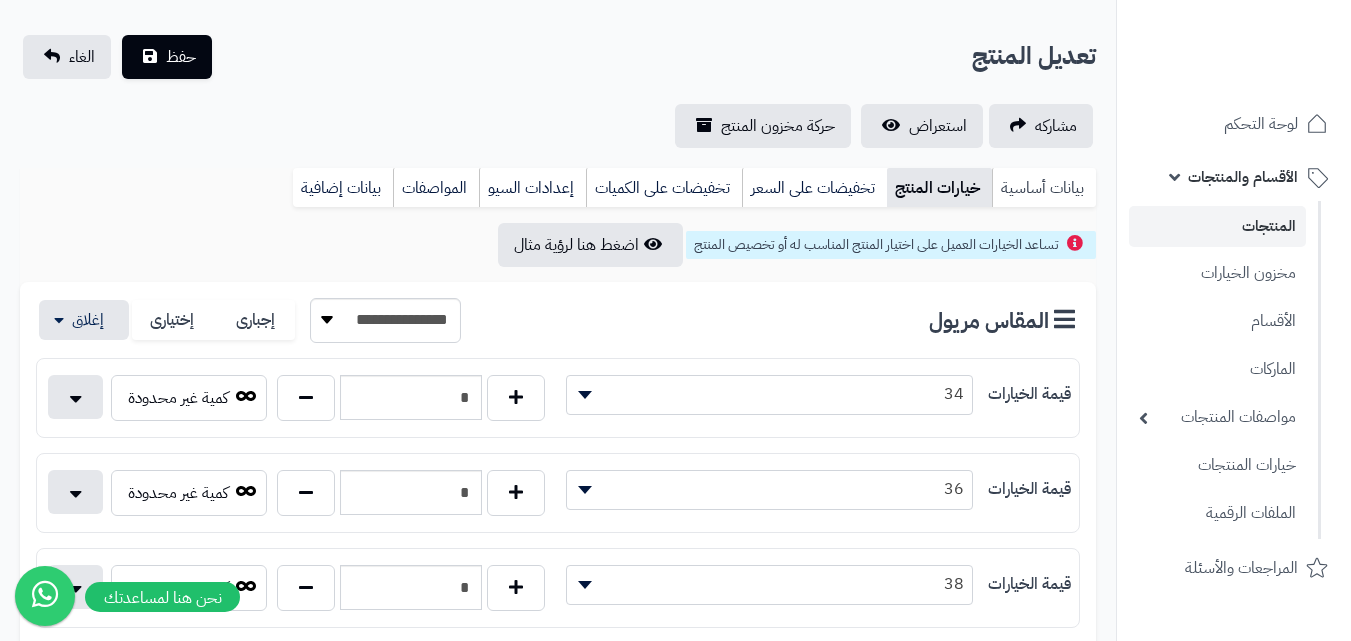 click on "بيانات أساسية" at bounding box center [1044, 188] 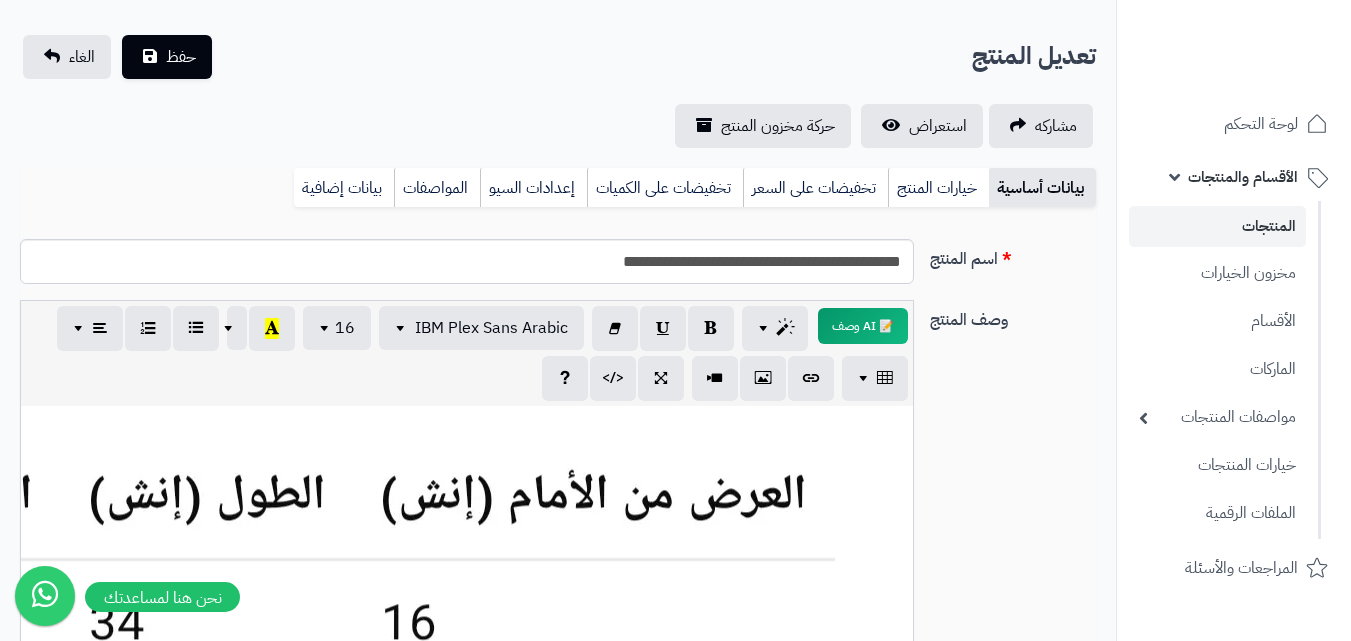 scroll, scrollTop: 0, scrollLeft: 0, axis: both 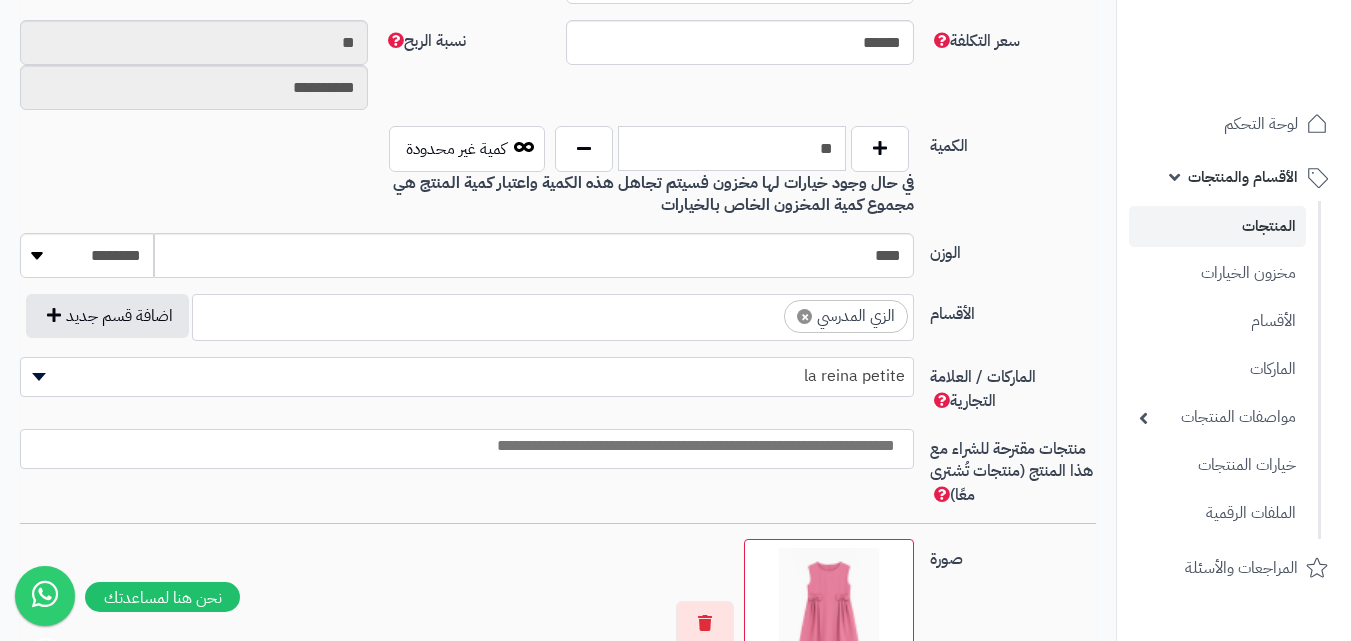 click on "**" at bounding box center (732, 148) 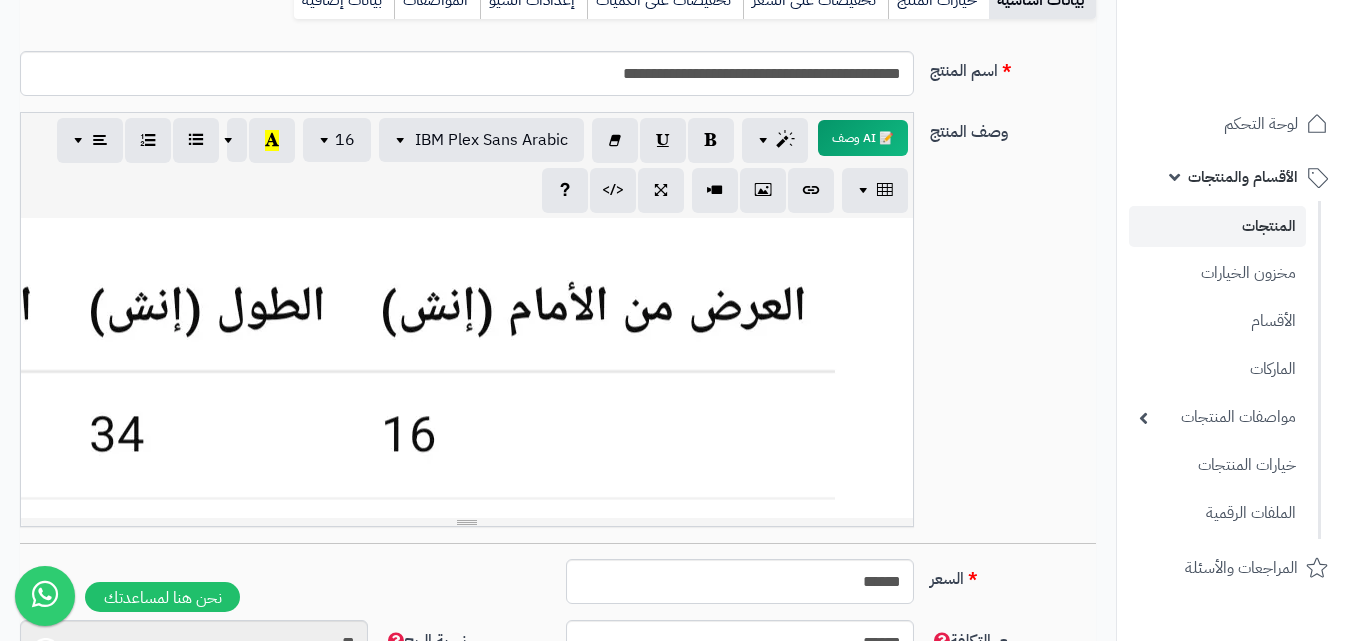 scroll, scrollTop: 0, scrollLeft: 0, axis: both 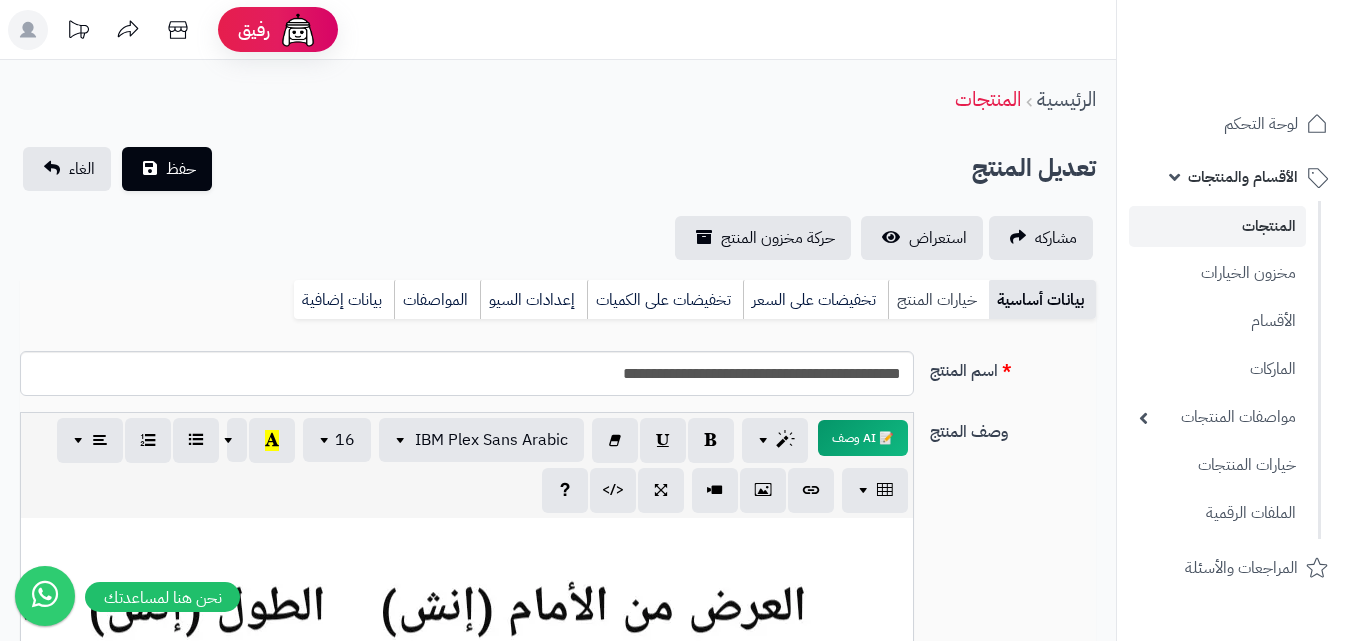 type on "**" 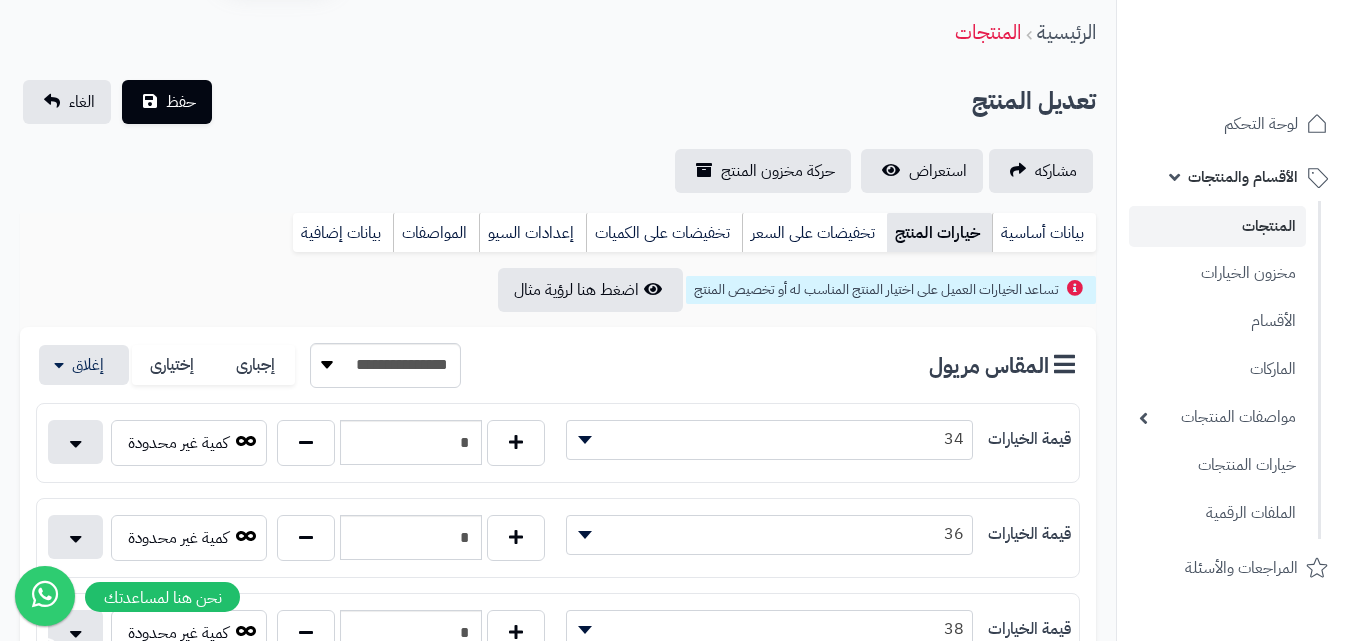 scroll, scrollTop: 200, scrollLeft: 0, axis: vertical 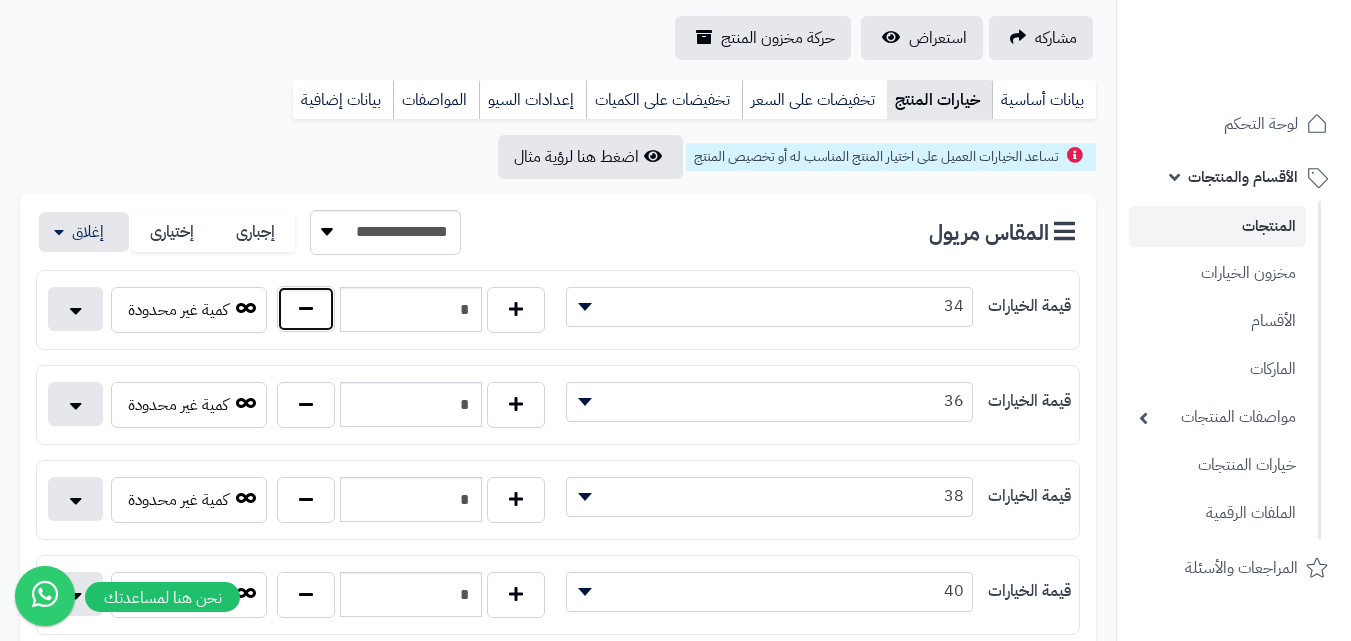 click at bounding box center (306, 309) 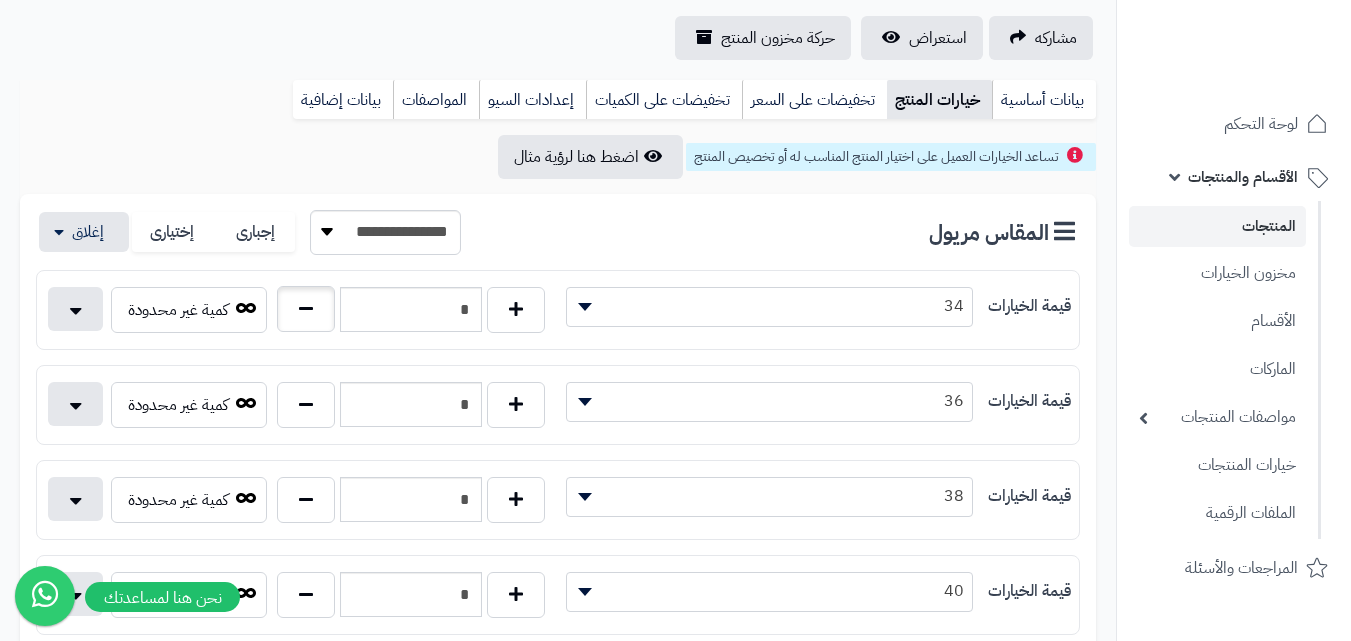 type on "*" 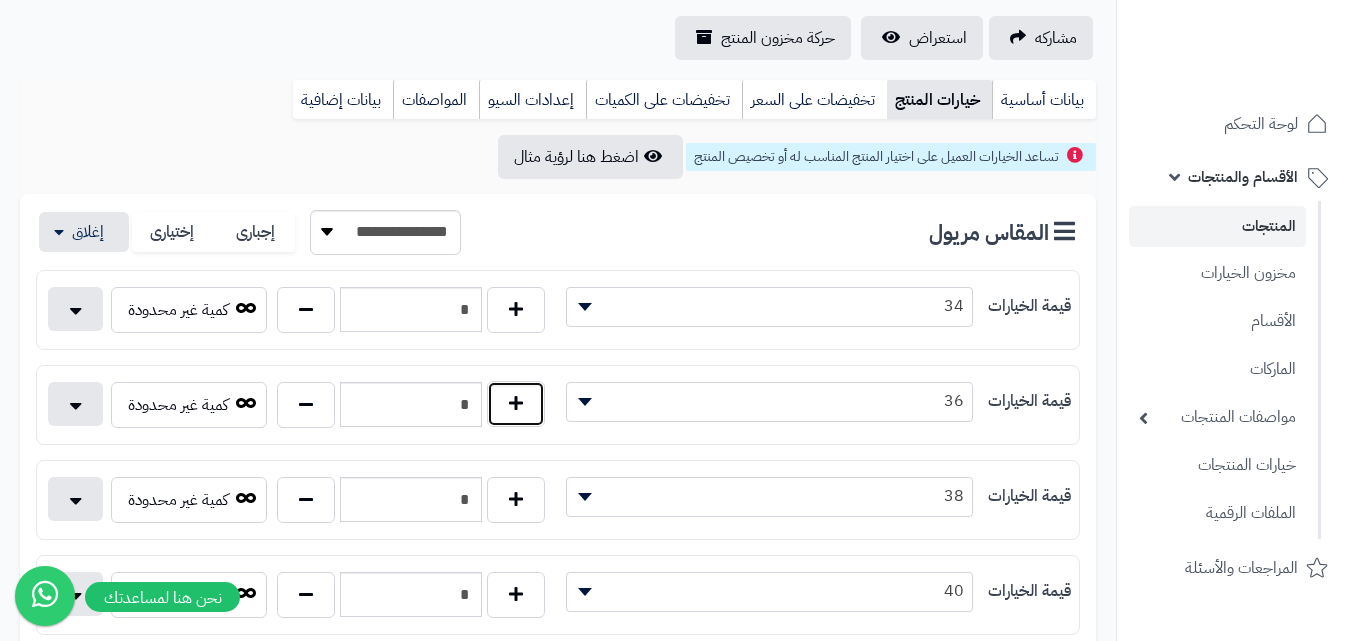 click at bounding box center (516, 404) 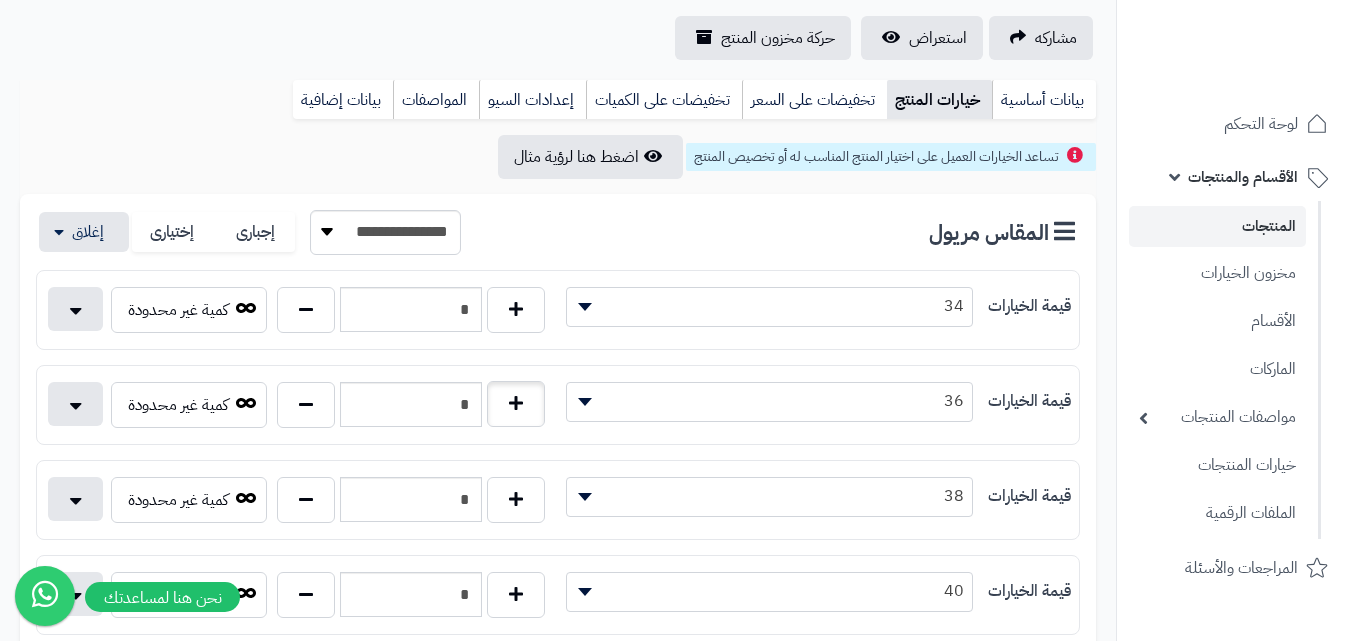 type on "*" 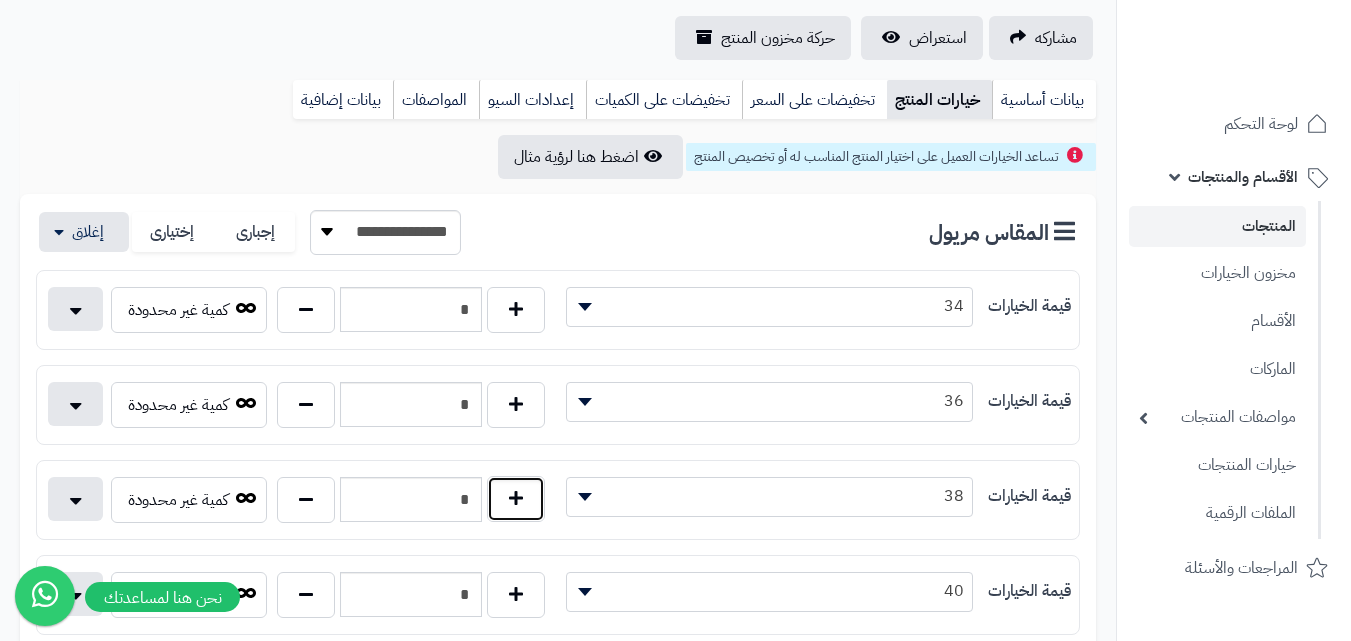 click at bounding box center [516, 499] 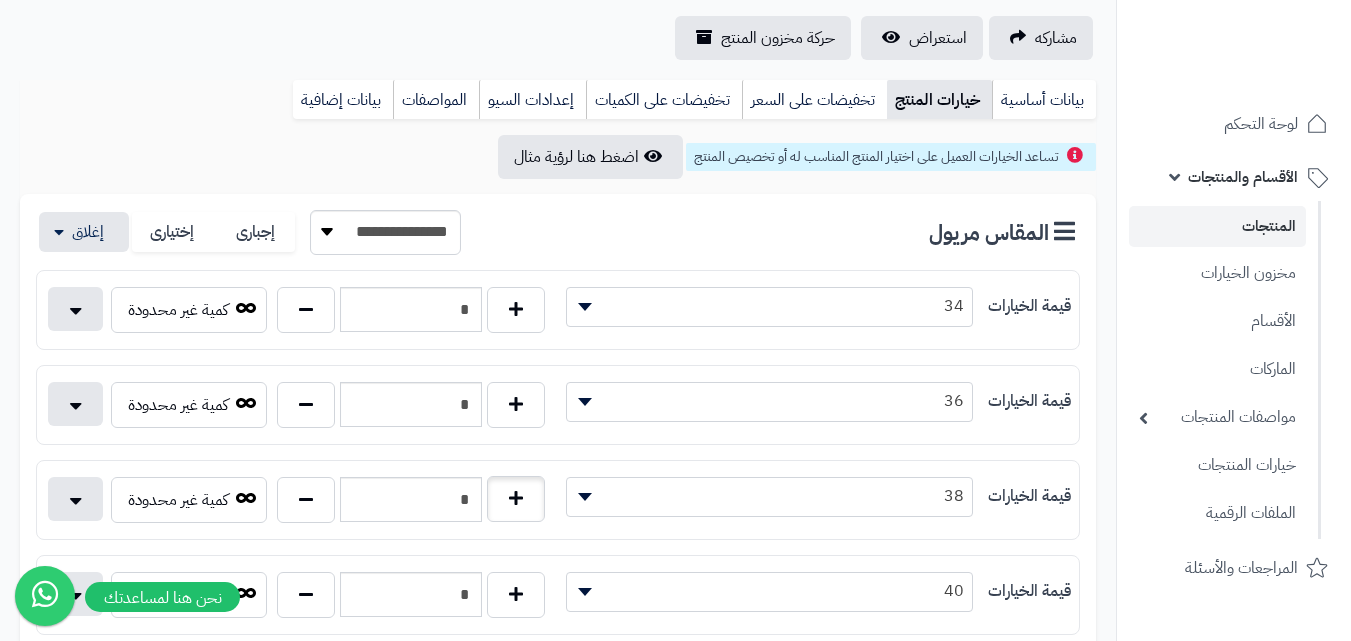type on "*" 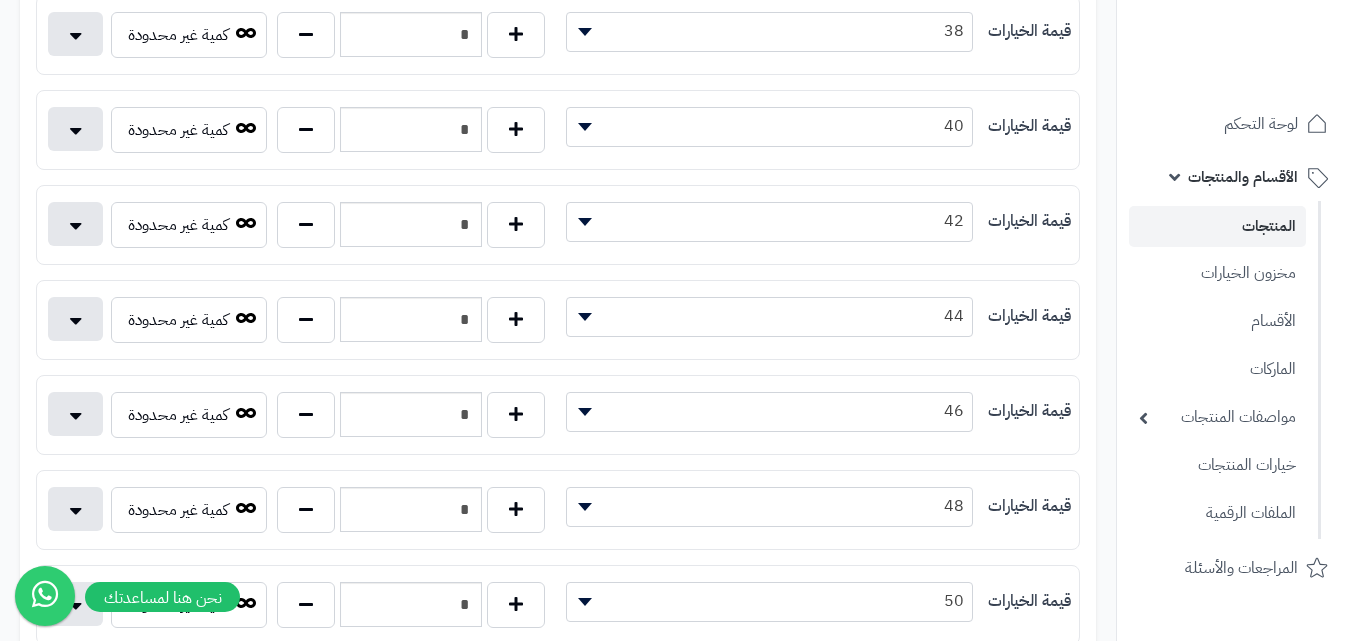 scroll, scrollTop: 700, scrollLeft: 0, axis: vertical 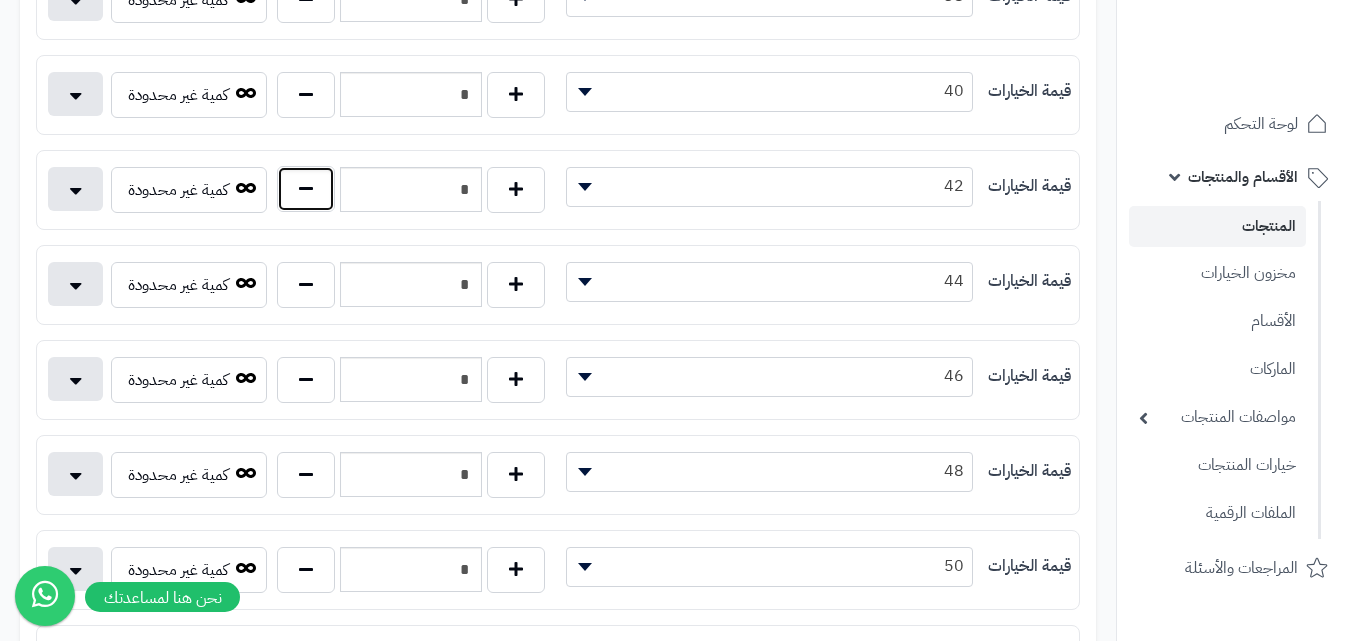 click at bounding box center [306, 189] 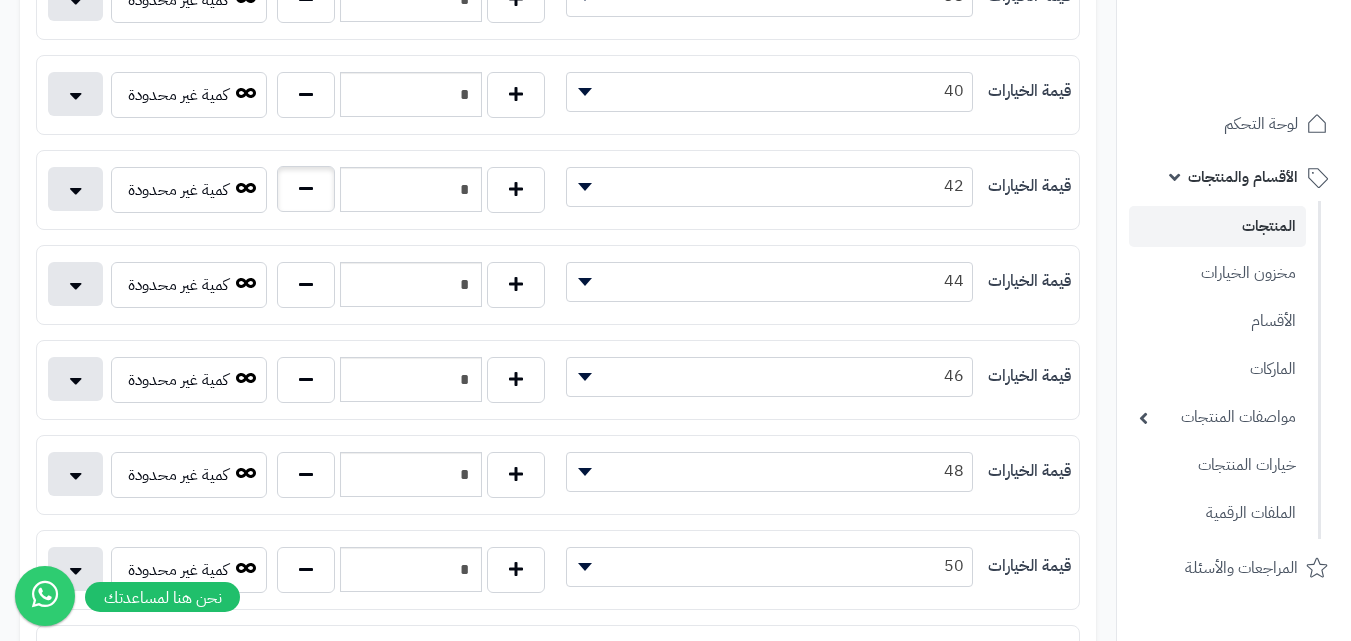 type on "*" 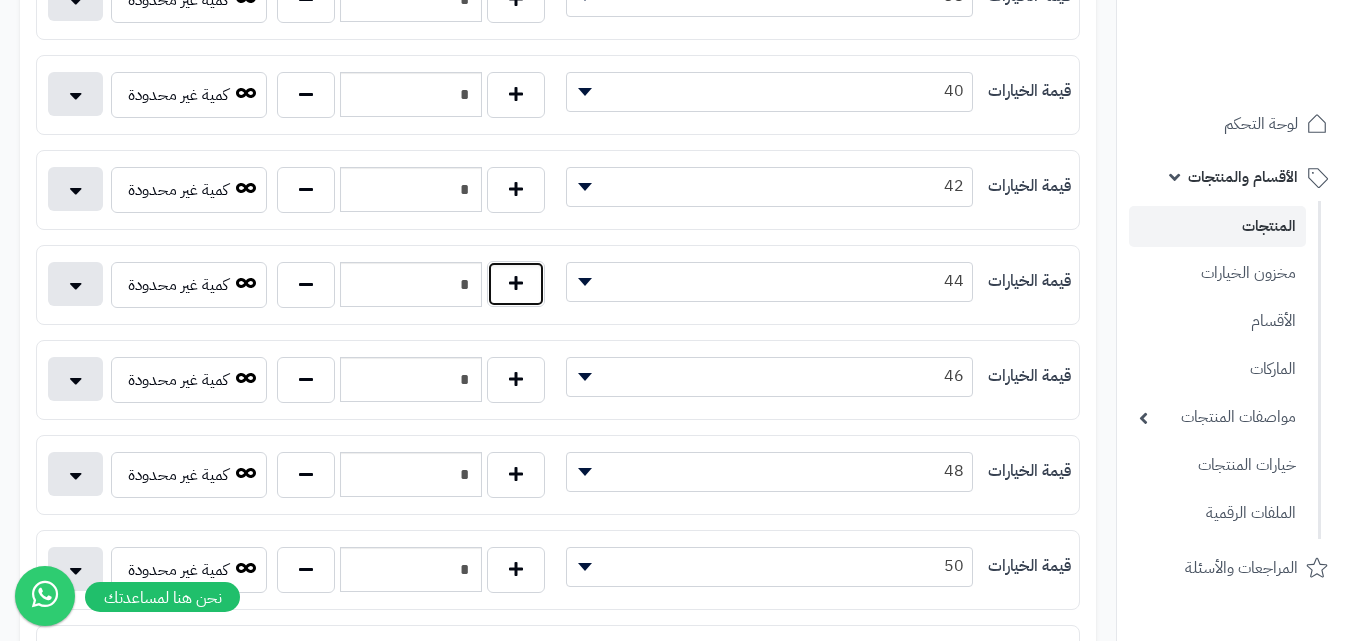 click at bounding box center (516, 284) 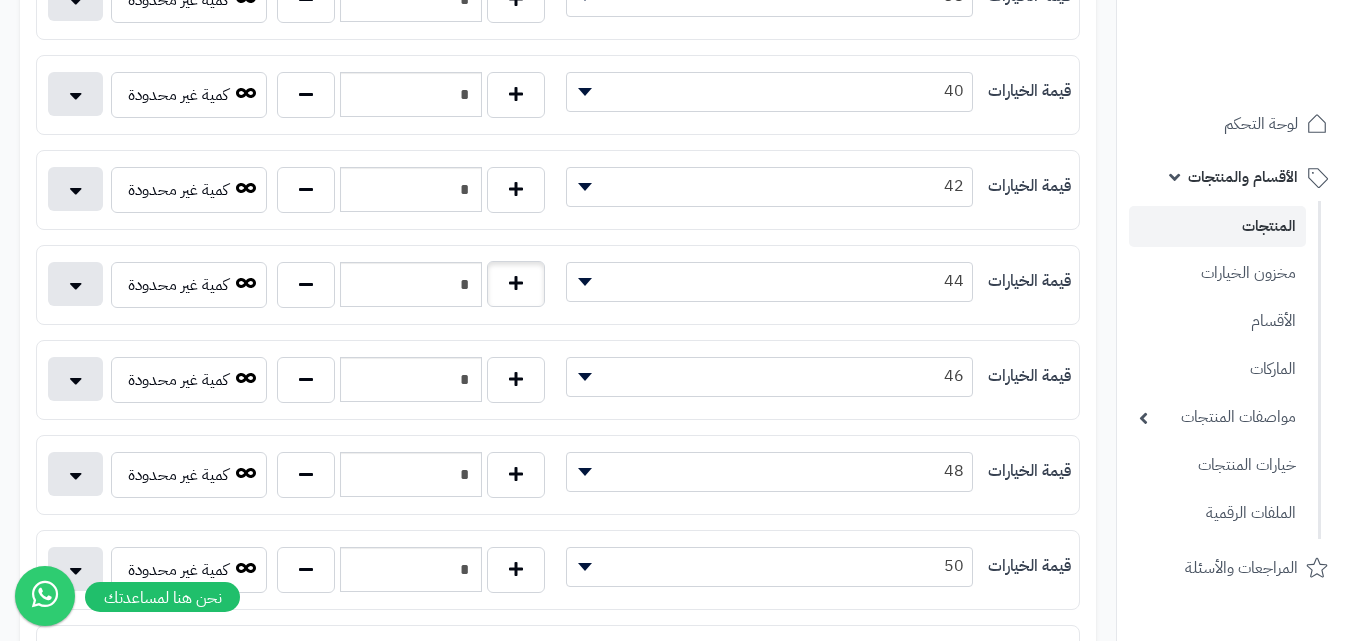 type on "*" 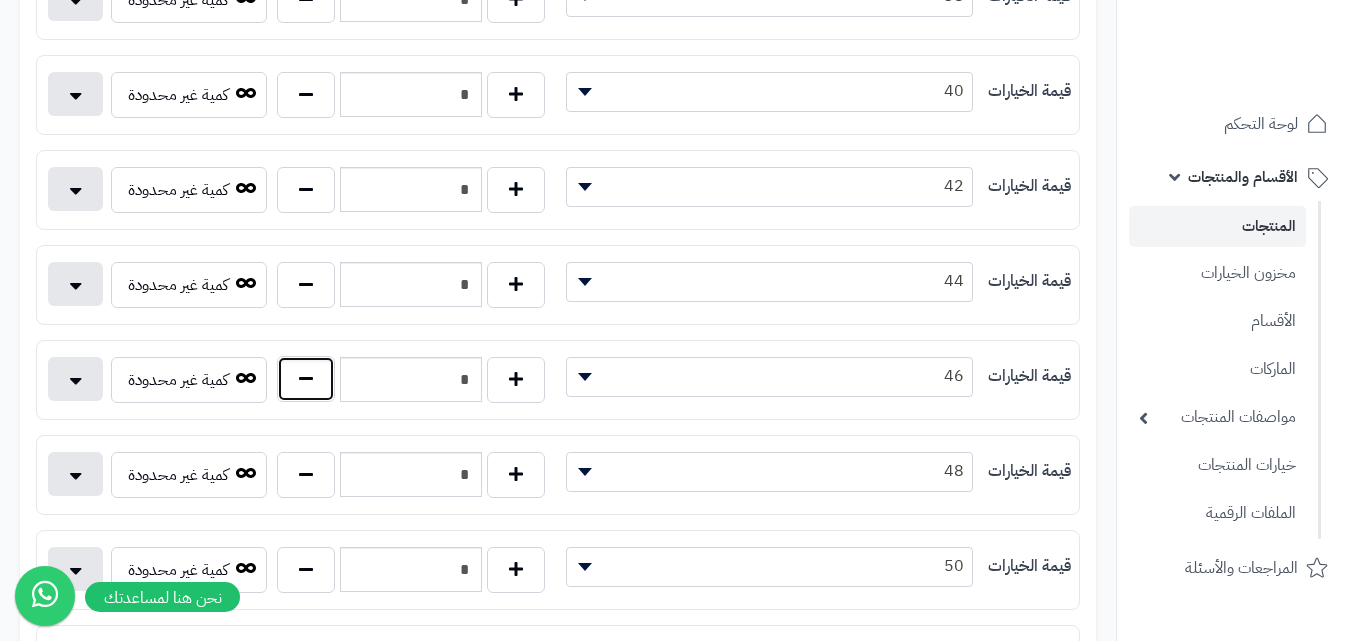 click at bounding box center [306, 379] 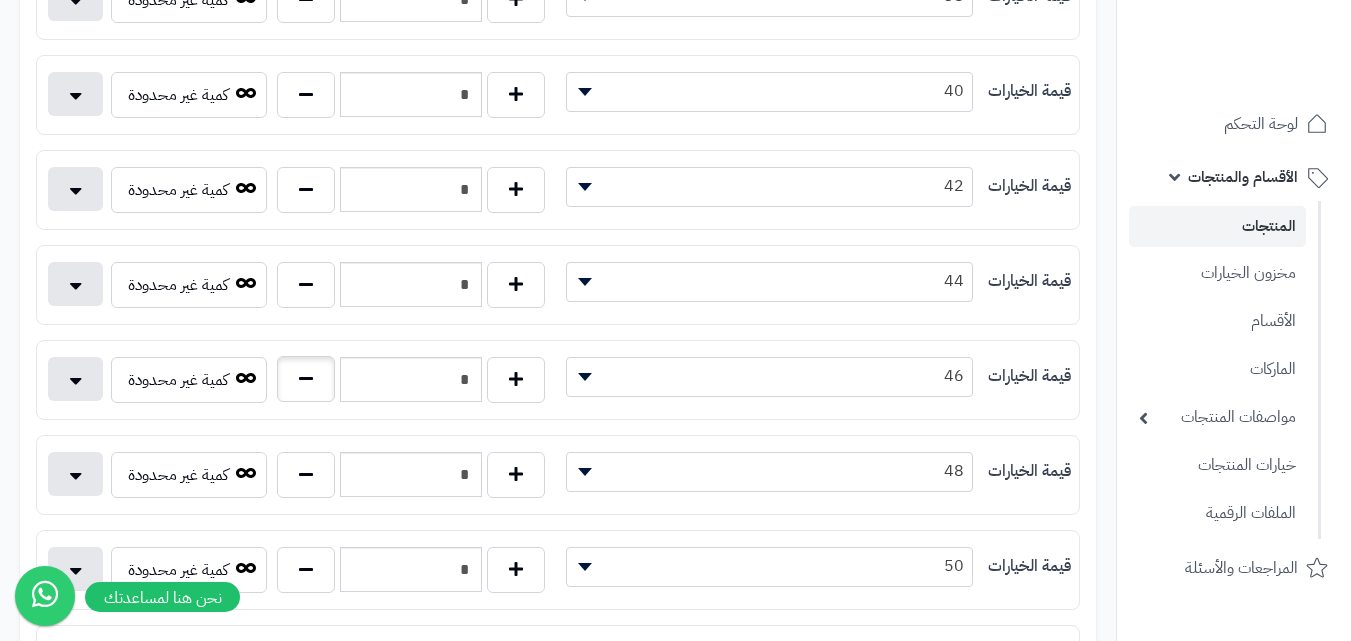 type on "*" 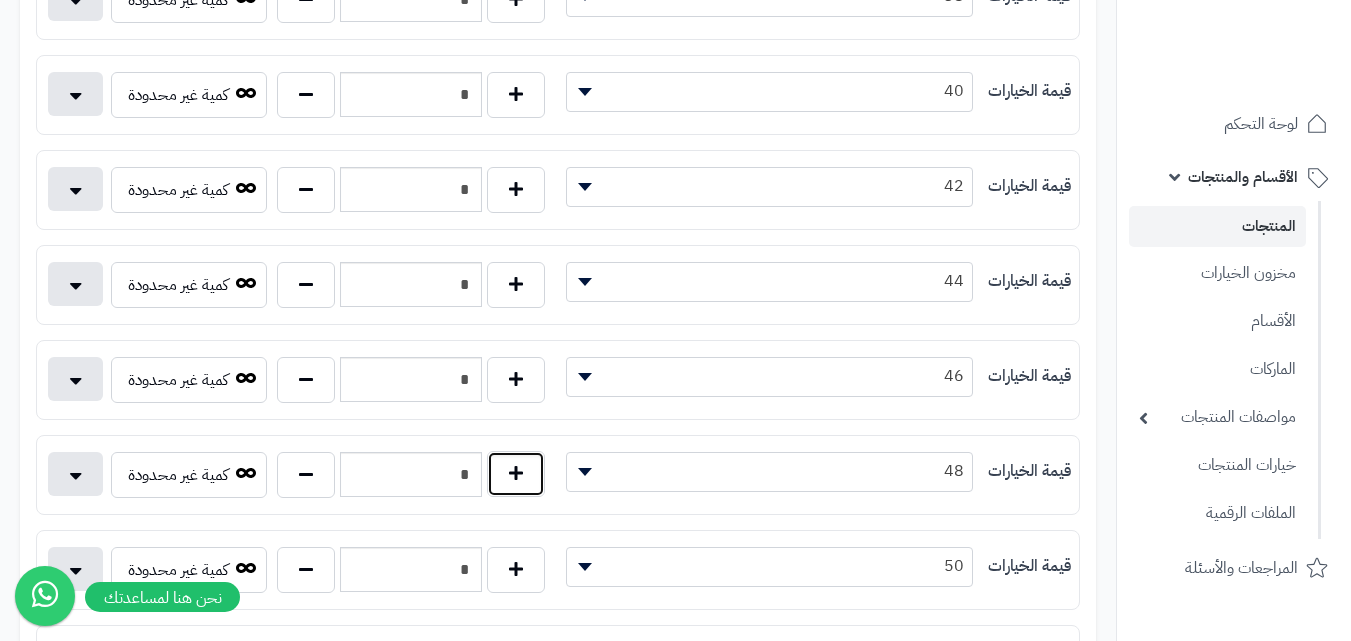 click at bounding box center [516, 474] 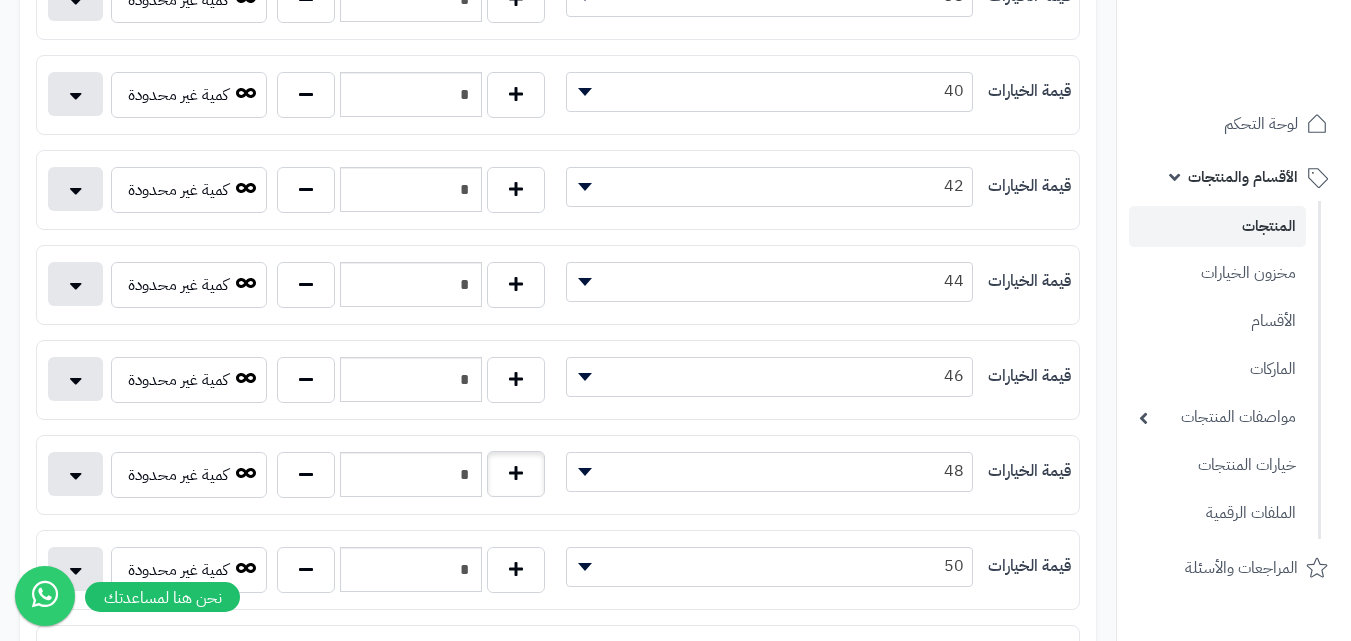 type on "*" 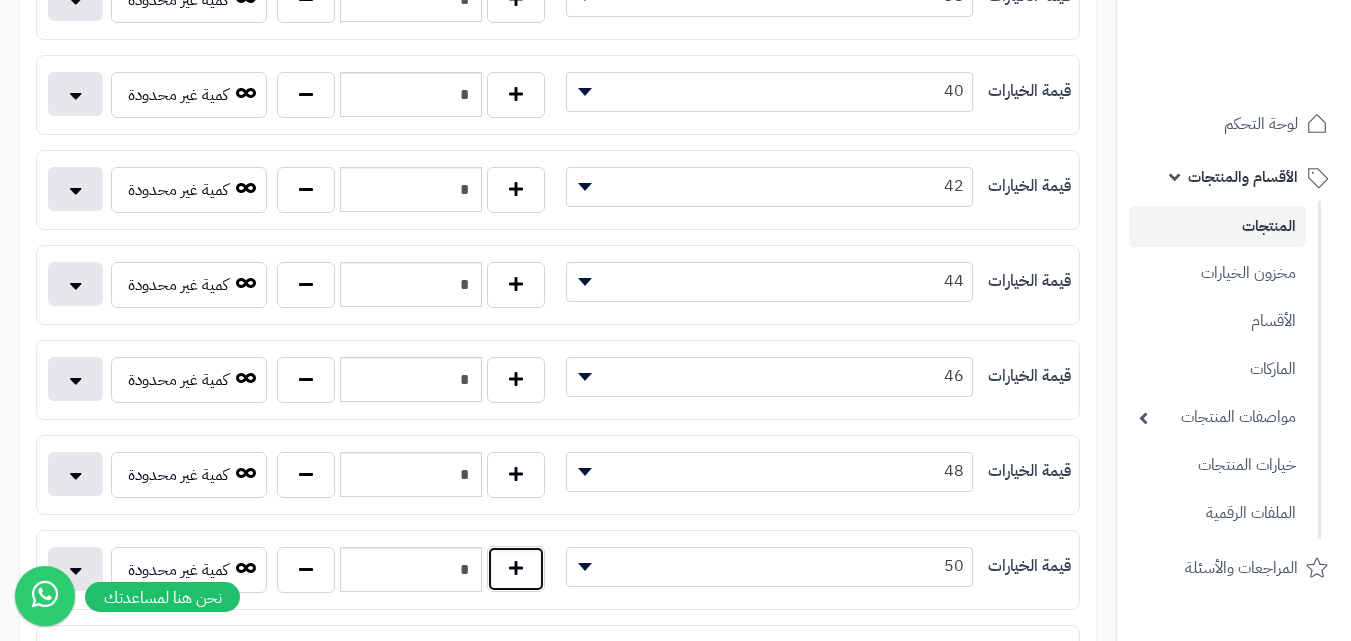 click at bounding box center (516, 569) 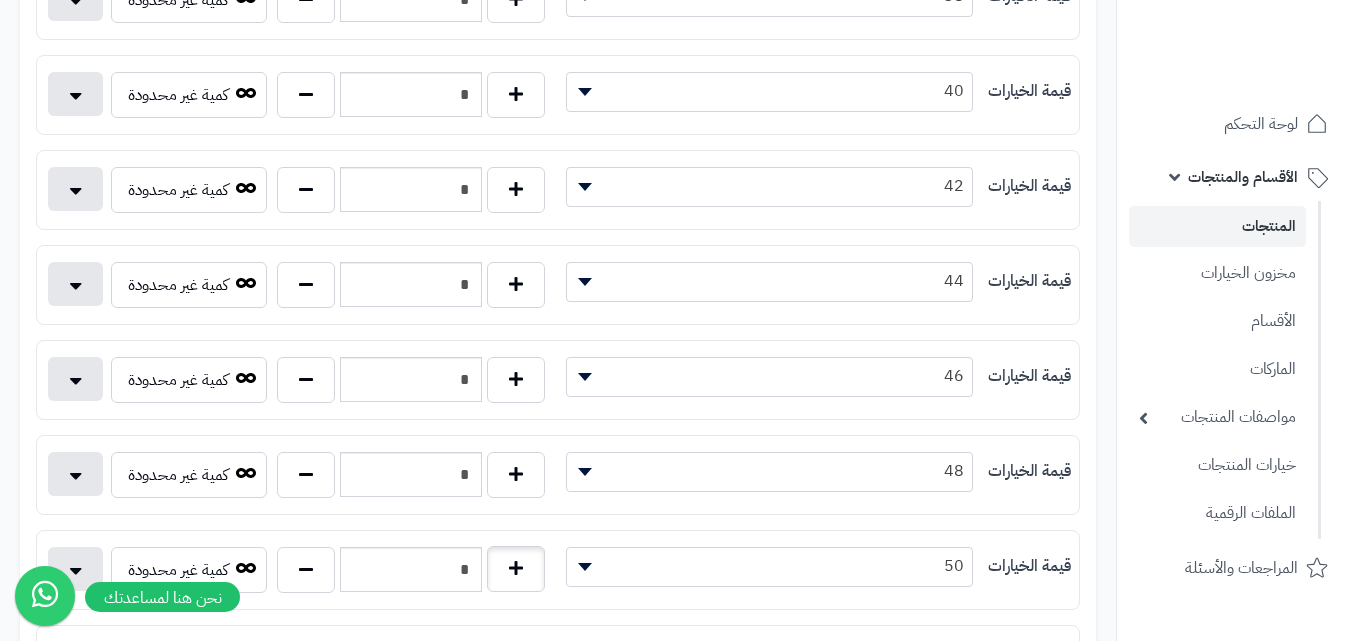 type on "*" 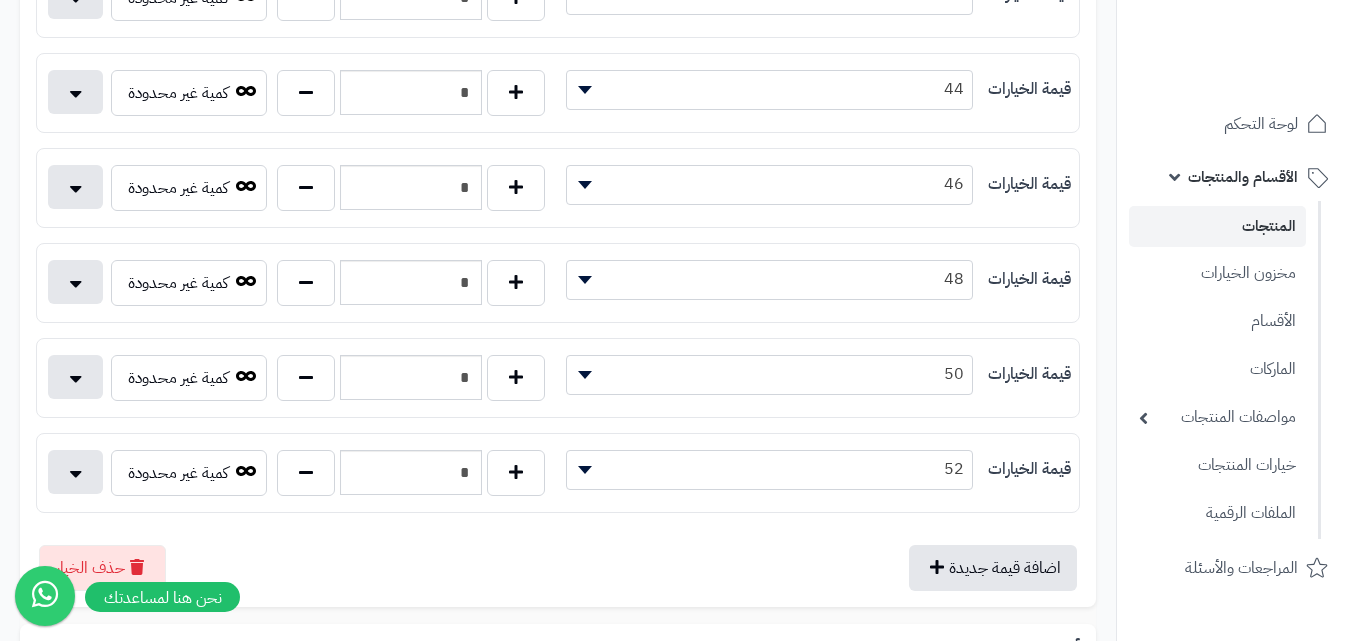 scroll, scrollTop: 900, scrollLeft: 0, axis: vertical 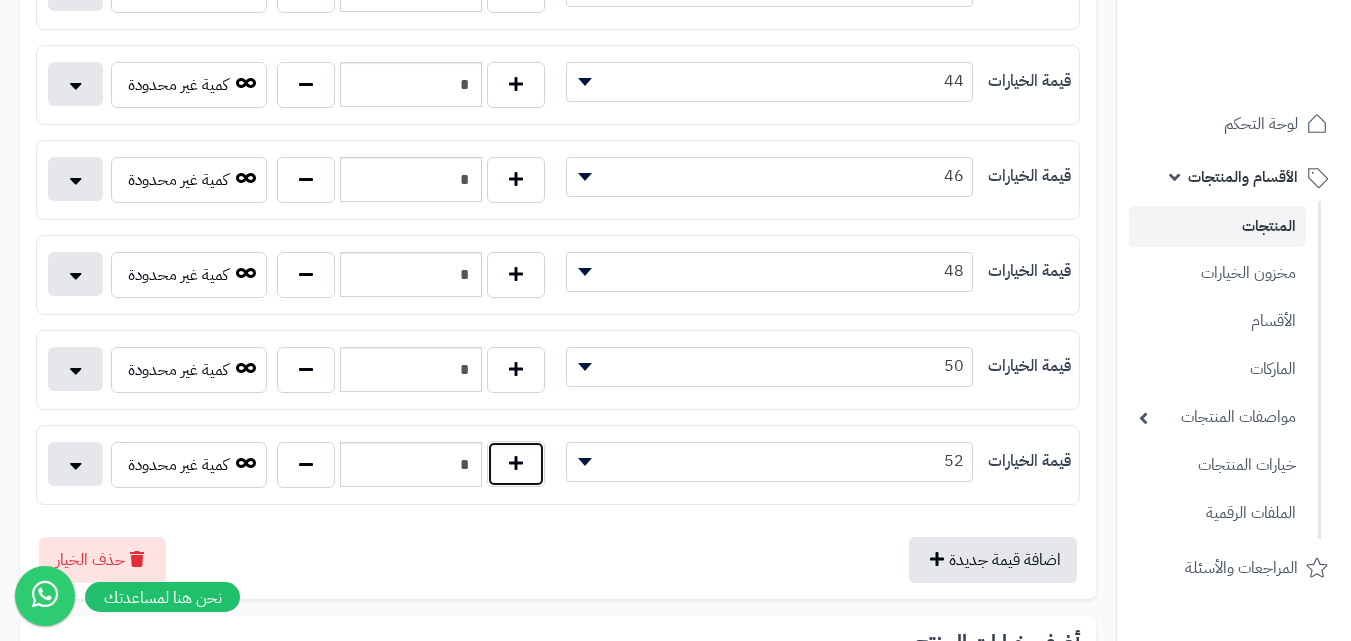 click at bounding box center (516, 464) 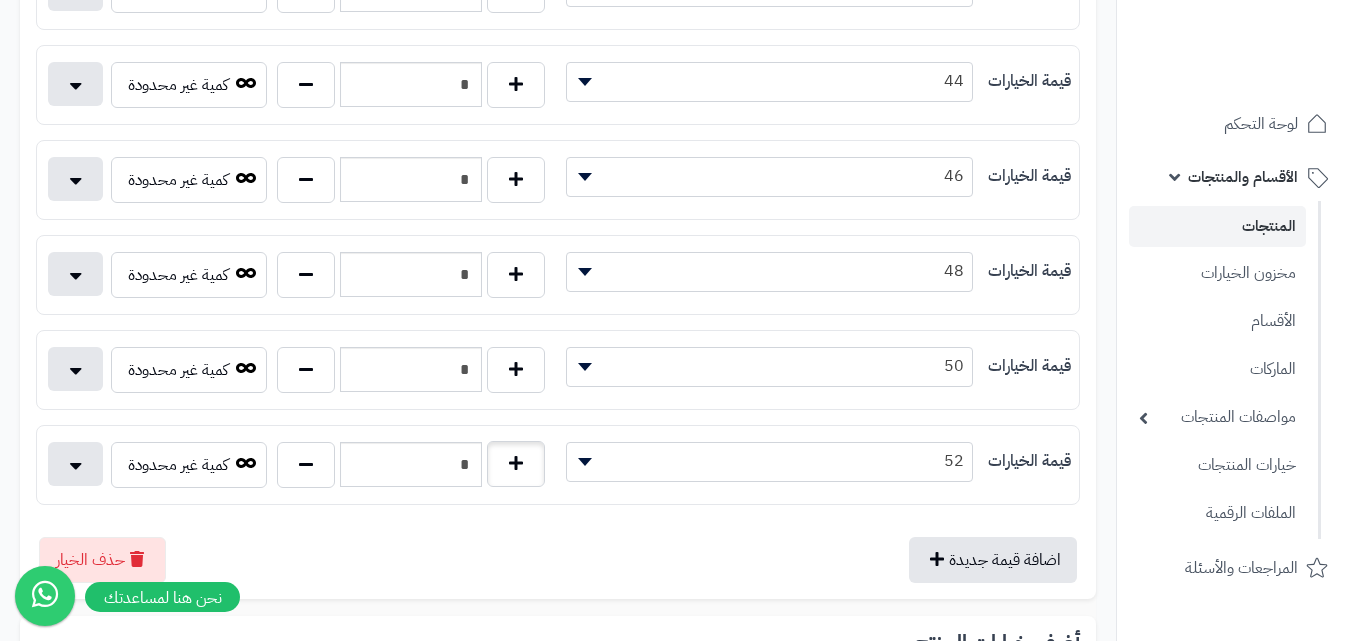 type on "*" 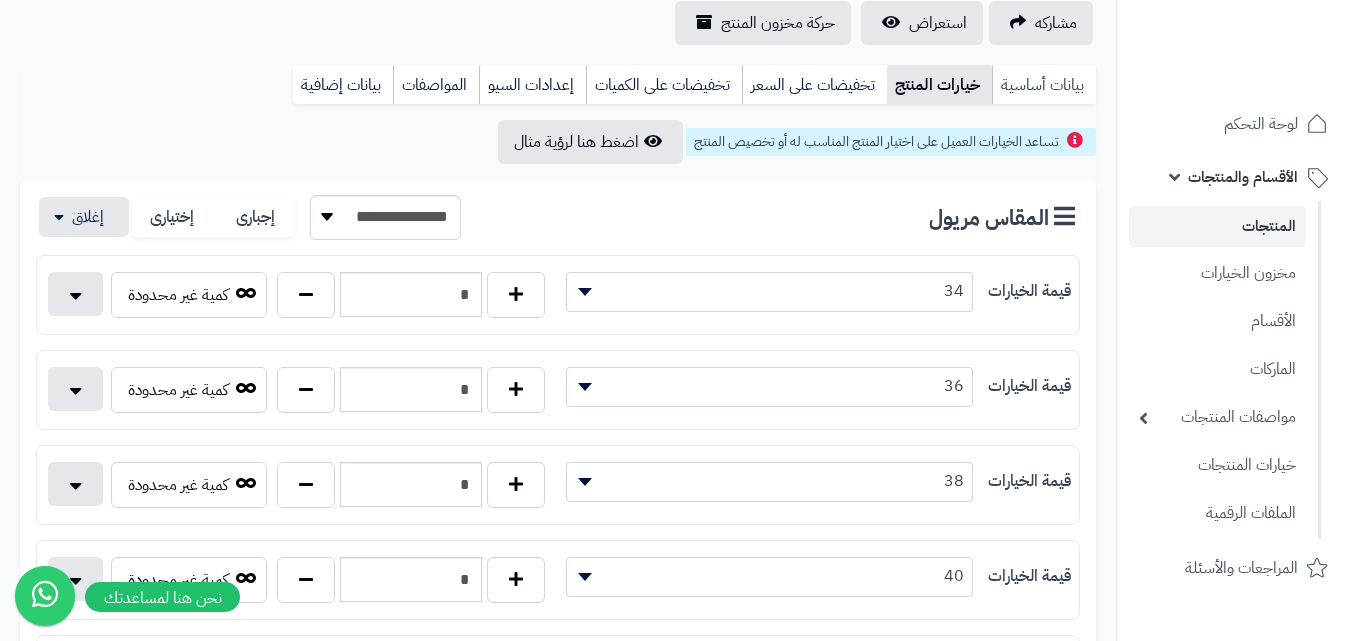 scroll, scrollTop: 100, scrollLeft: 0, axis: vertical 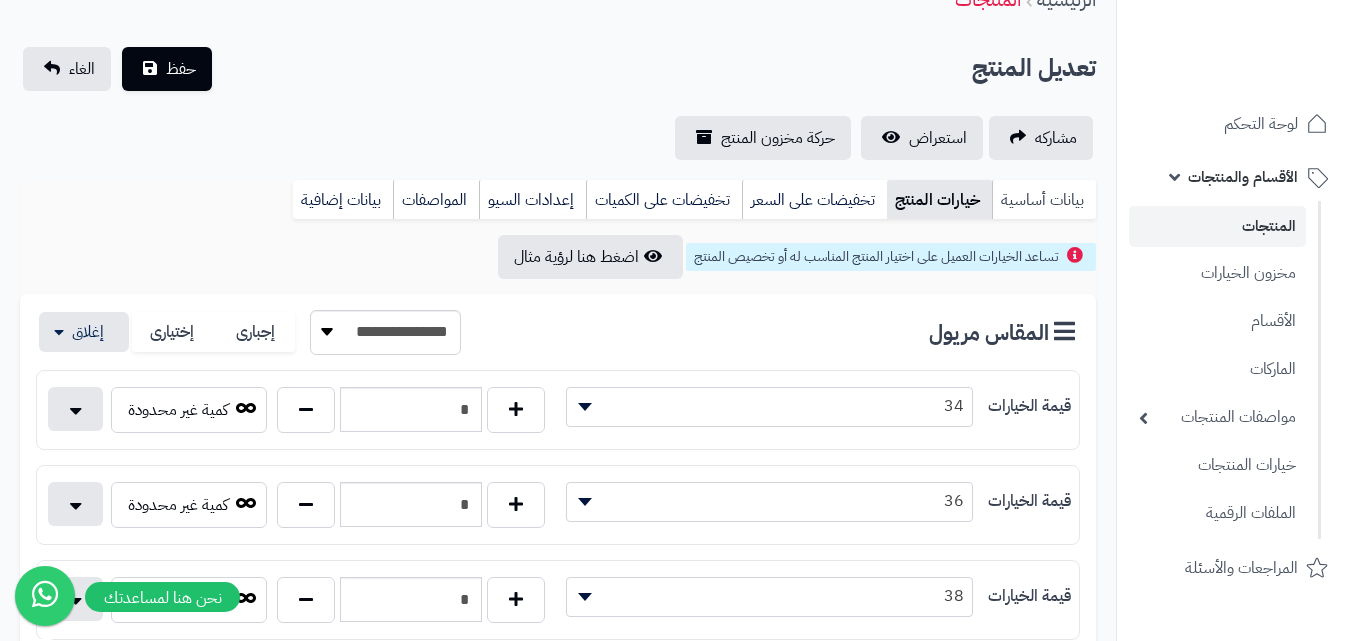click on "بيانات أساسية" at bounding box center [1044, 200] 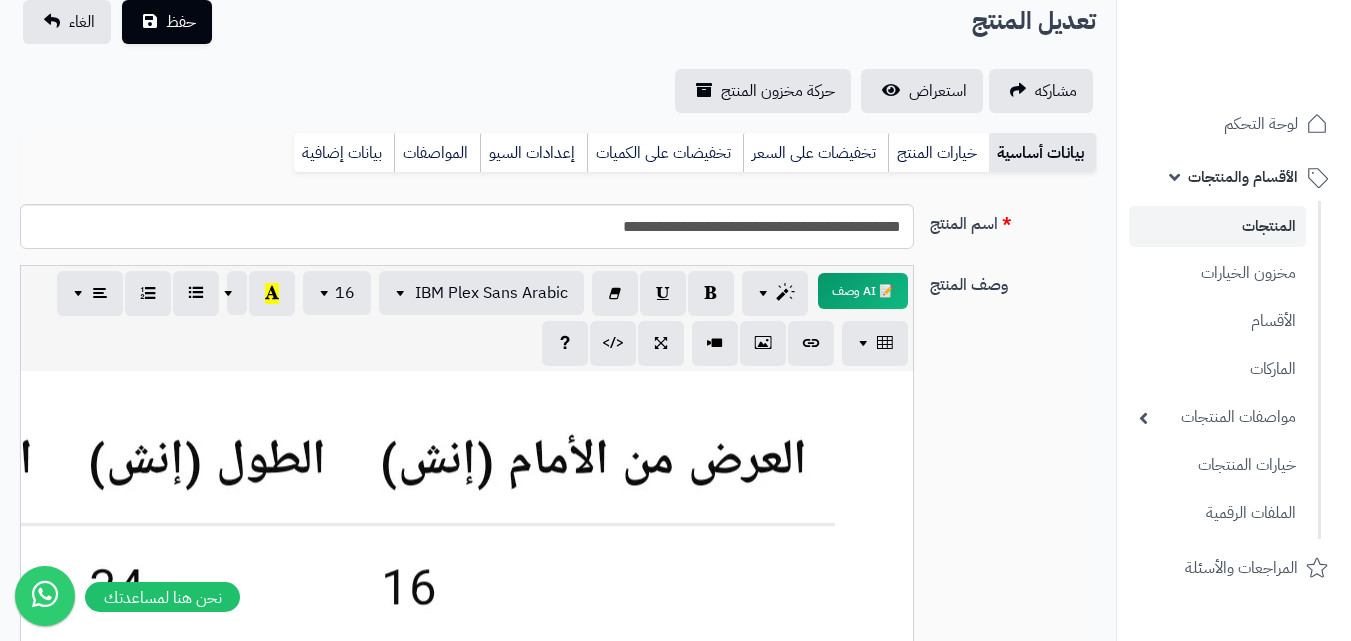 scroll, scrollTop: 0, scrollLeft: 0, axis: both 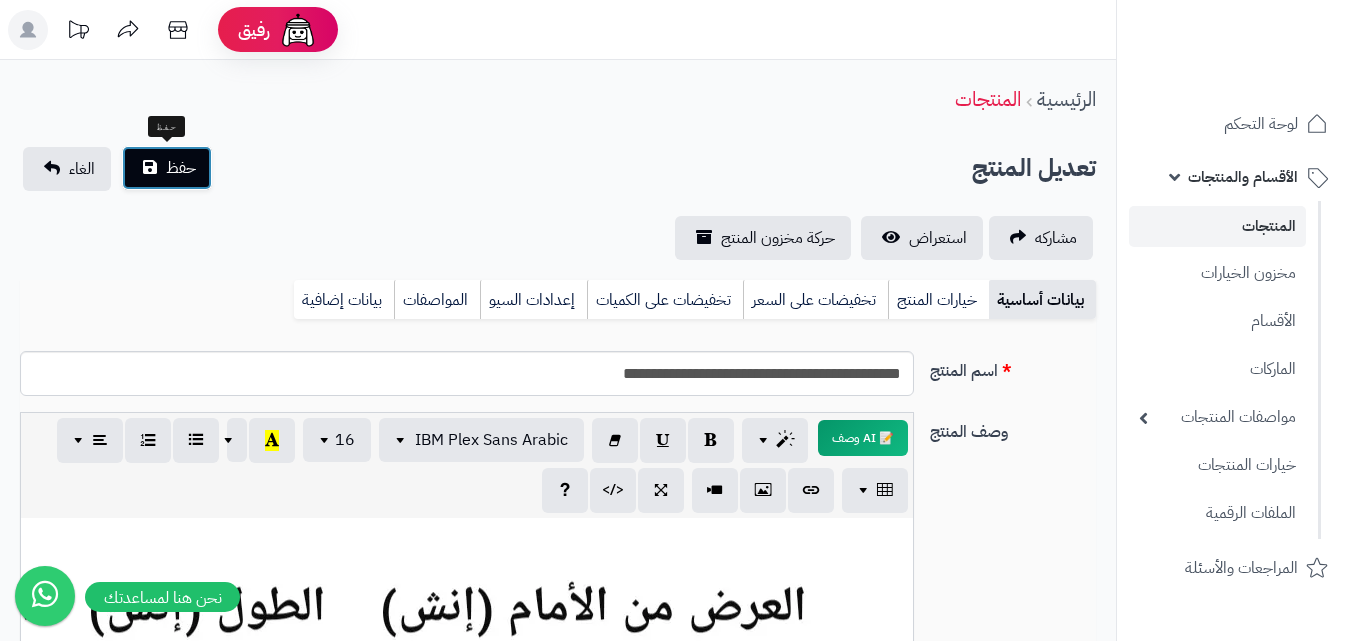 click on "حفظ" at bounding box center (181, 168) 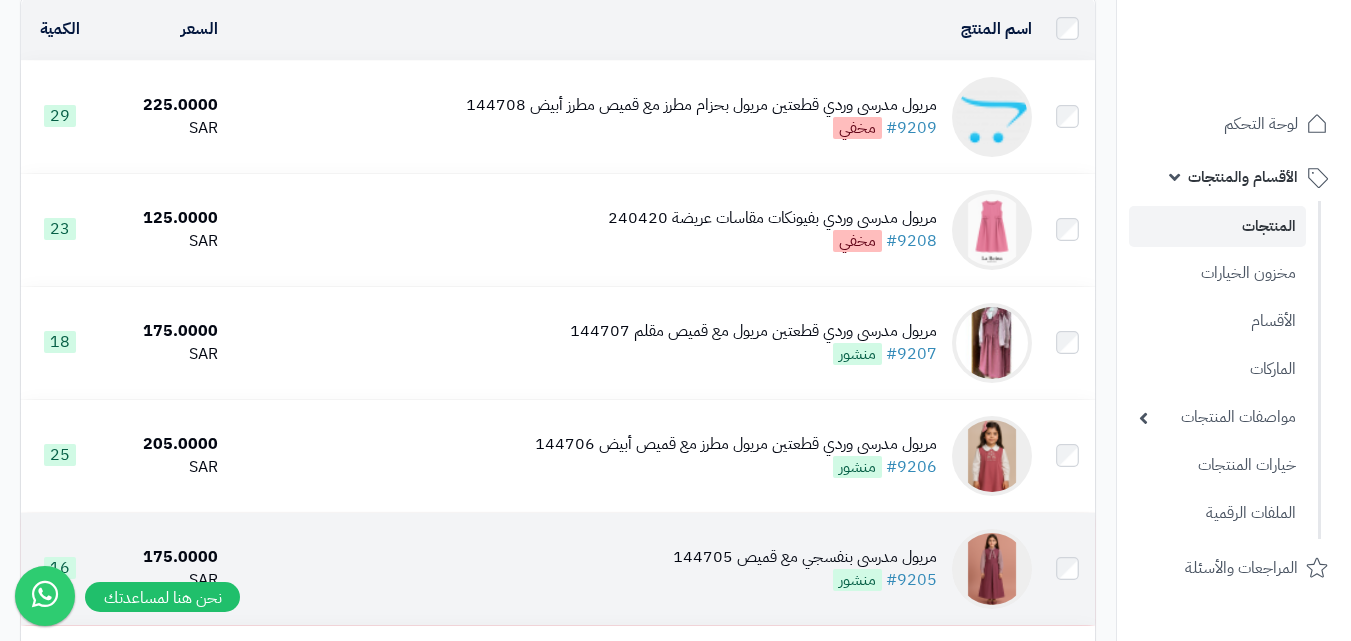 scroll, scrollTop: 500, scrollLeft: 0, axis: vertical 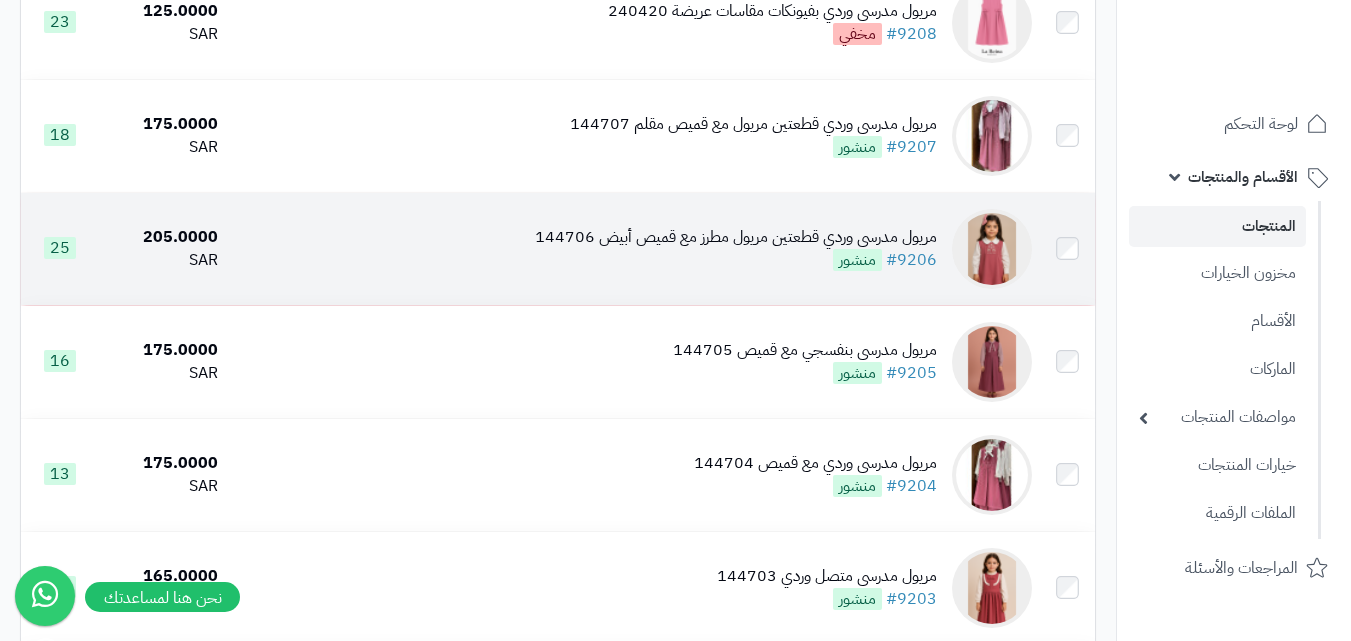 click on "مريول مدرسي وردي قطعتين مريول مطرز مع قميص أبيض  144706" at bounding box center (736, 237) 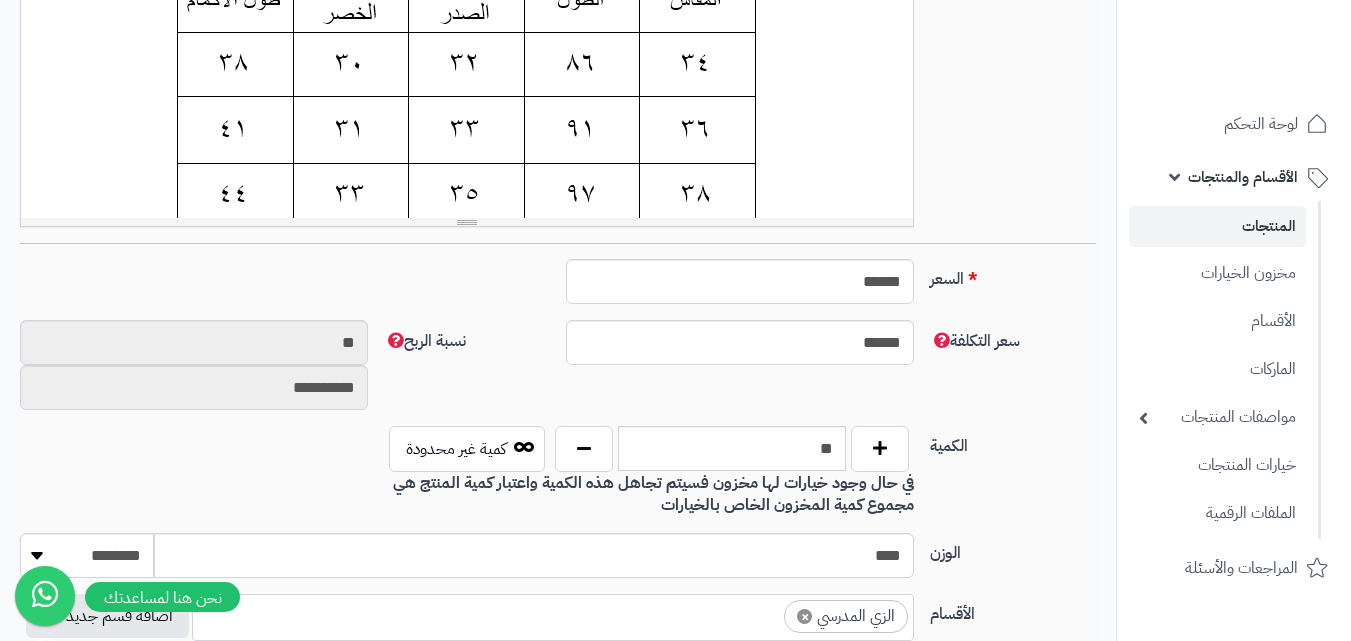 scroll, scrollTop: 600, scrollLeft: 0, axis: vertical 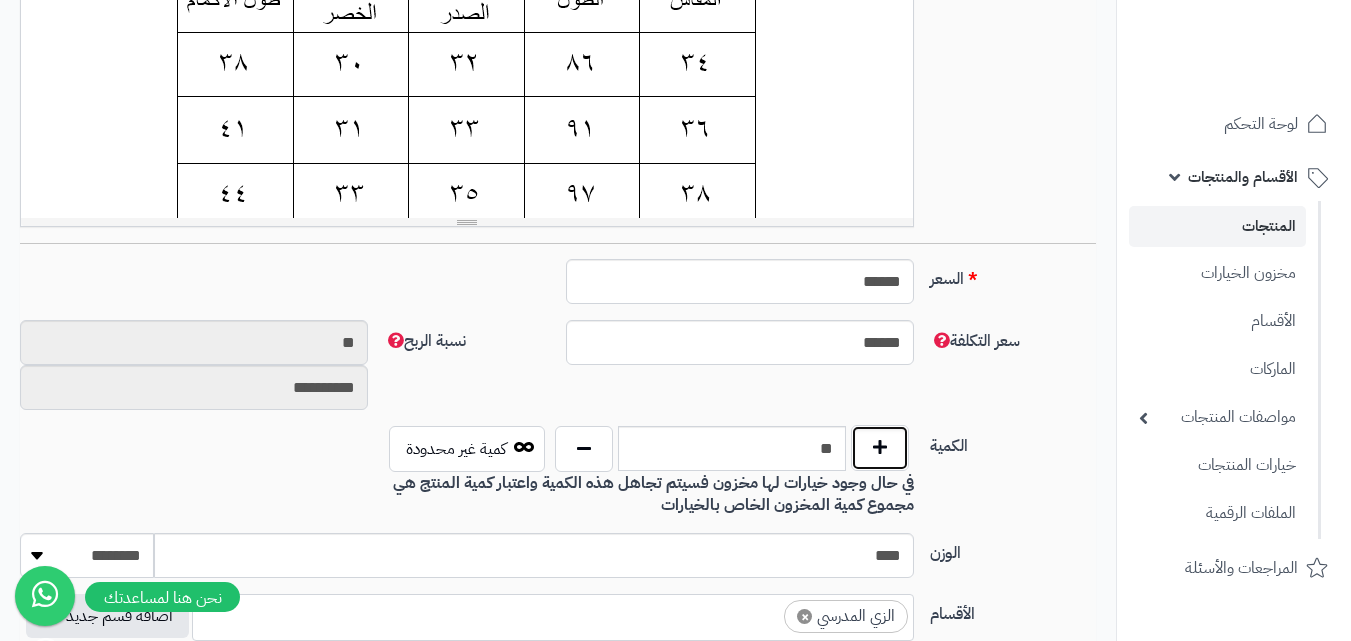 click at bounding box center (880, 448) 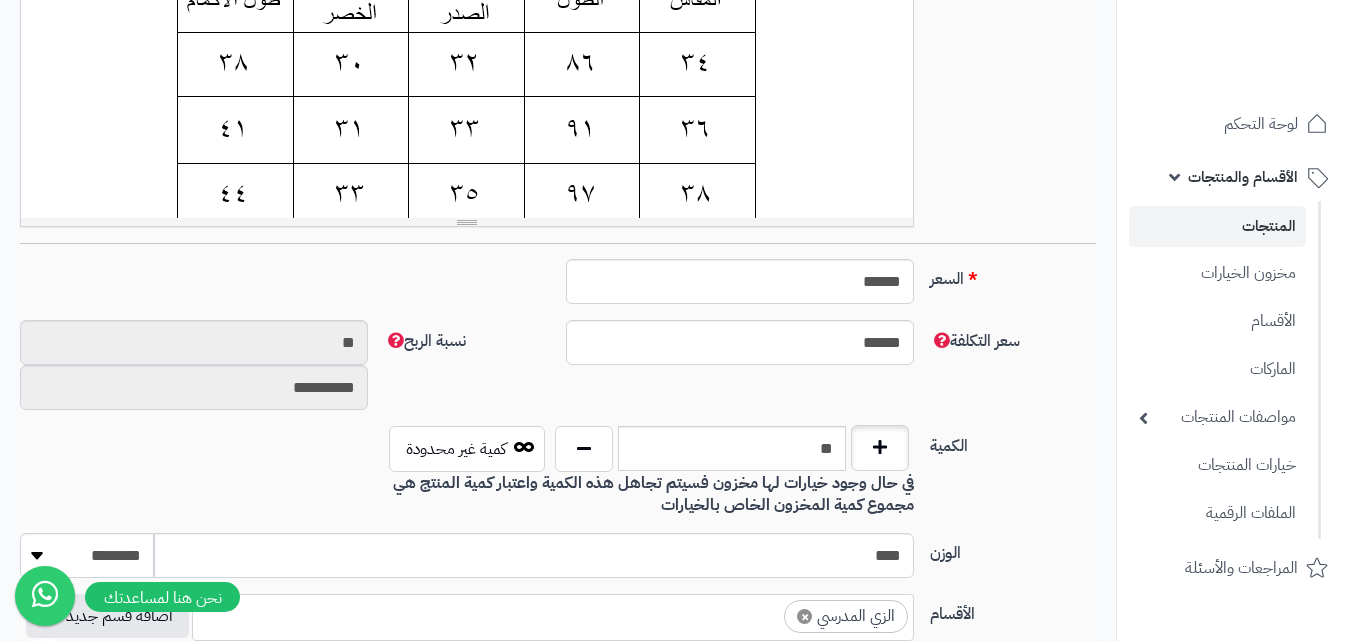 type on "**" 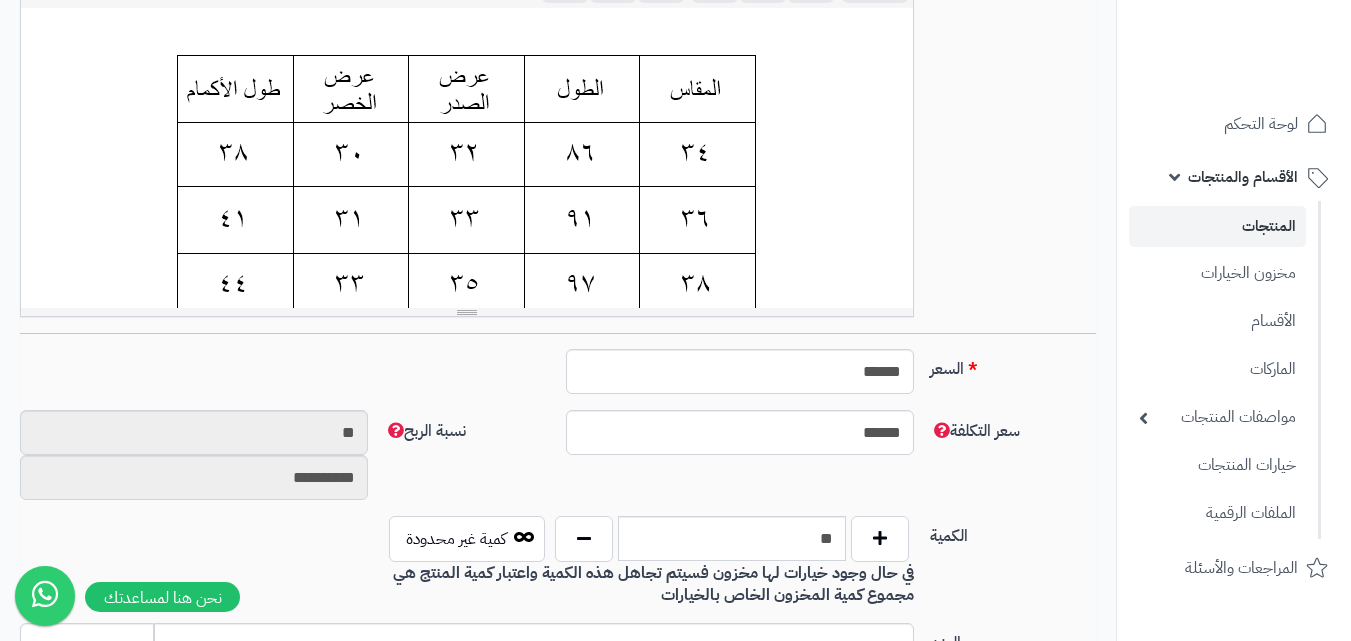 scroll, scrollTop: 200, scrollLeft: 0, axis: vertical 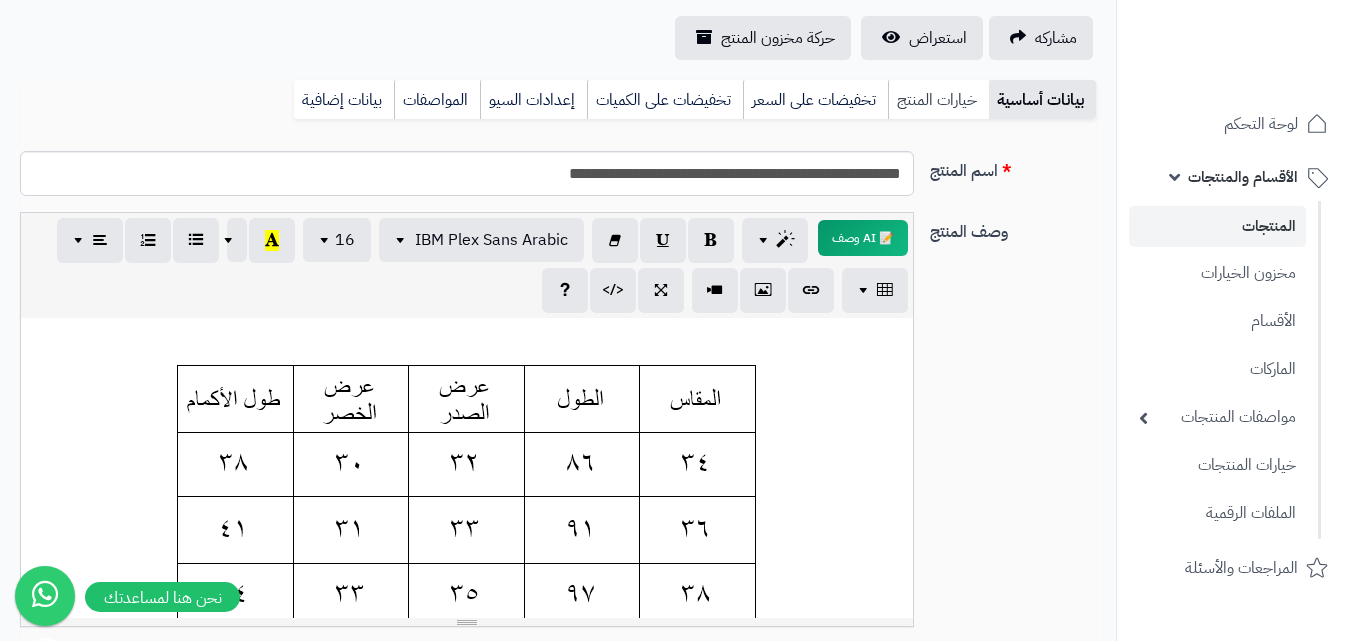 click on "خيارات المنتج" at bounding box center [938, 100] 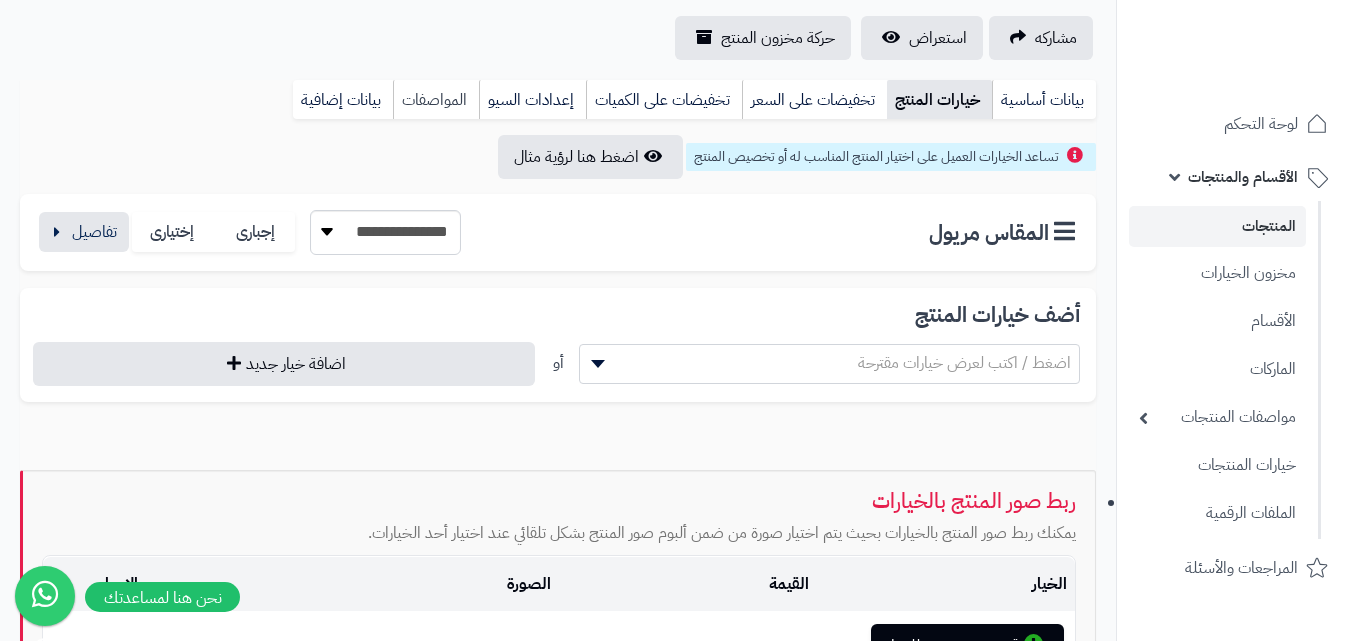 click on "المواصفات" at bounding box center (436, 100) 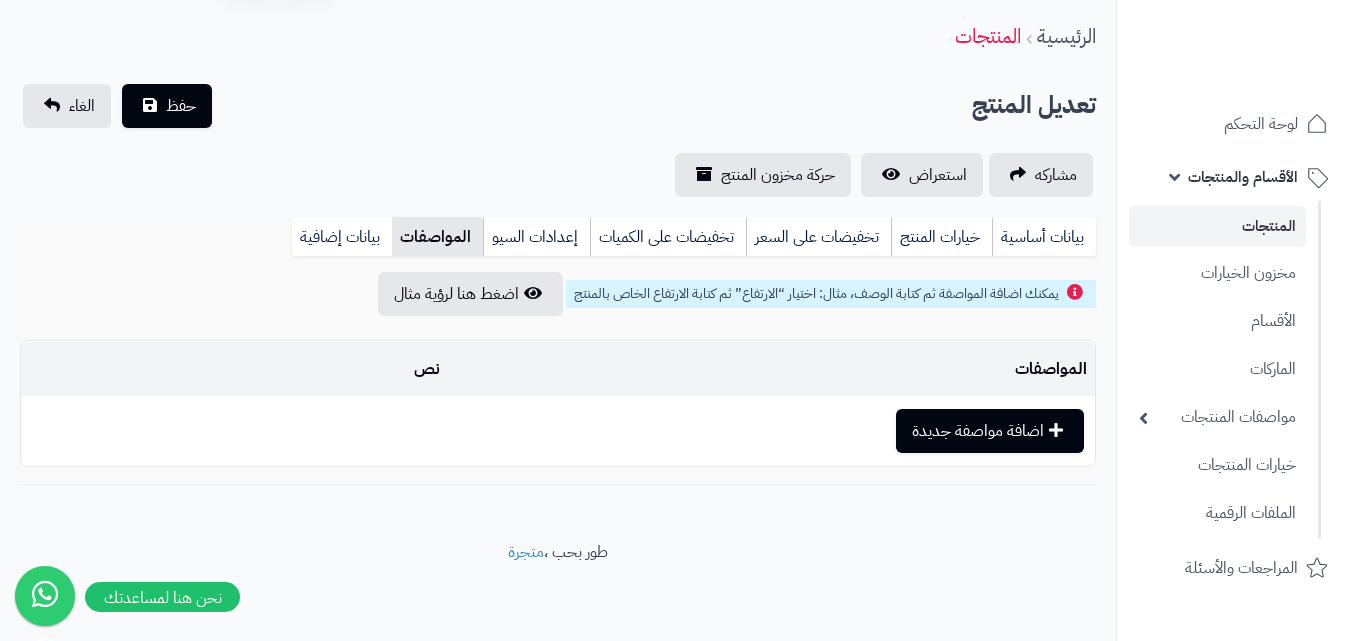 scroll, scrollTop: 63, scrollLeft: 0, axis: vertical 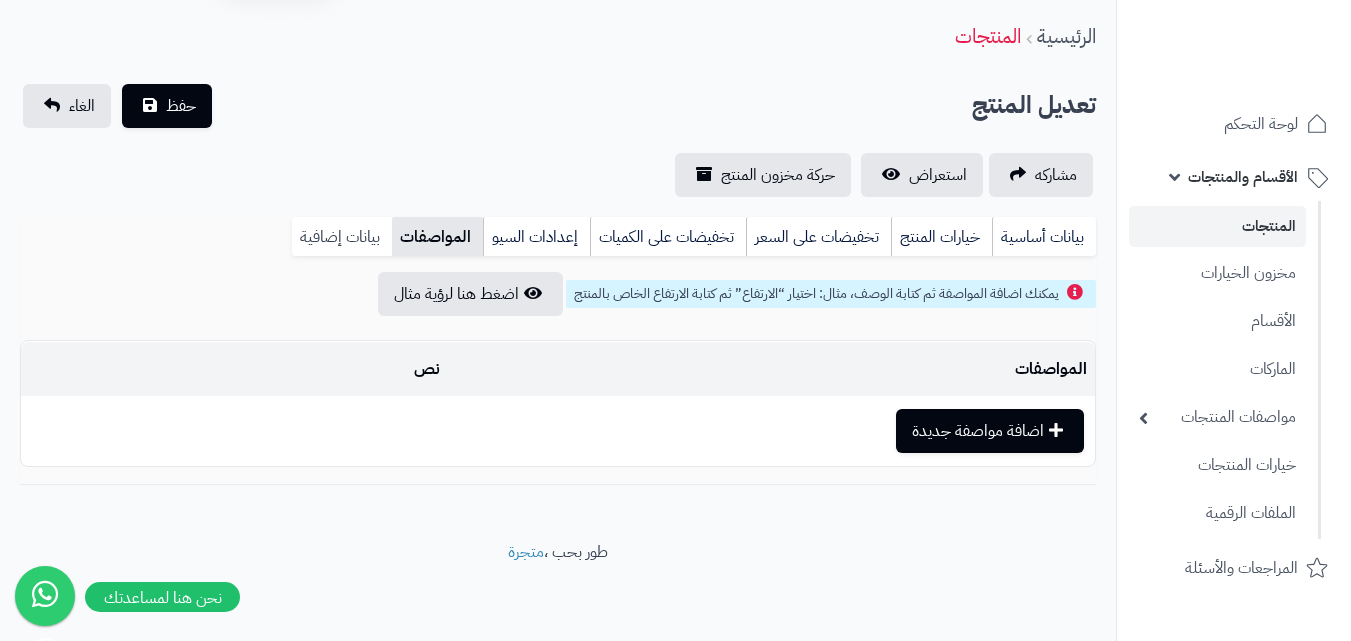 click on "بيانات إضافية" at bounding box center [342, 237] 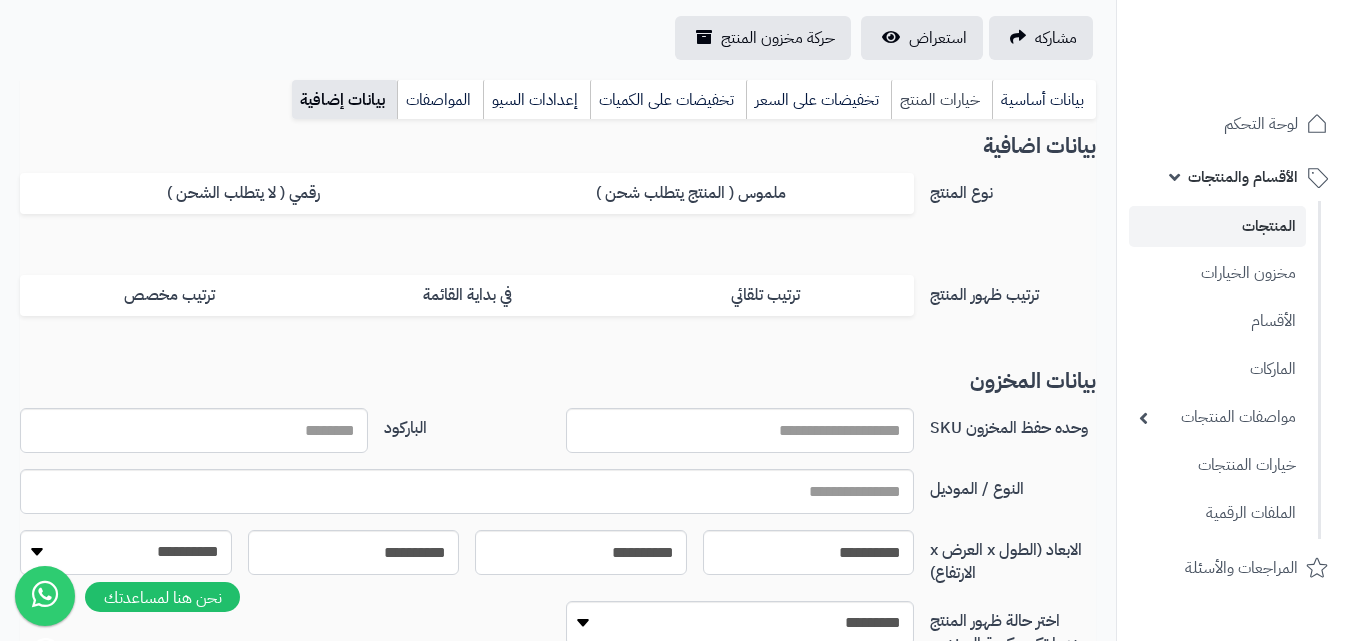 click on "خيارات المنتج" at bounding box center [941, 100] 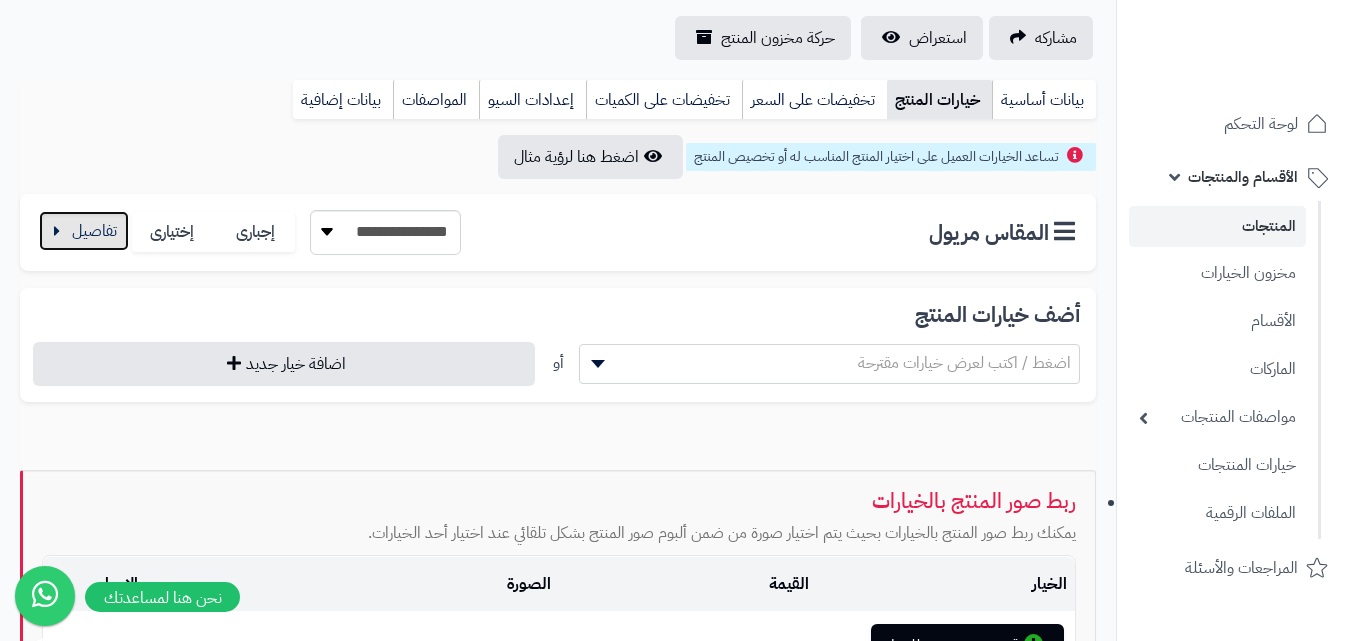 click at bounding box center [84, 231] 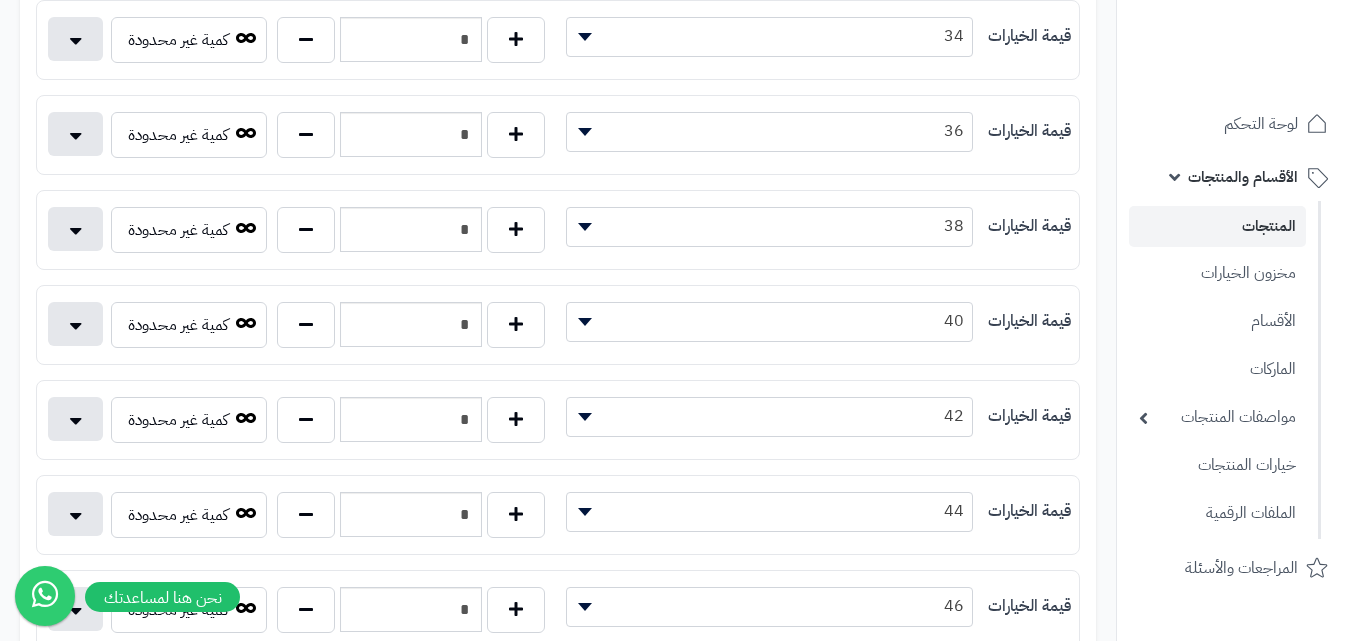 scroll, scrollTop: 500, scrollLeft: 0, axis: vertical 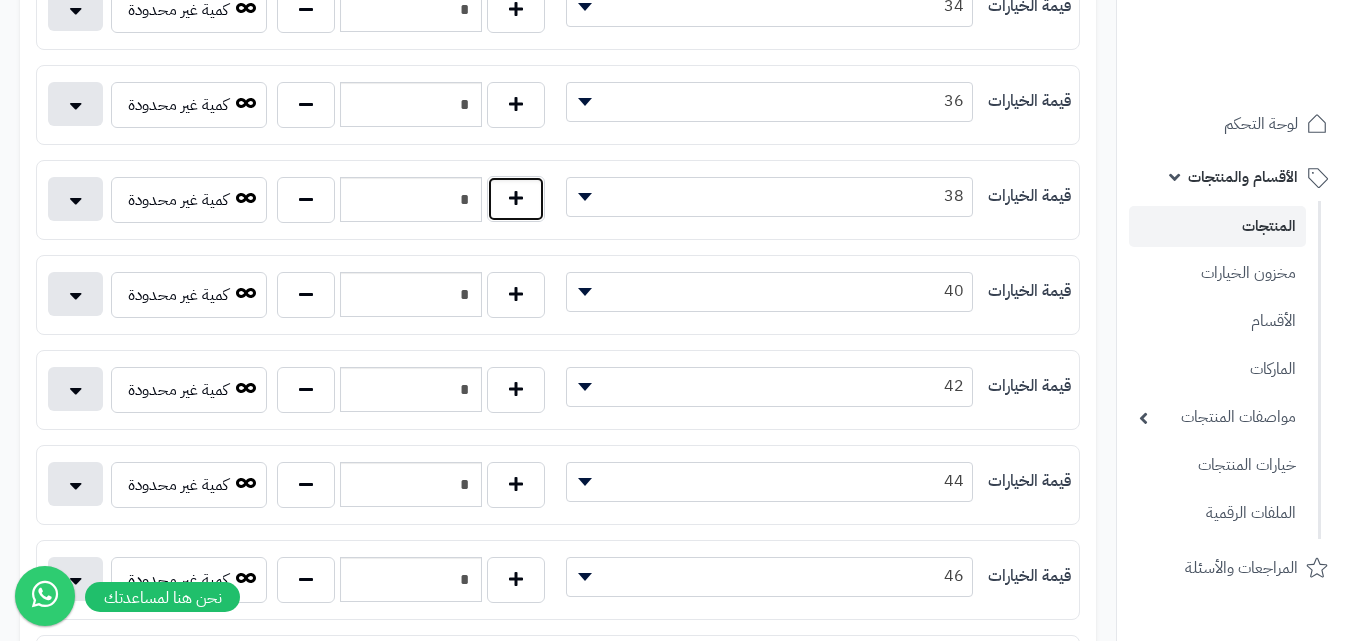click at bounding box center (516, 199) 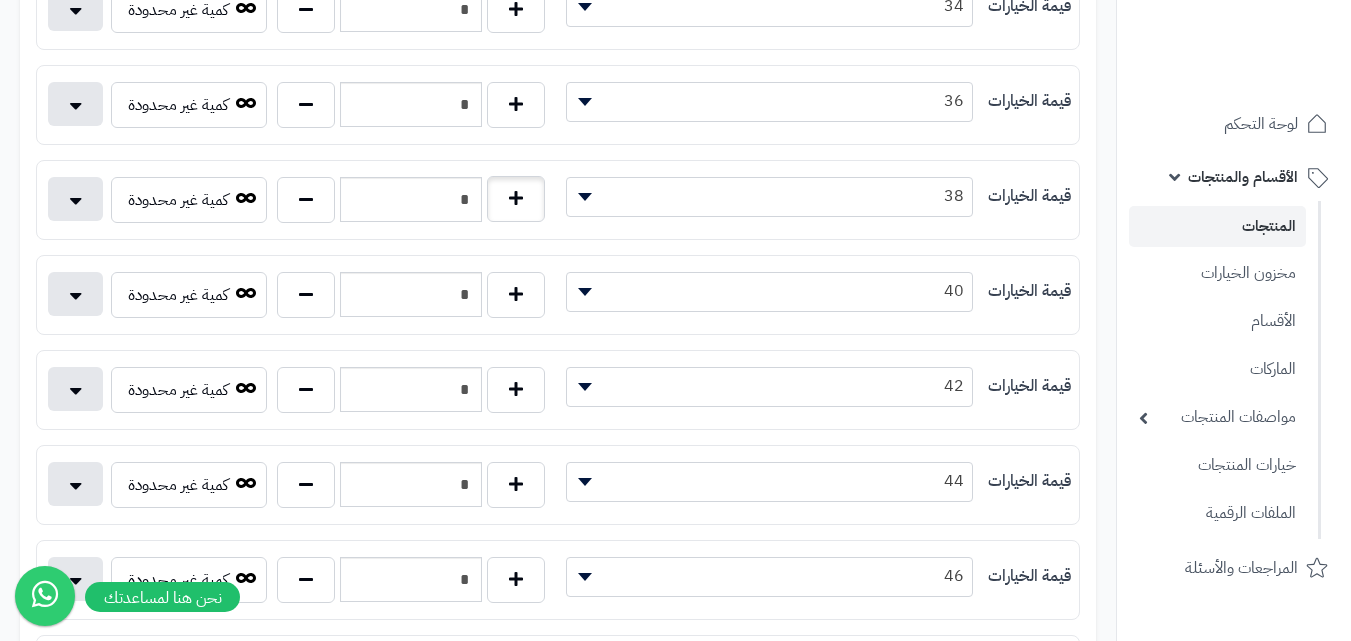 type on "*" 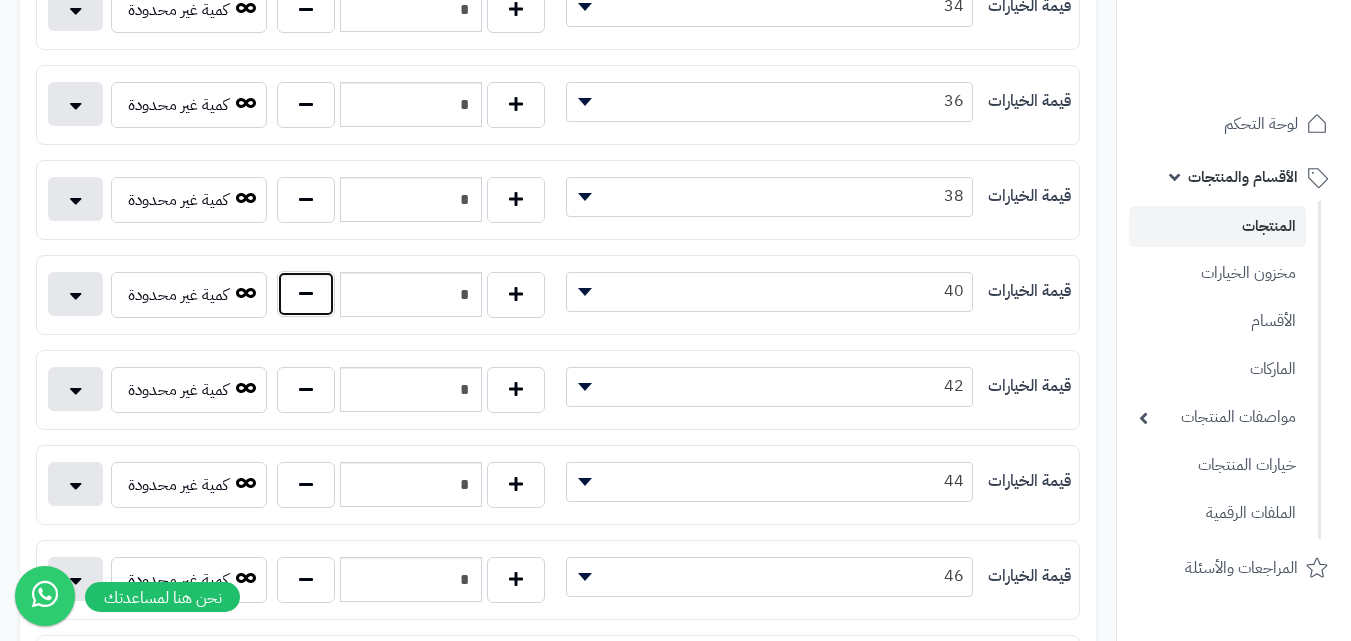 click at bounding box center (306, 294) 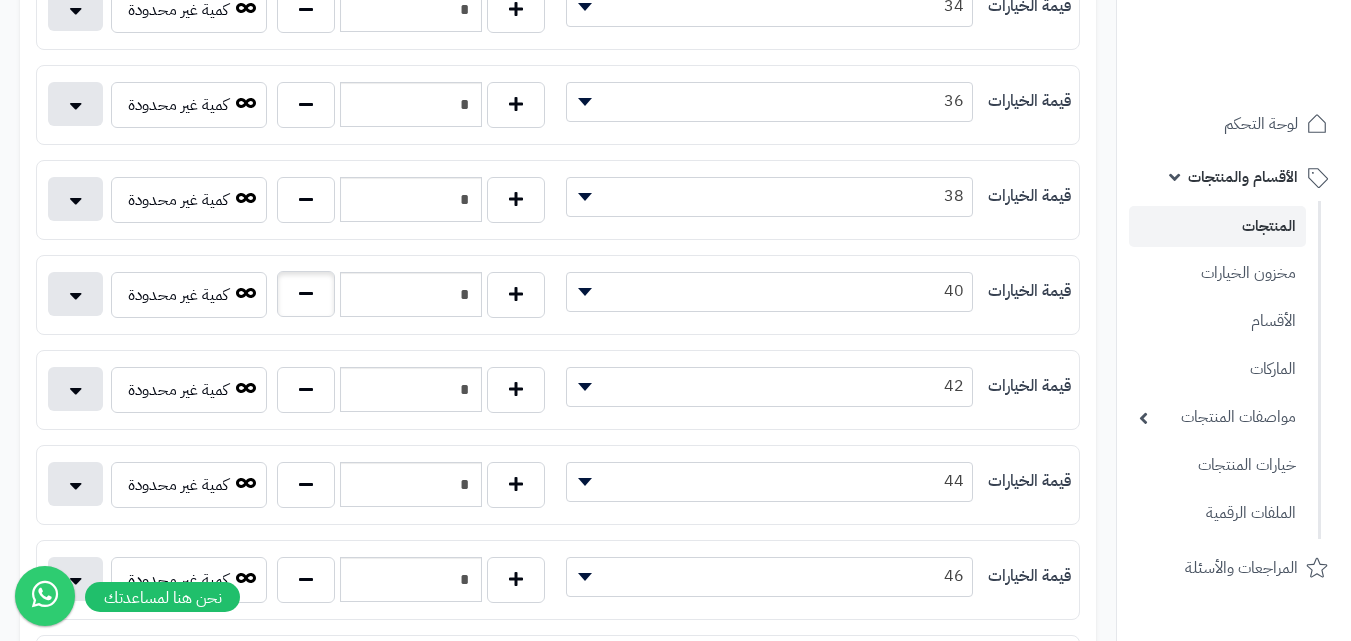 type on "*" 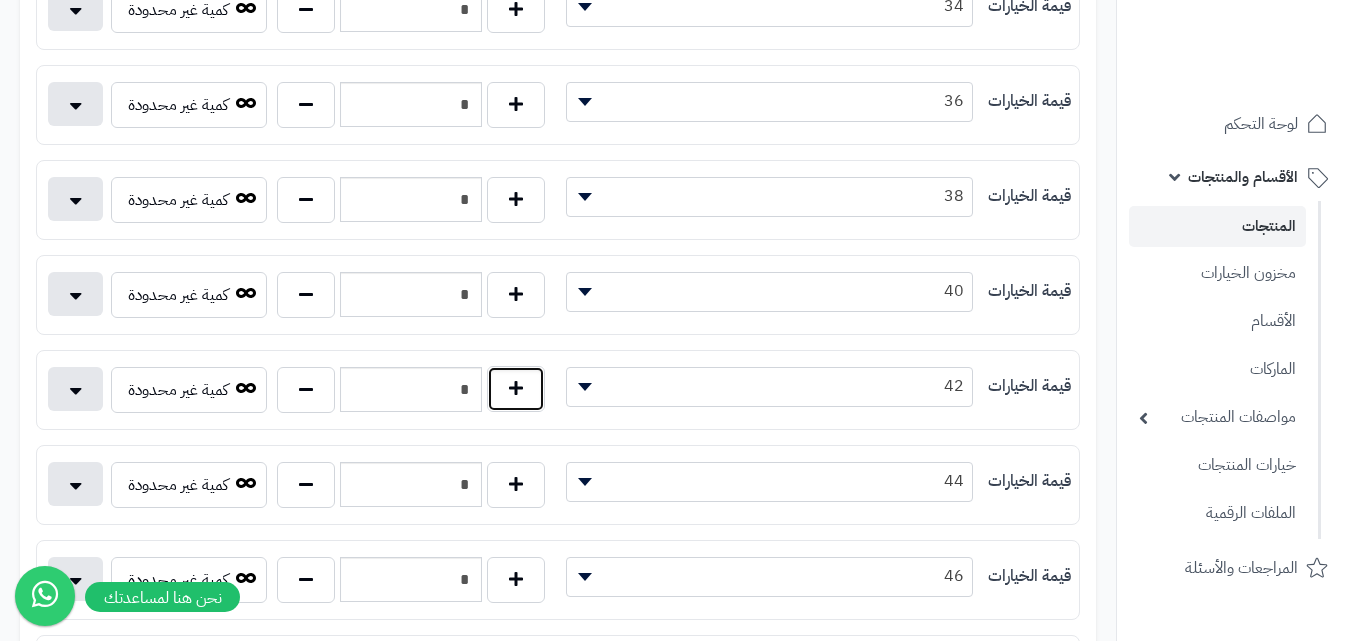click at bounding box center [516, 389] 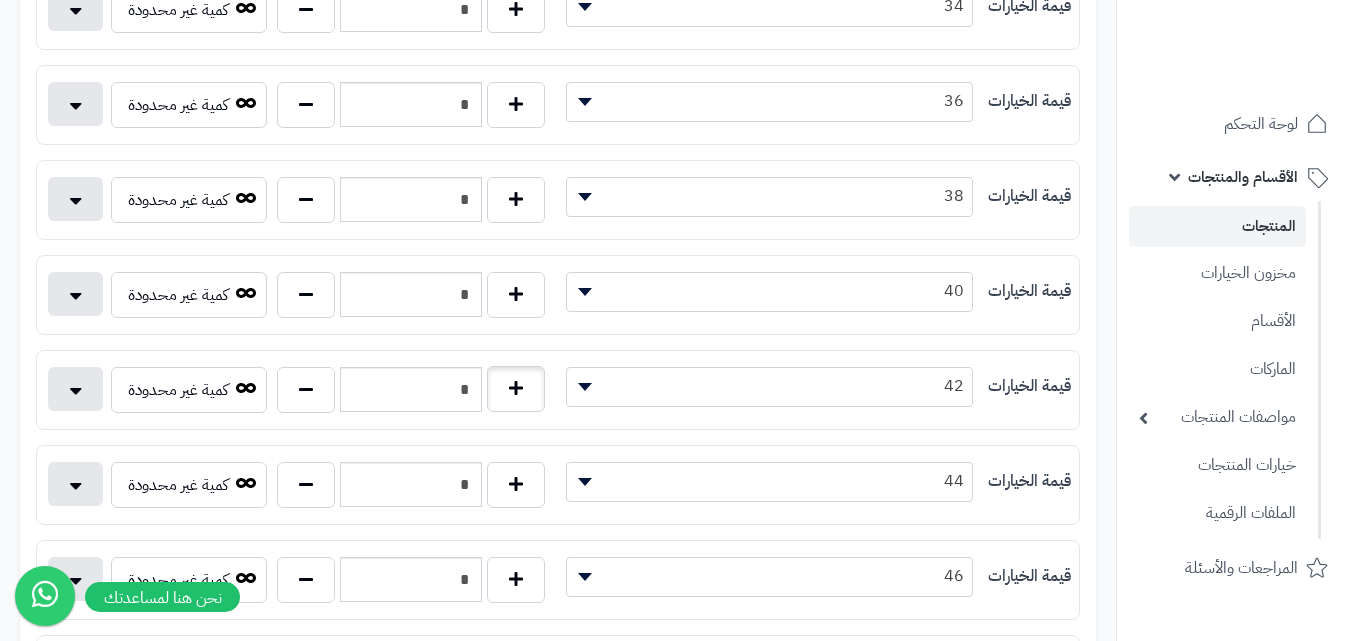 type on "*" 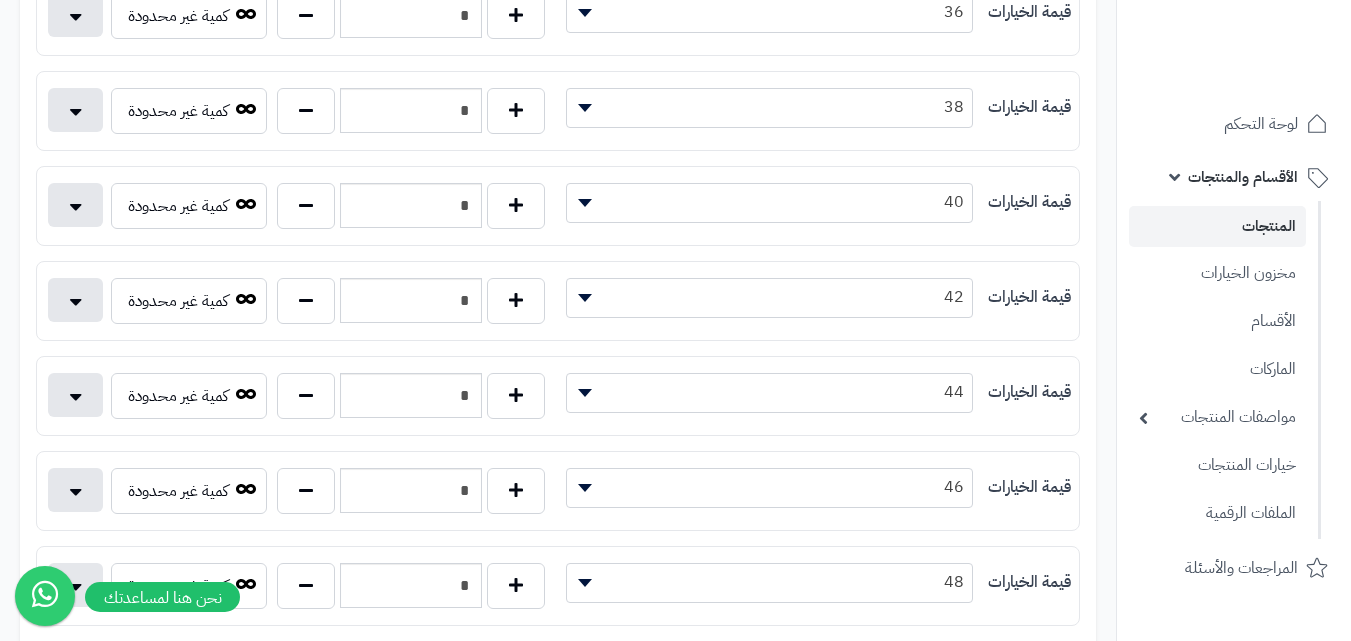 scroll, scrollTop: 200, scrollLeft: 0, axis: vertical 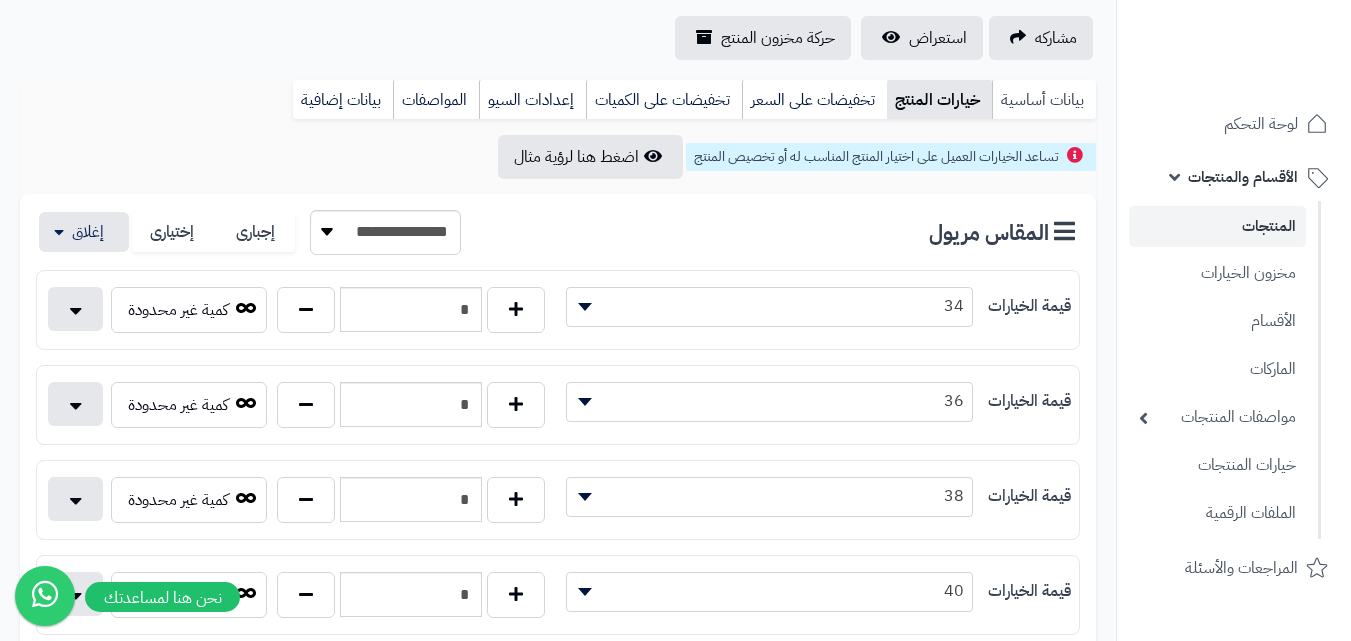 click on "بيانات أساسية" at bounding box center (1044, 100) 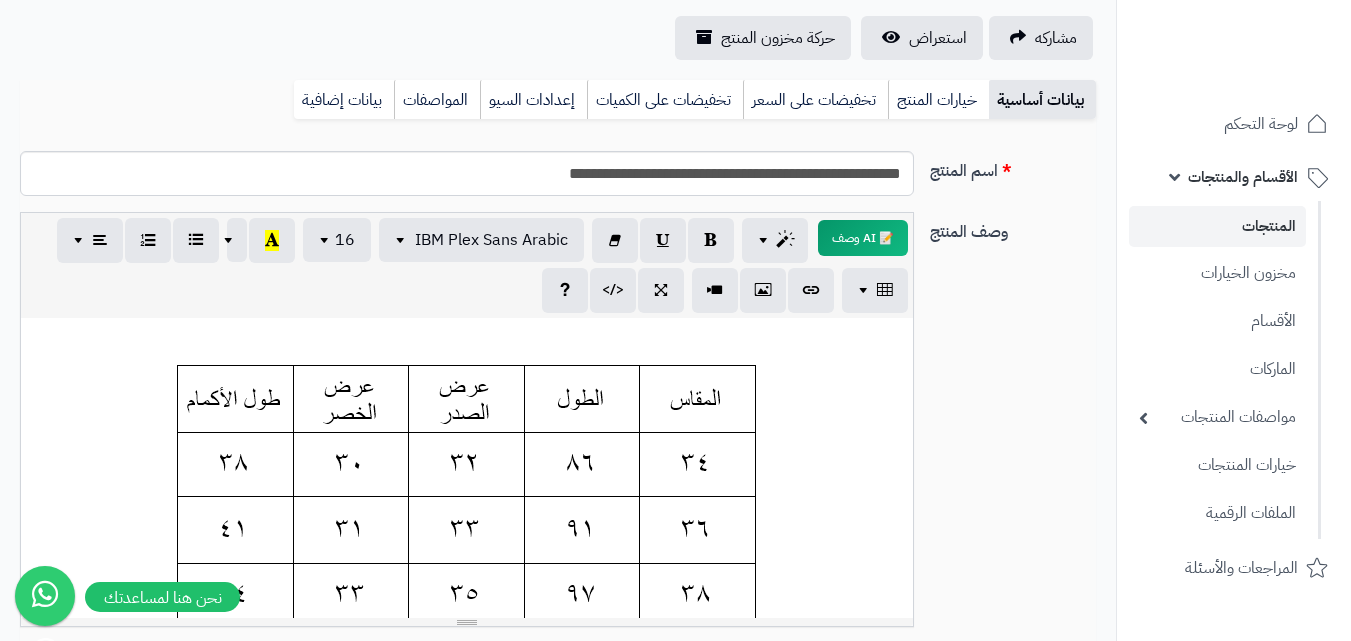 scroll, scrollTop: 0, scrollLeft: 0, axis: both 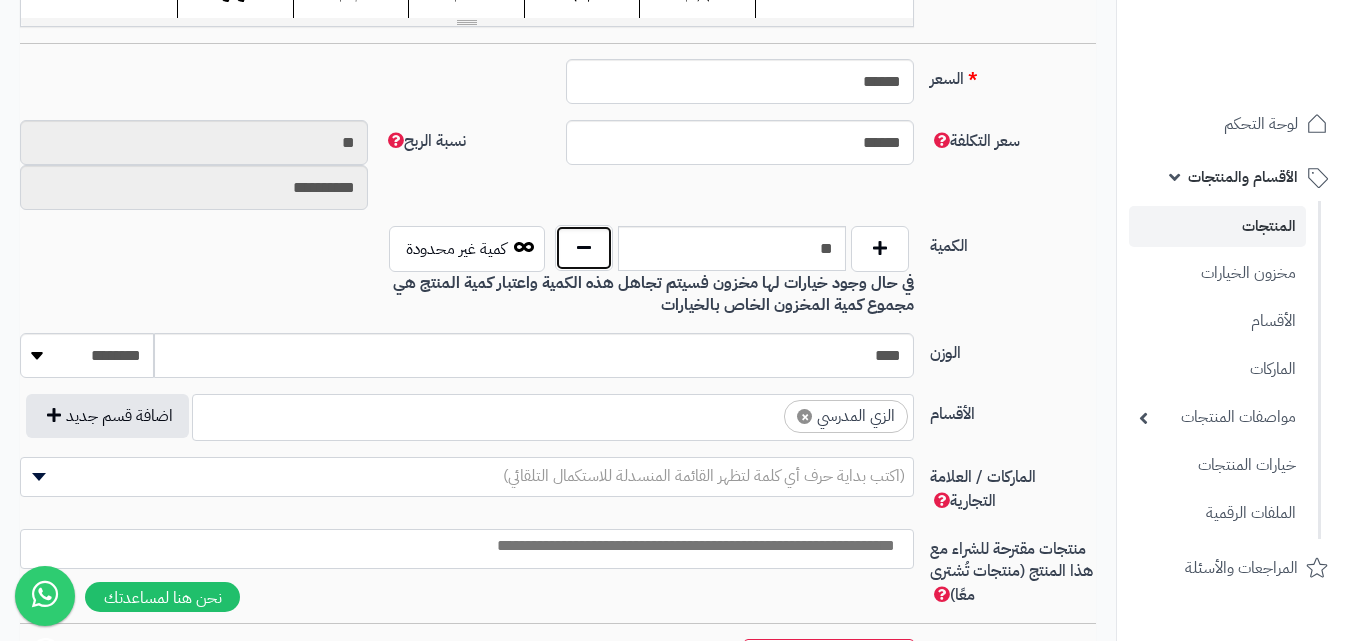 click at bounding box center [584, 248] 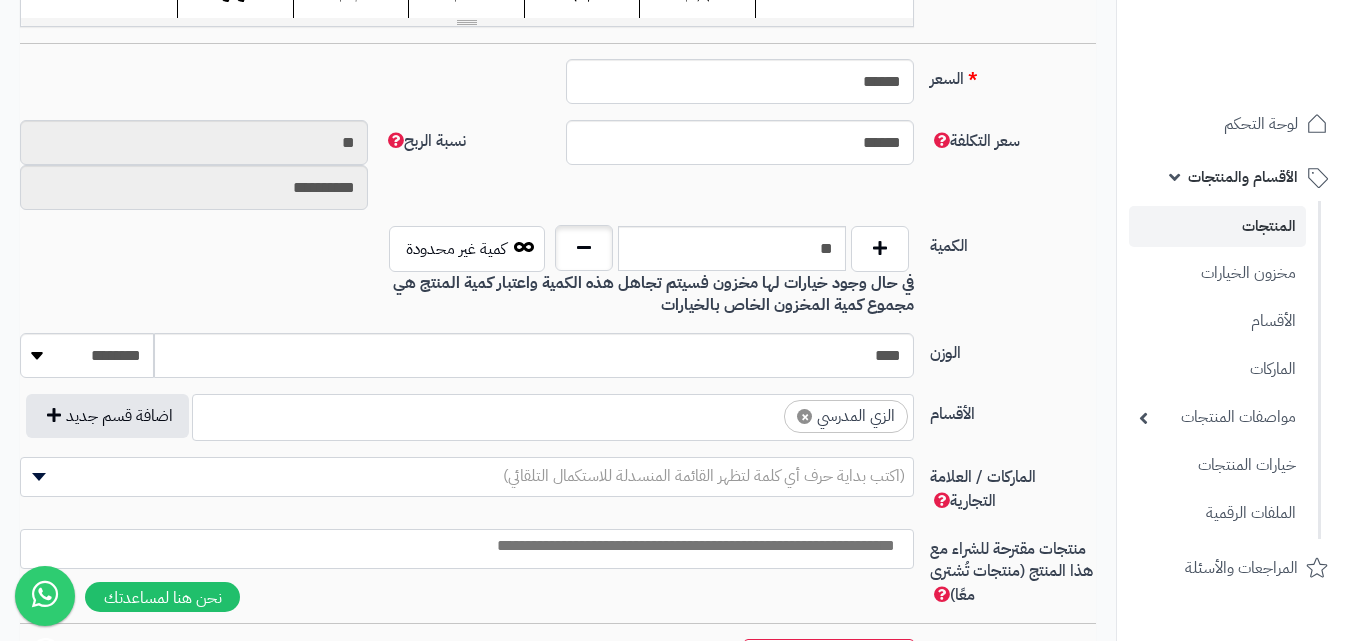 type on "**" 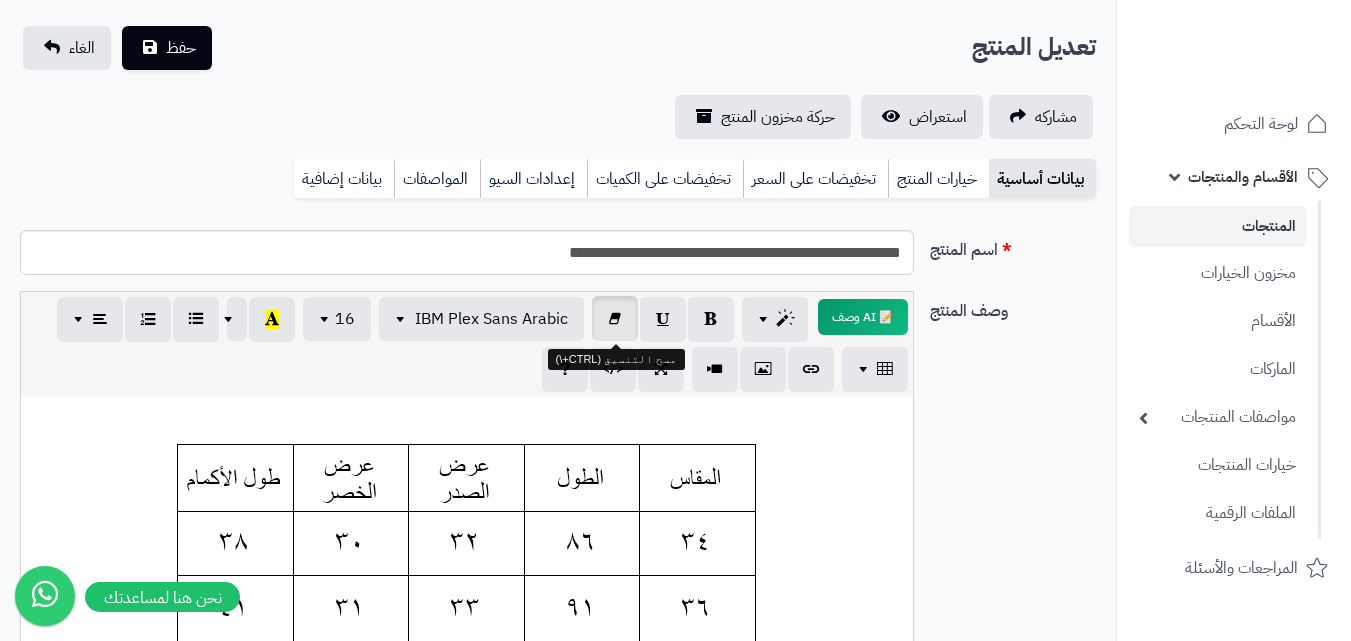 scroll, scrollTop: 0, scrollLeft: 0, axis: both 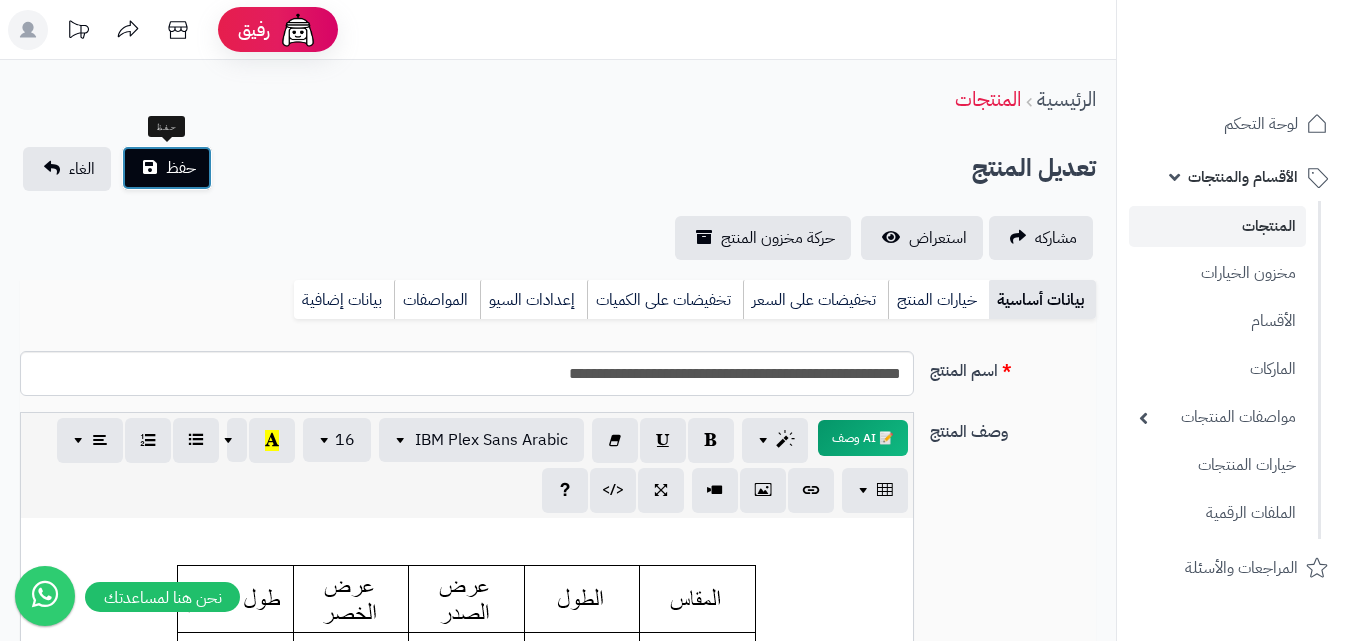 click on "حفظ" at bounding box center (181, 168) 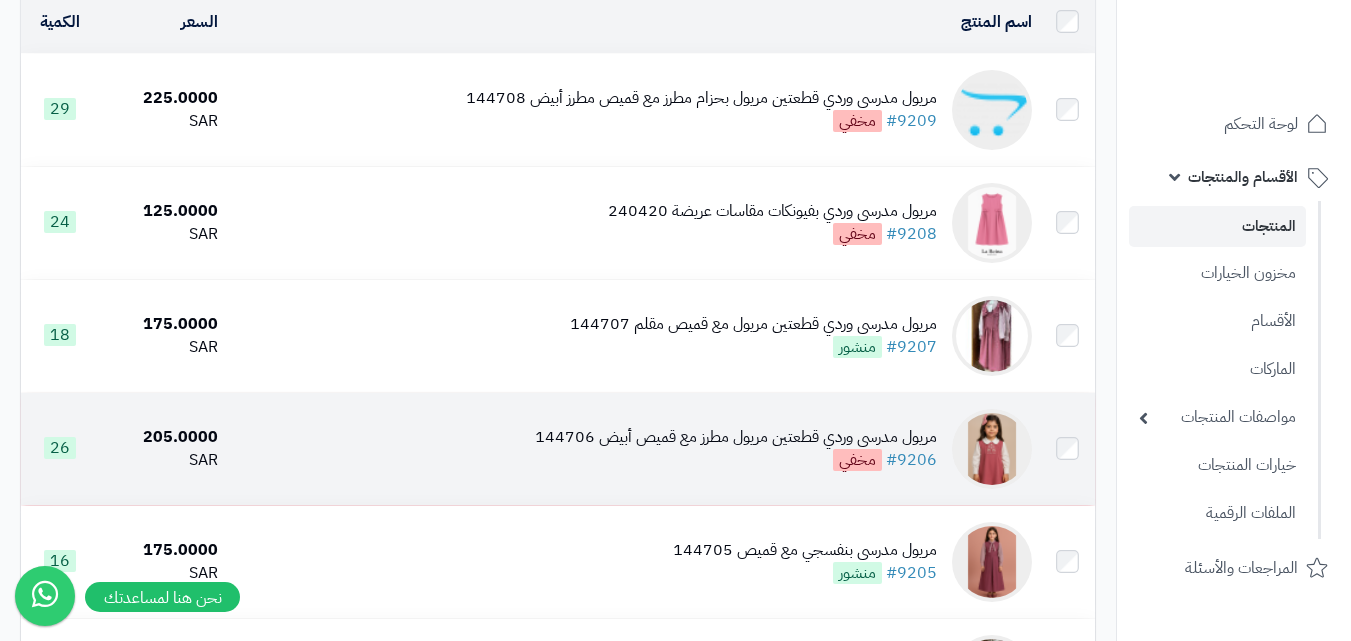 scroll, scrollTop: 0, scrollLeft: 0, axis: both 